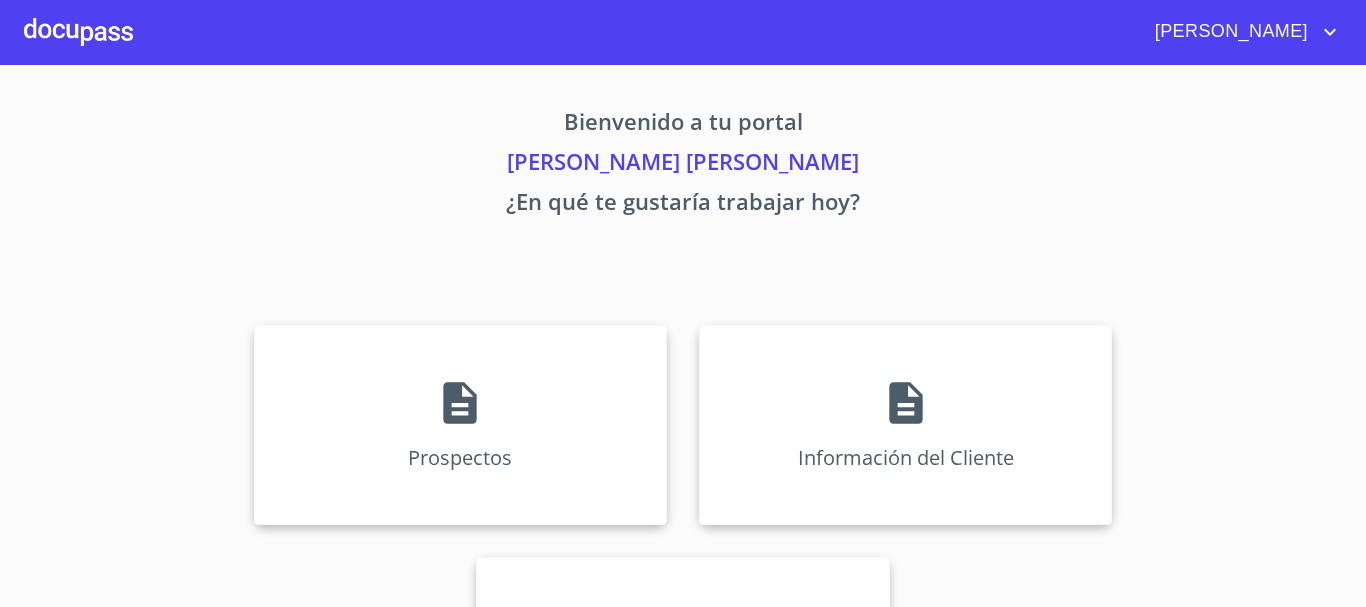 scroll, scrollTop: 0, scrollLeft: 0, axis: both 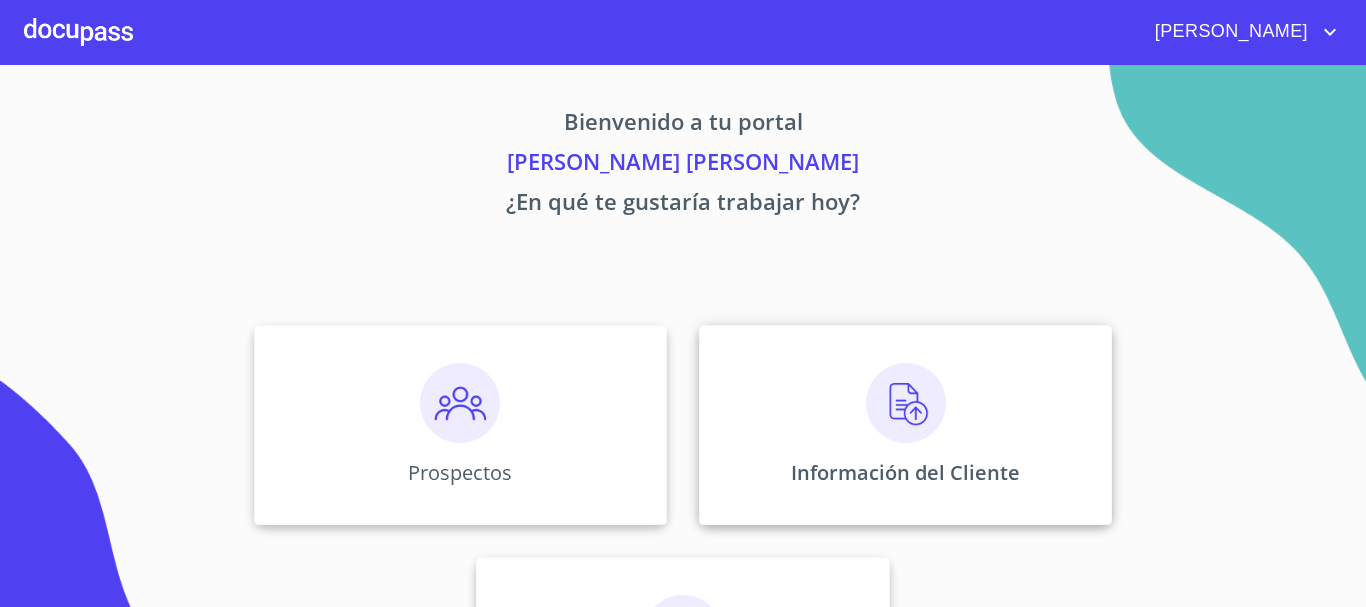 click at bounding box center (906, 403) 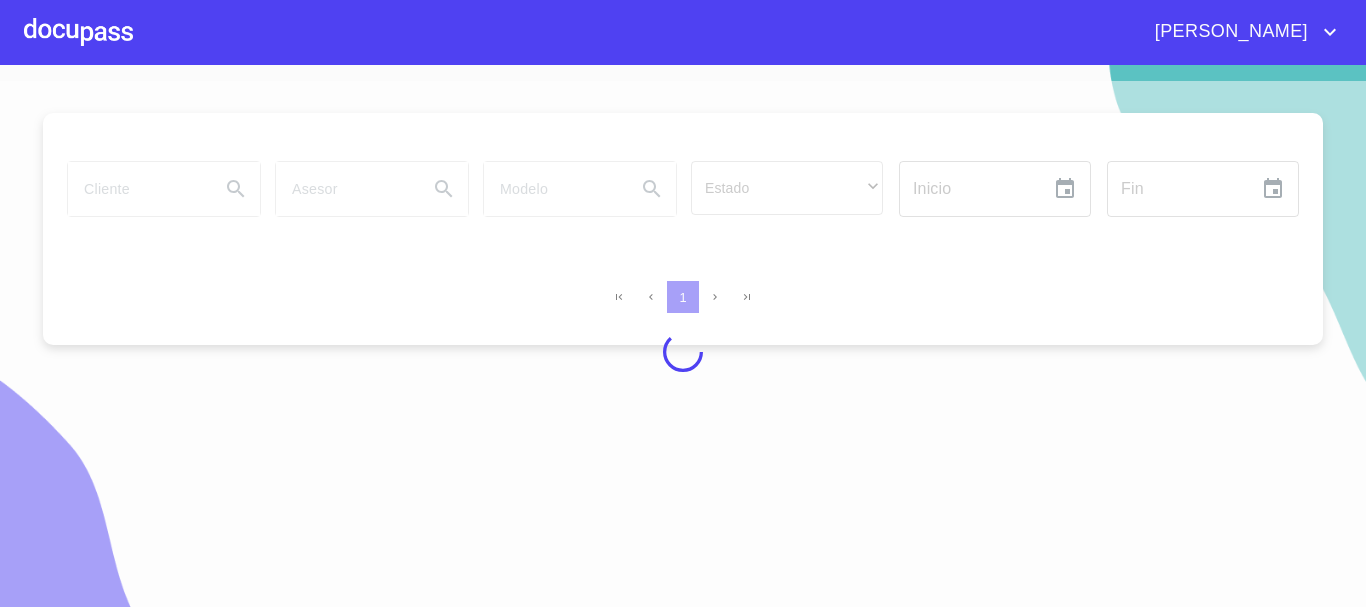 click at bounding box center [78, 32] 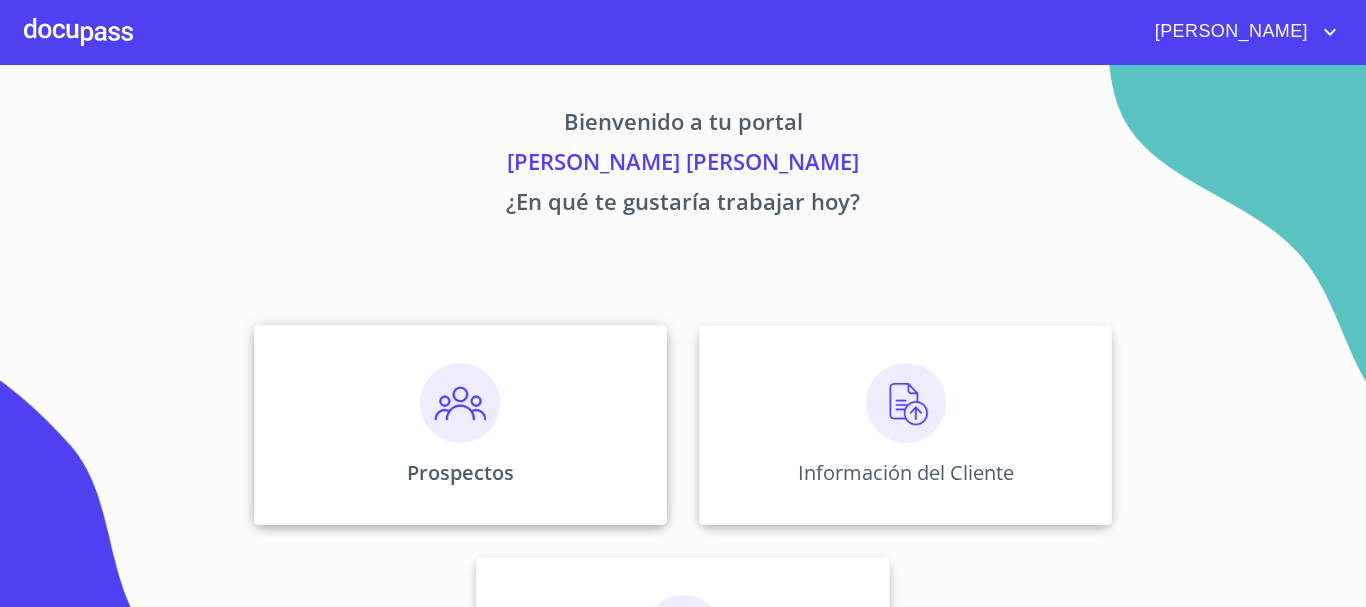 click at bounding box center (460, 403) 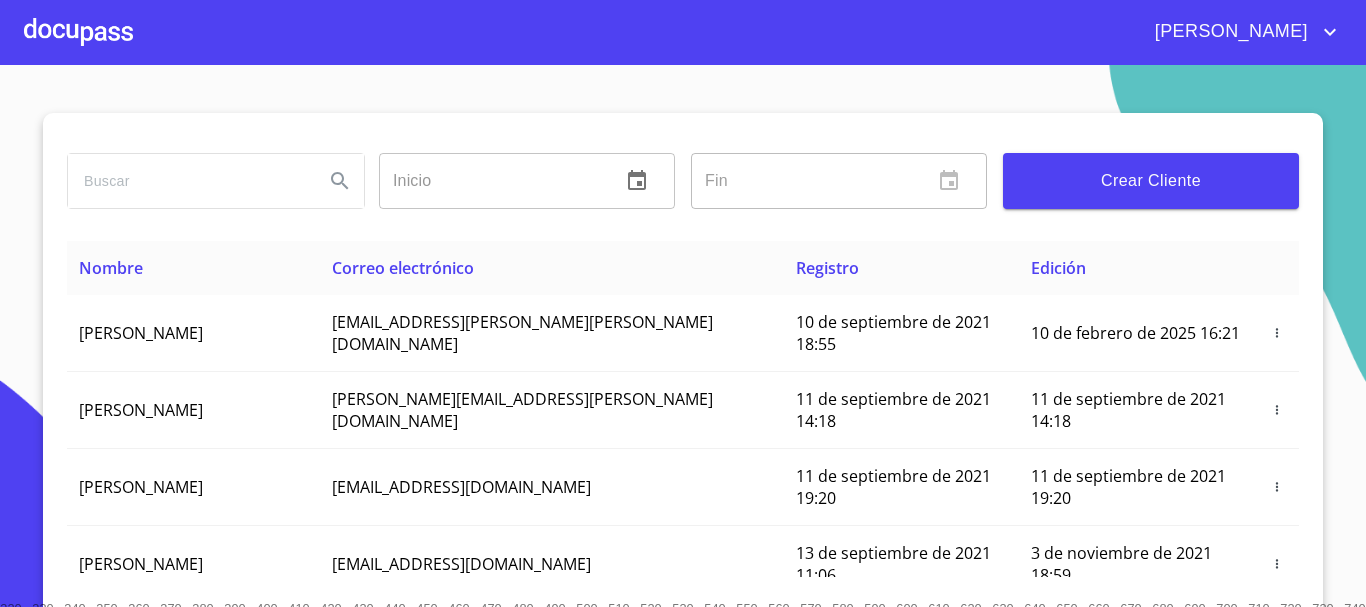 click on "Crear Cliente" at bounding box center [1151, 181] 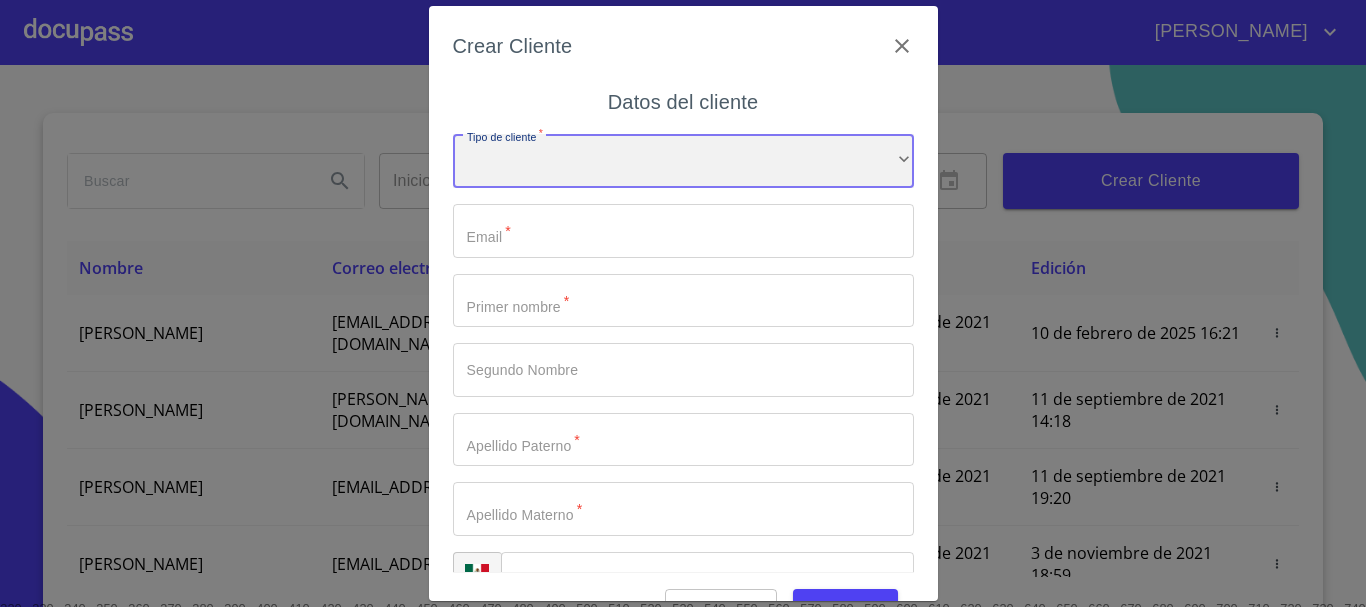 click on "​" at bounding box center [683, 161] 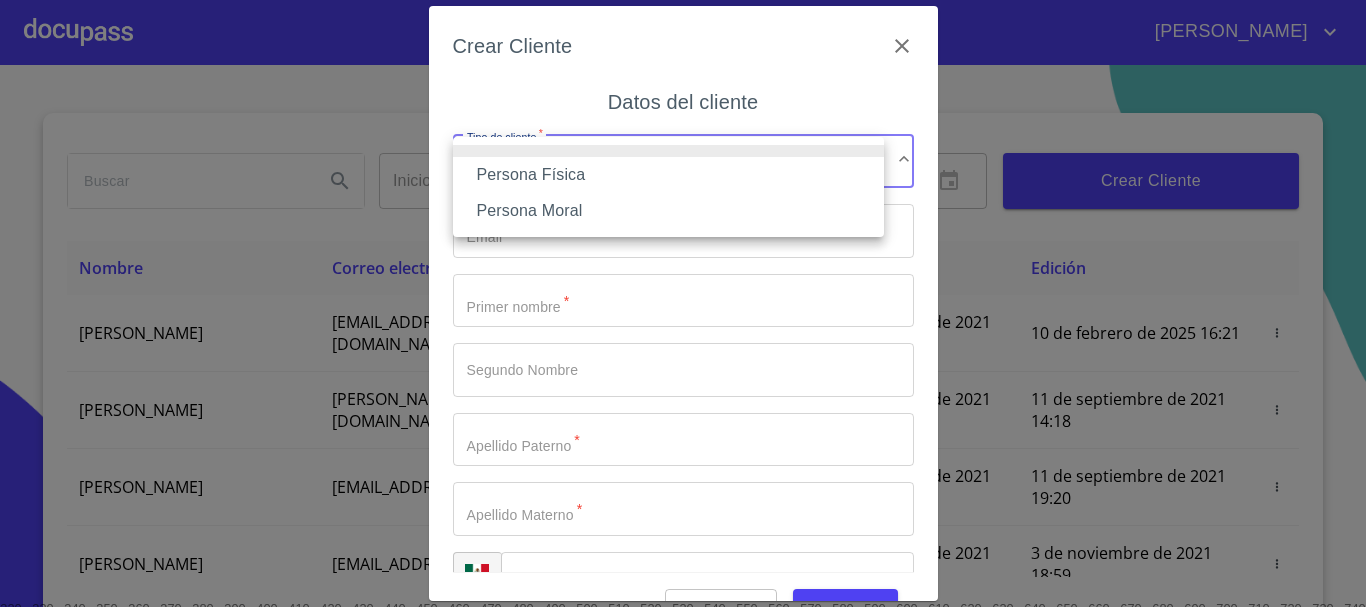click on "Persona Física" at bounding box center [668, 175] 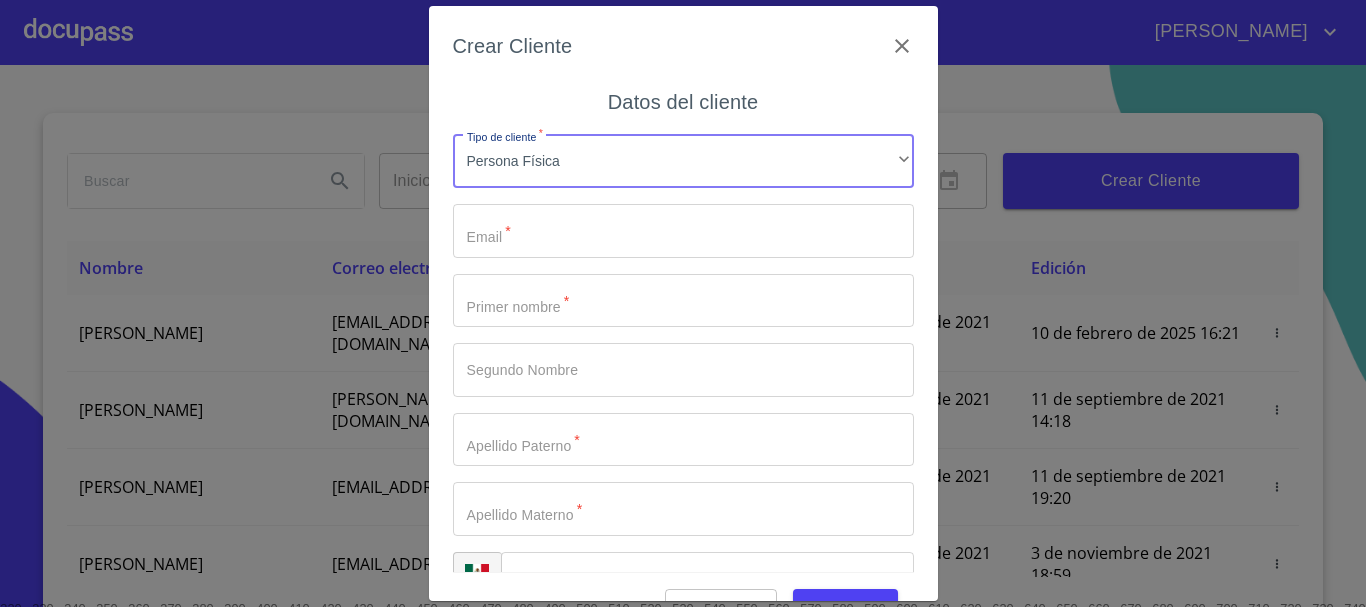 click on "Tipo de cliente   * Persona Física ​ Email   * ​ Primer nombre   * ​ Segundo Nombre ​ Apellido [PERSON_NAME]   * ​ Apellido Materno   * ​ MXN Celular   * ​" at bounding box center (683, 370) 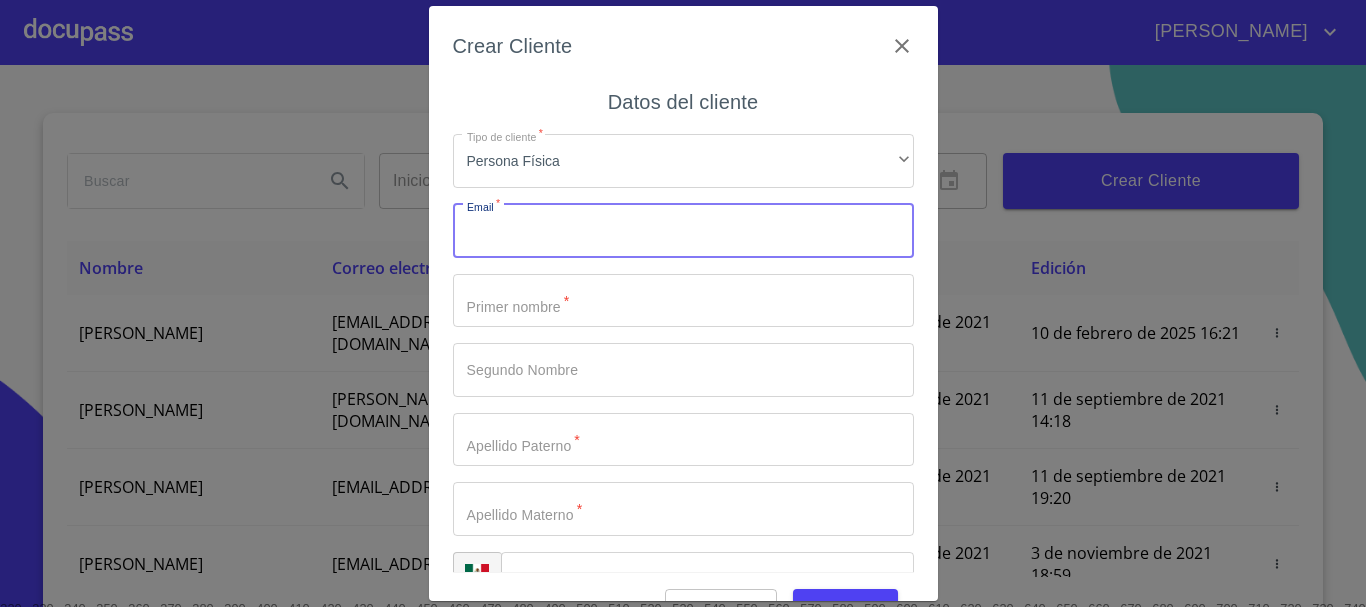 click on "Tipo de cliente   *" at bounding box center [683, 231] 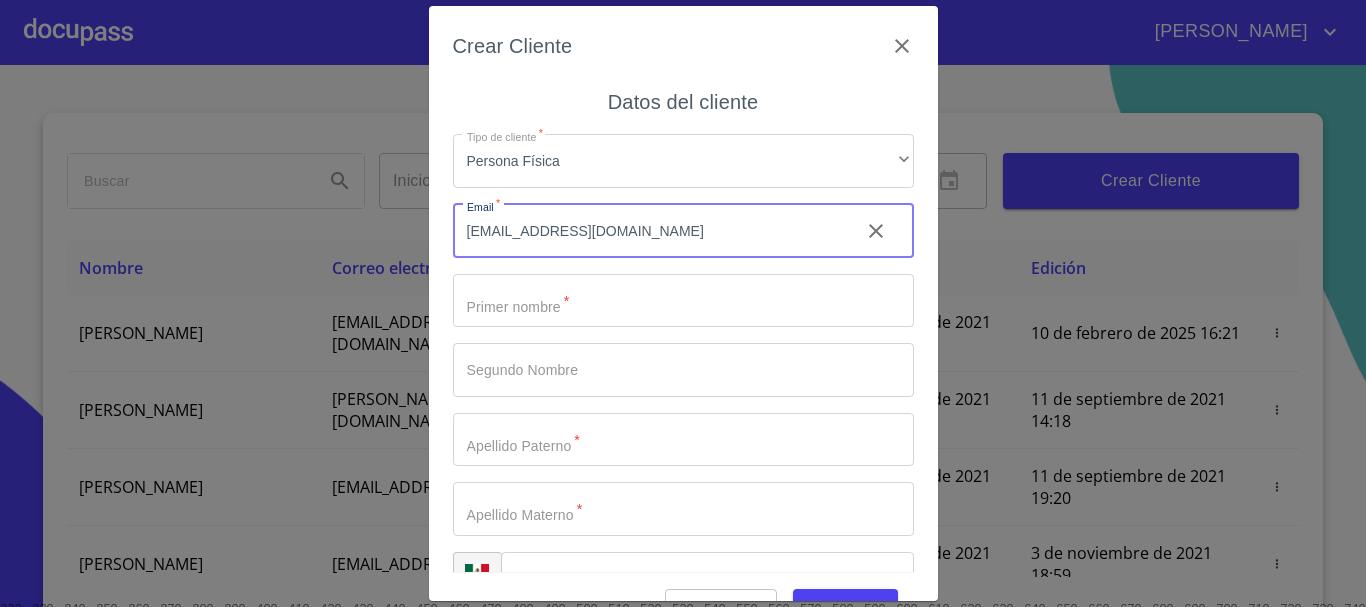 type on "[EMAIL_ADDRESS][DOMAIN_NAME]" 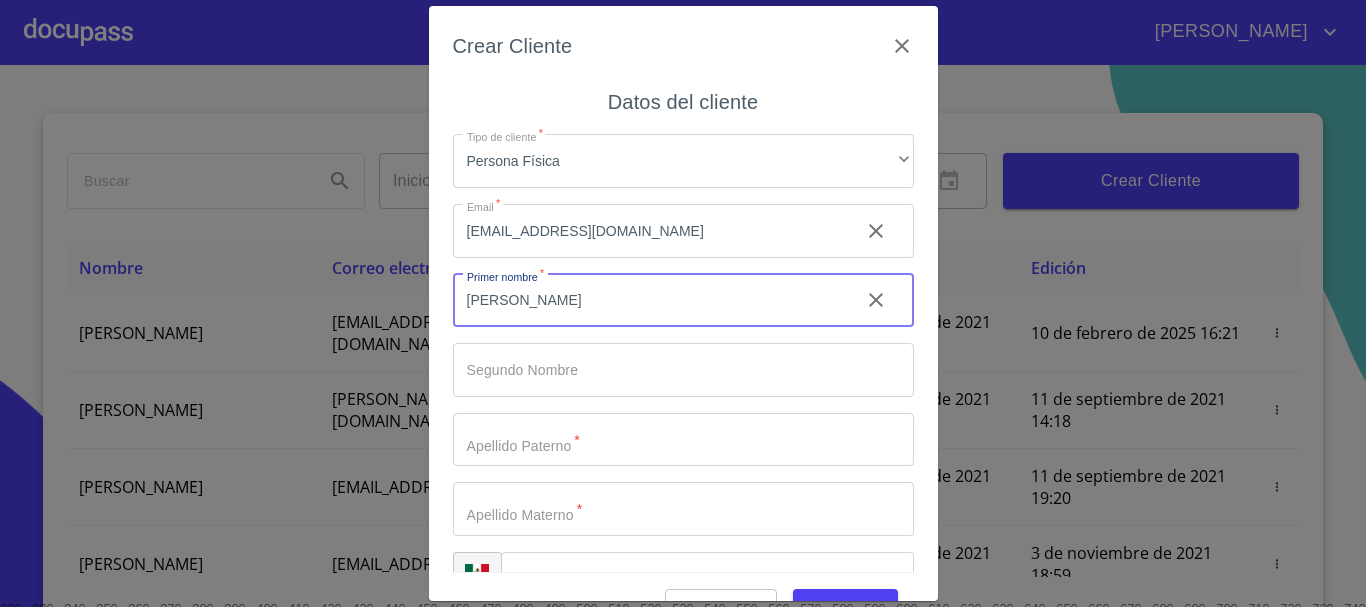 type on "[PERSON_NAME]" 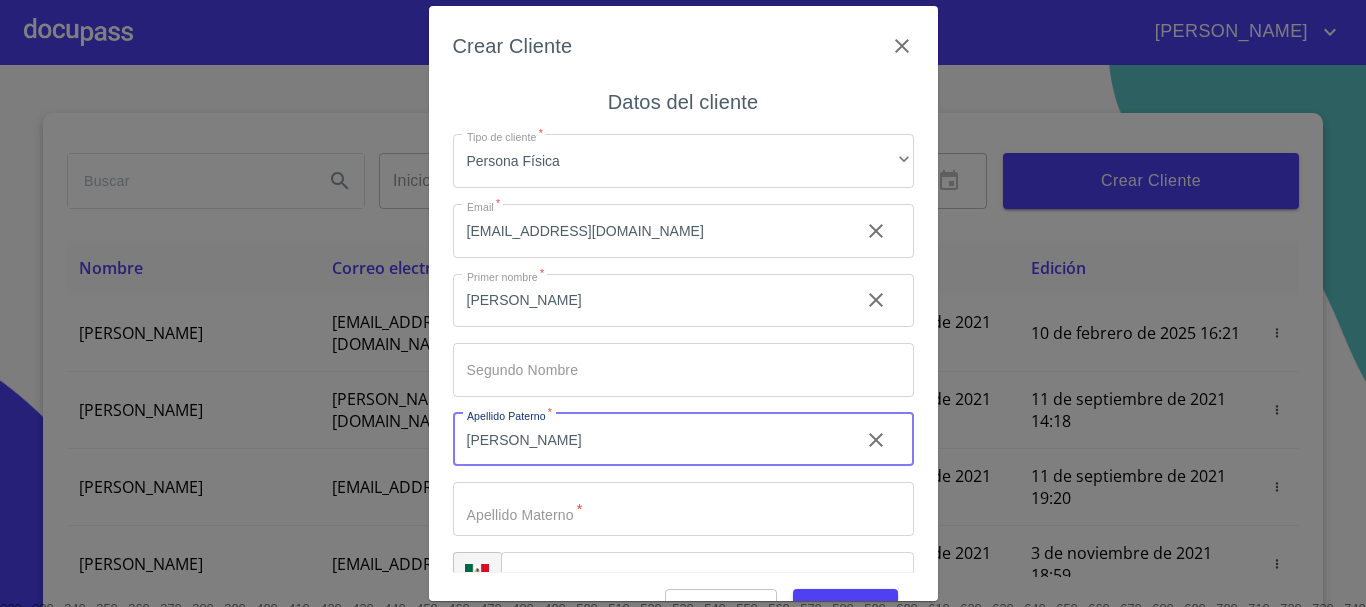 type on "[PERSON_NAME]" 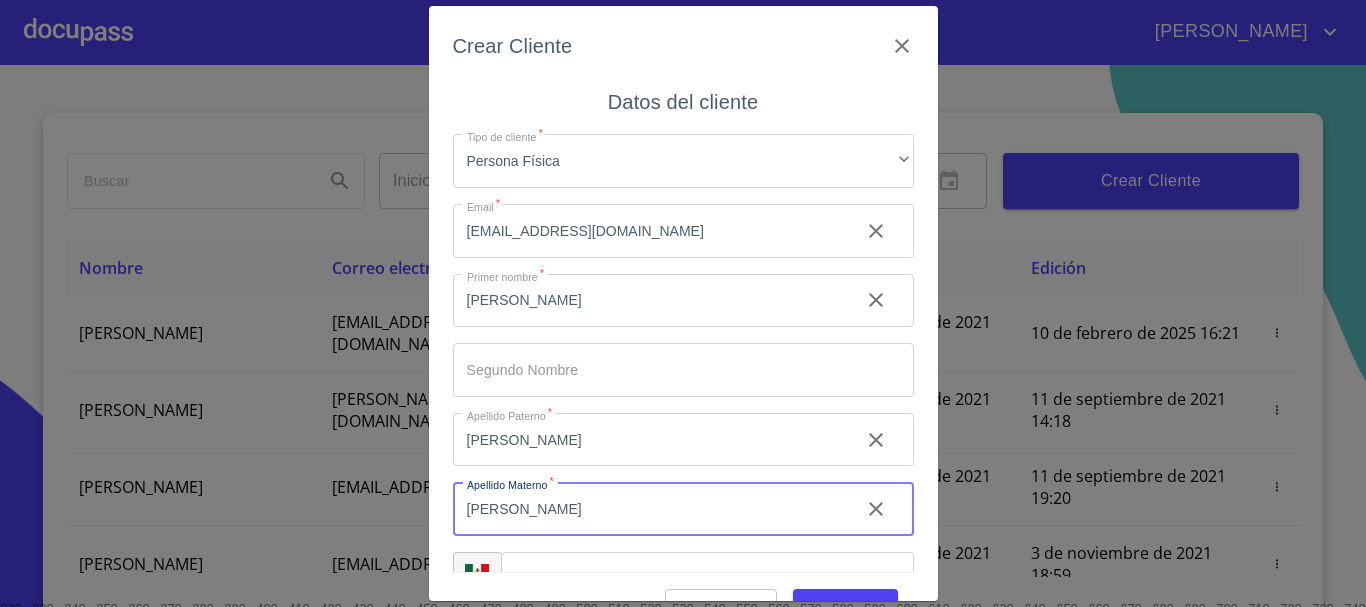 type on "[PERSON_NAME]" 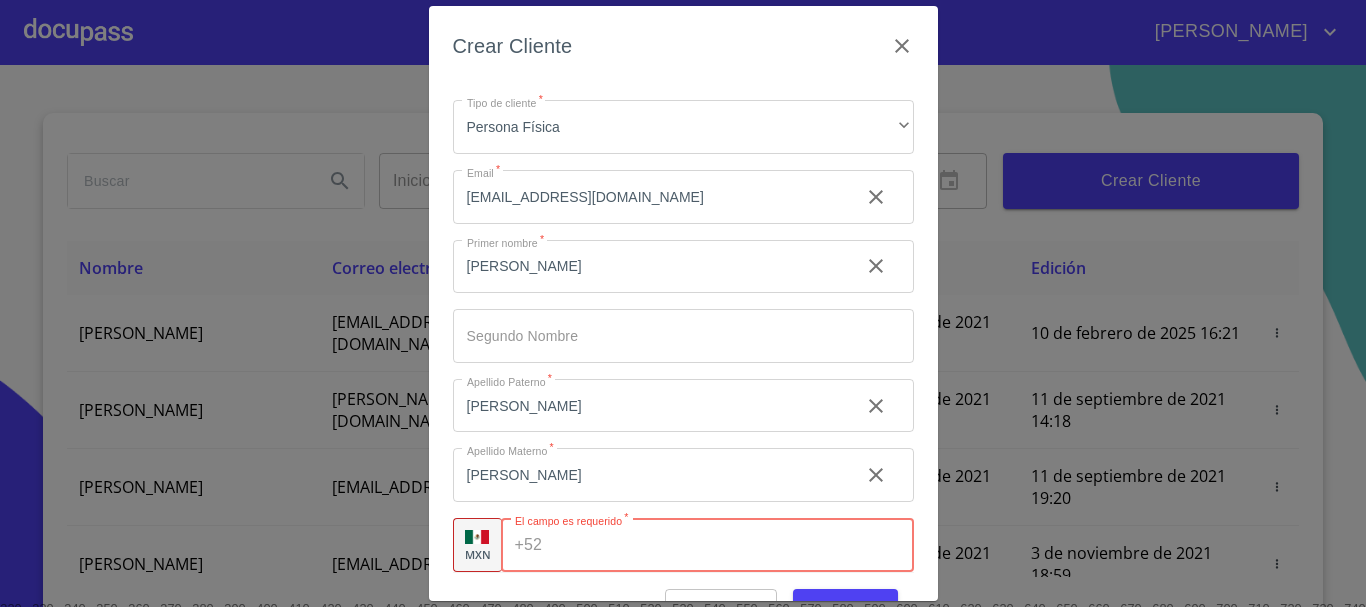 paste on "[PHONE_NUMBER]" 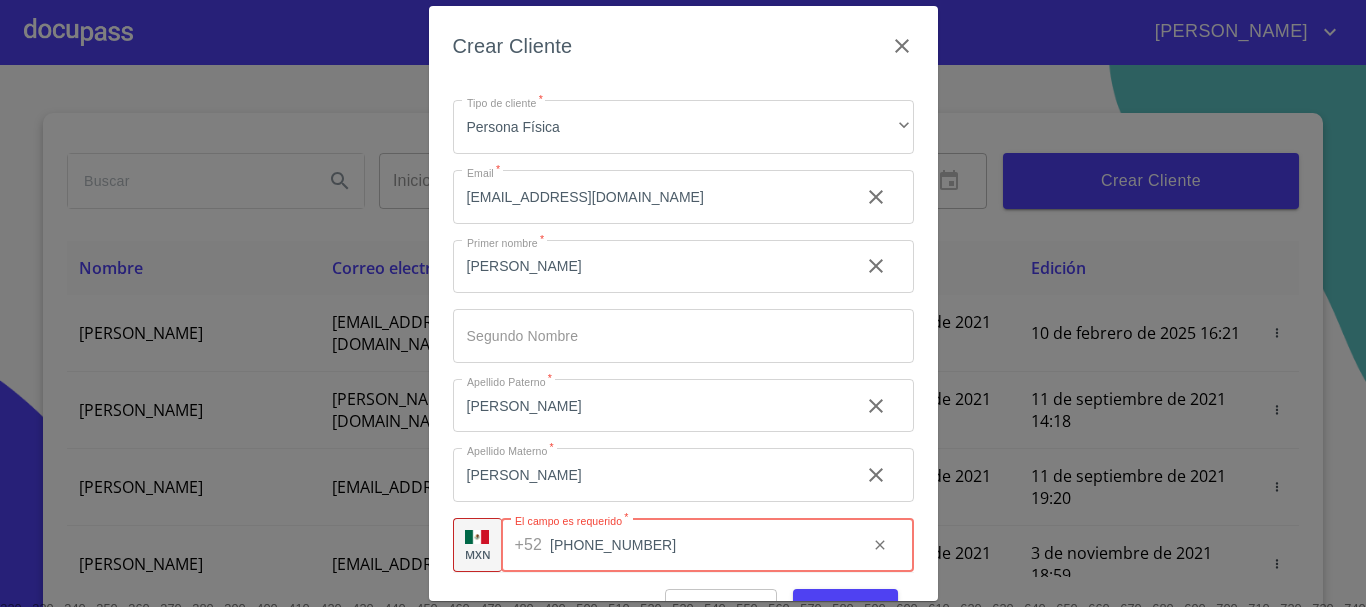 scroll, scrollTop: 50, scrollLeft: 0, axis: vertical 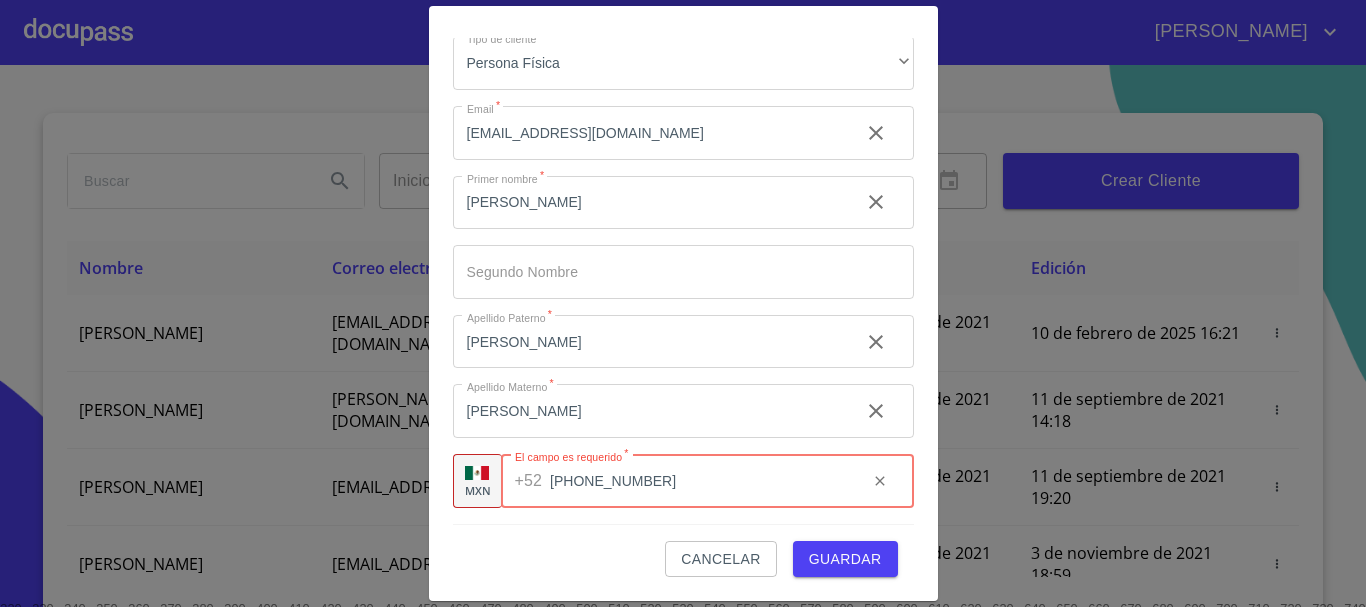 type on "[PHONE_NUMBER]" 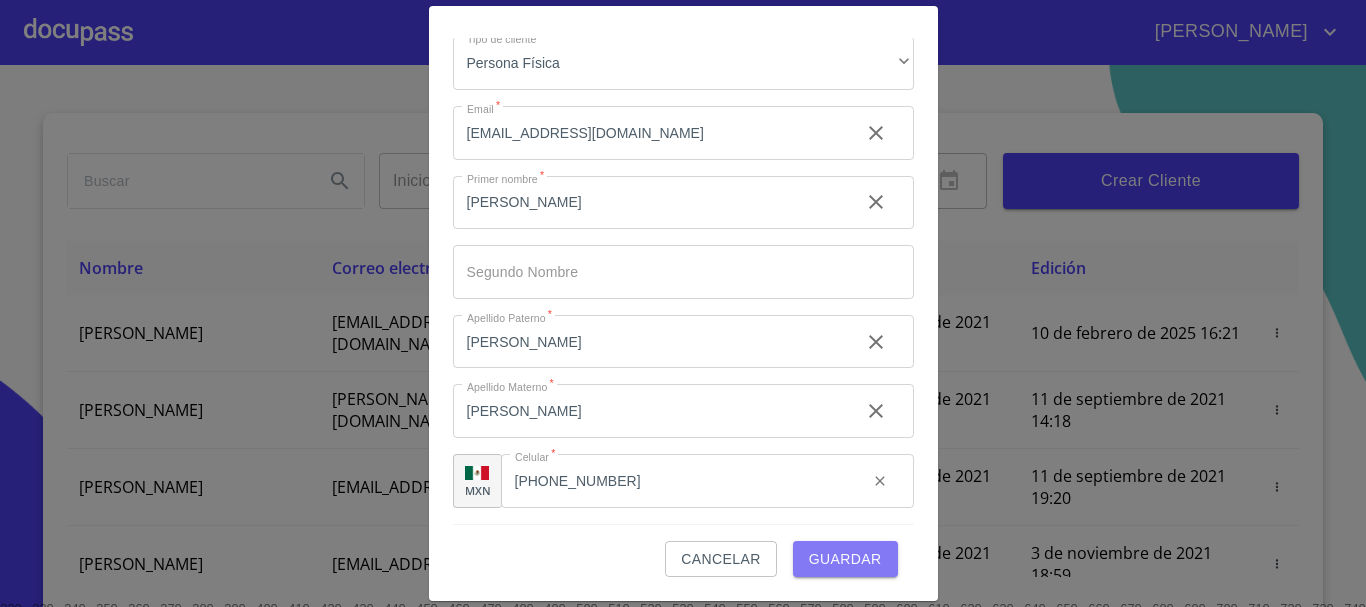 click on "Guardar" at bounding box center [845, 559] 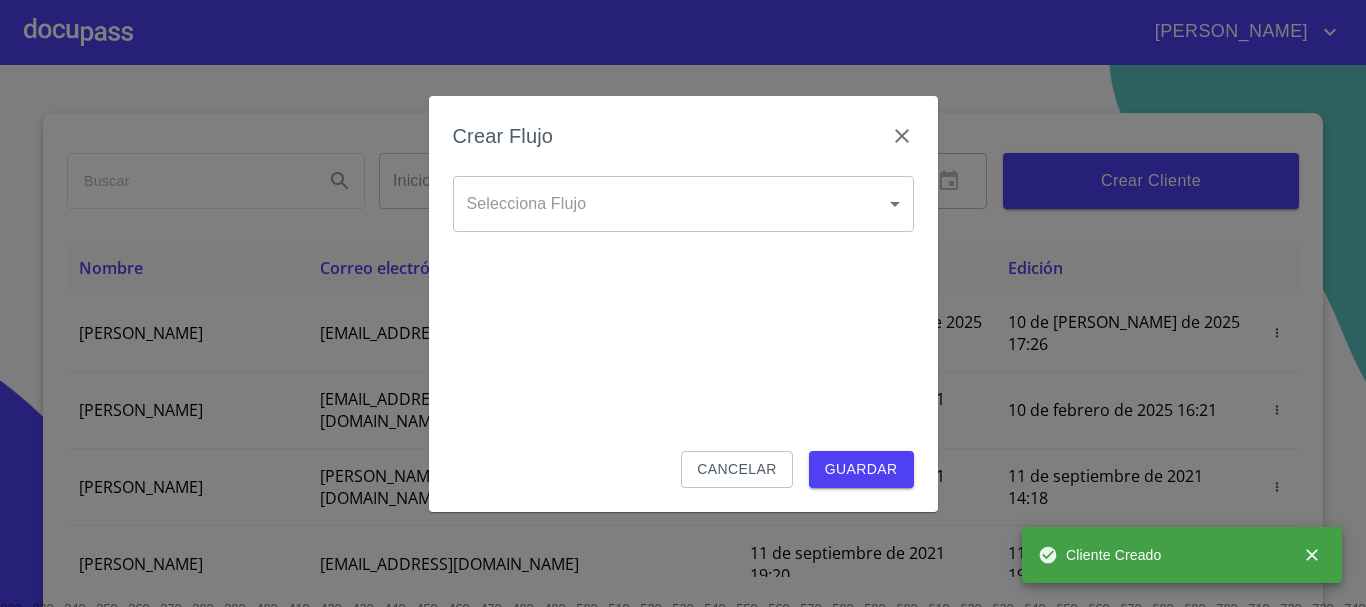 click on "[PERSON_NAME] ​ Fin ​ Crear Cliente Nombre   Correo electrónico   Registro   Edición     [PERSON_NAME] [EMAIL_ADDRESS][DOMAIN_NAME] 10 de [PERSON_NAME] de 2025 17:26 10 de [PERSON_NAME] de 2025 17:26 [PERSON_NAME] GROVER [EMAIL_ADDRESS][PERSON_NAME][PERSON_NAME][DOMAIN_NAME] 10 de septiembre de 2021 18:55 10 de febrero de 2025 16:21 [PERSON_NAME] CELIS  [EMAIL_ADDRESS][PERSON_NAME][DOMAIN_NAME] 11 de septiembre de 2021 14:18 11 de septiembre de 2021 14:18 [PERSON_NAME] [PERSON_NAME][EMAIL_ADDRESS][DOMAIN_NAME] 11 de septiembre de 2021 19:20 11 de septiembre de 2021 19:20 [PERSON_NAME] [EMAIL_ADDRESS][DOMAIN_NAME] 13 de septiembre de 2021 11:06 3 de noviembre de 2021 18:59 [PERSON_NAME] [EMAIL_ADDRESS][DOMAIN_NAME] 14 de septiembre de 2021 12:26 14 de septiembre de 2021 12:26 [PERSON_NAME] [EMAIL_ADDRESS][DOMAIN_NAME] 14 de septiembre de 2021 16:35 14 de septiembre de 2021 16:35 [PERSON_NAME] [EMAIL_ADDRESS][DOMAIN_NAME] 14 de septiembre de 2021 18:24 14 de septiembre de 2021 18:24 [PERSON_NAME]  [EMAIL_ADDRESS][DOMAIN_NAME] 15 de septiembre de 2021 13:18 1 2 3 4 5 6 7 8 9" at bounding box center (683, 303) 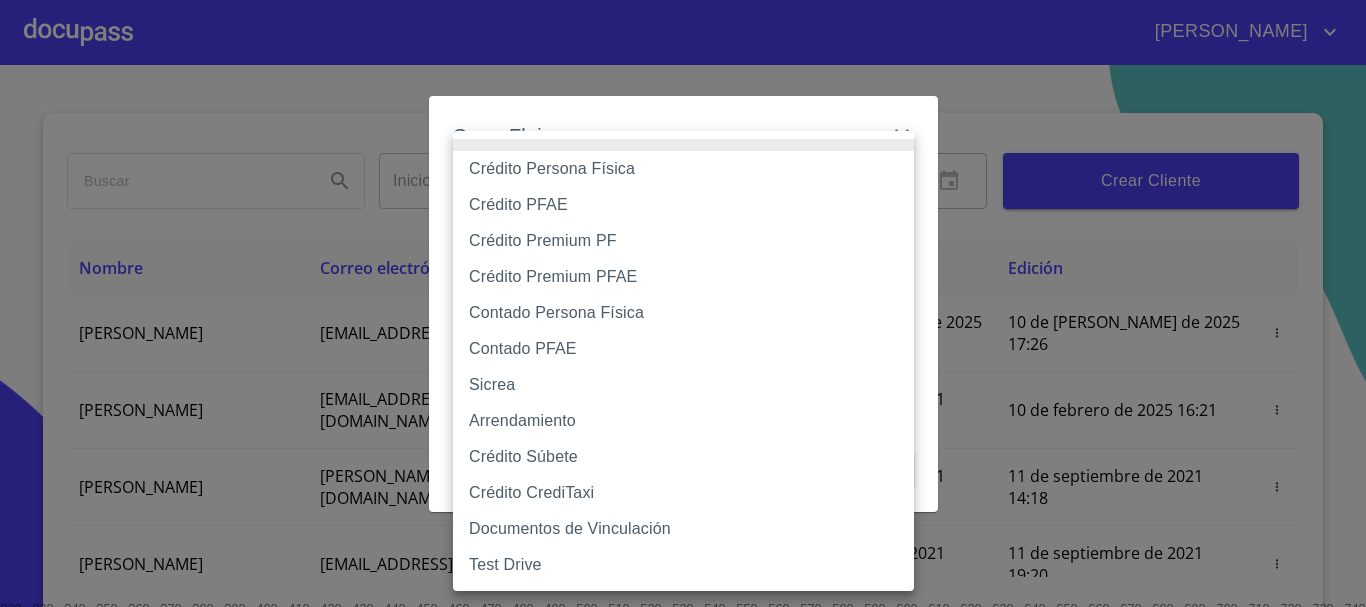 click on "Crédito Persona Física" at bounding box center [683, 169] 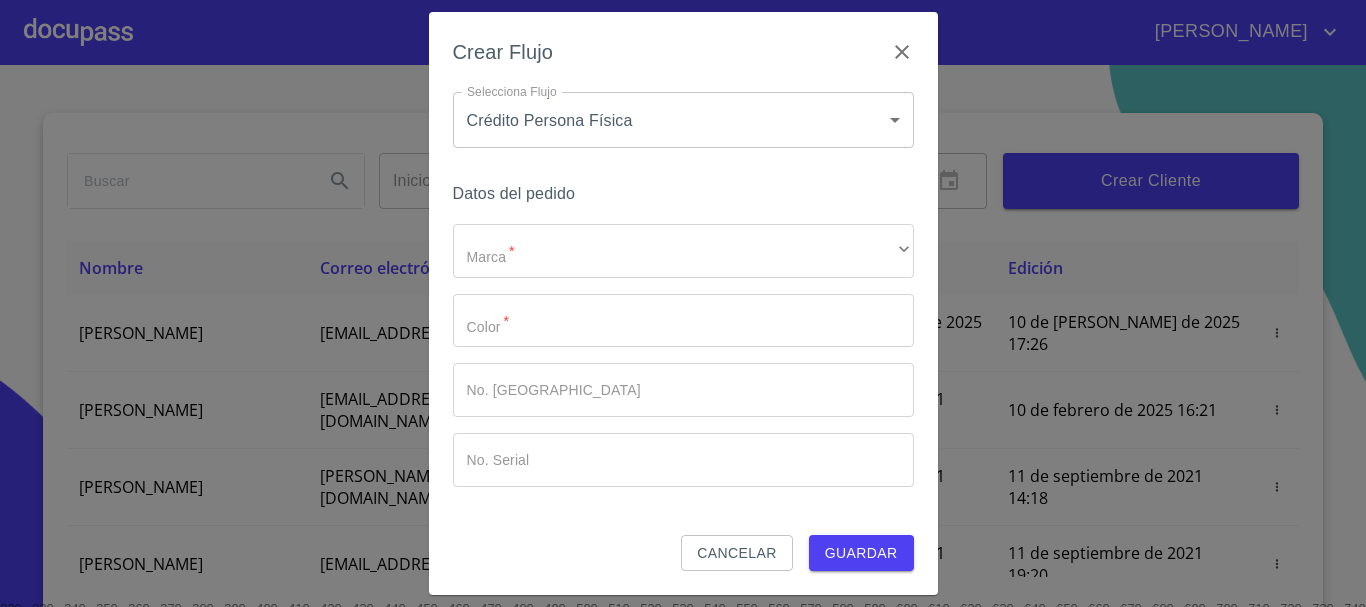 drag, startPoint x: 609, startPoint y: 280, endPoint x: 612, endPoint y: 222, distance: 58.077534 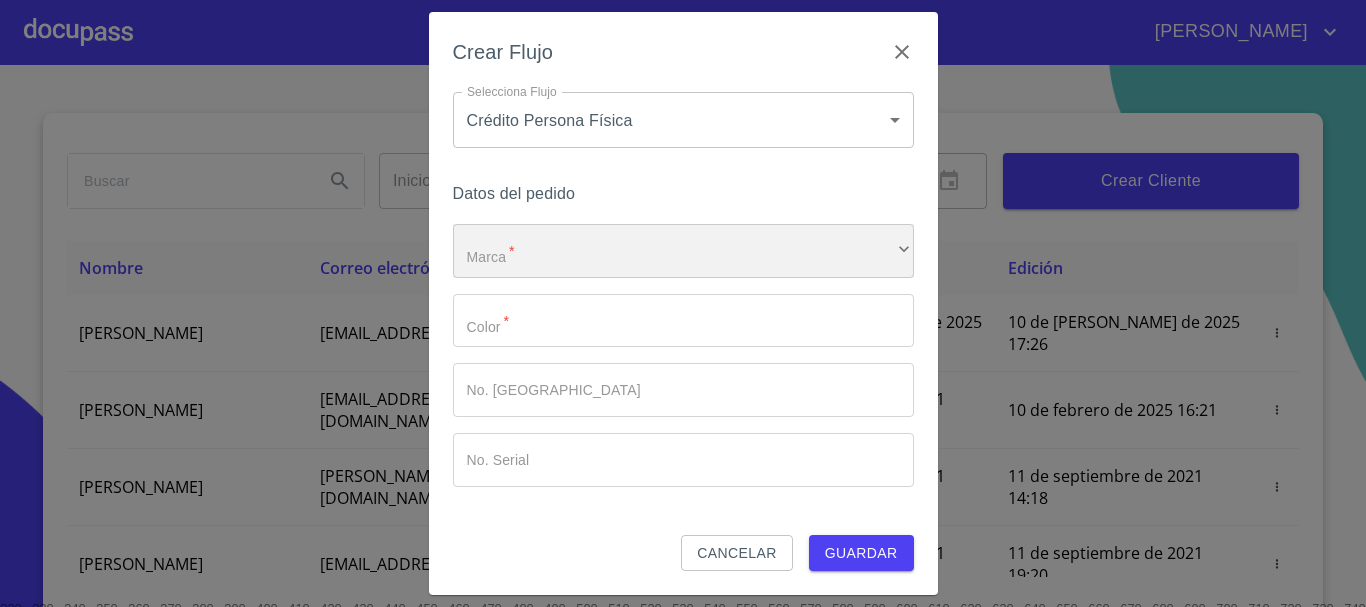 click on "​" at bounding box center [683, 251] 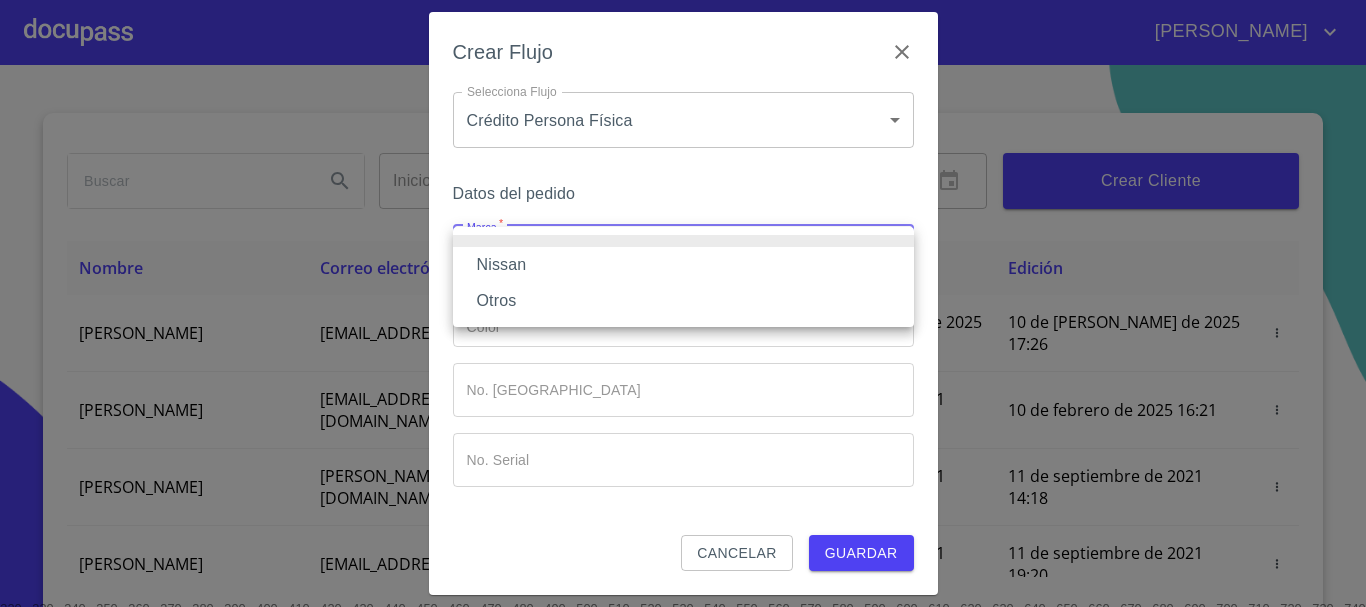 type 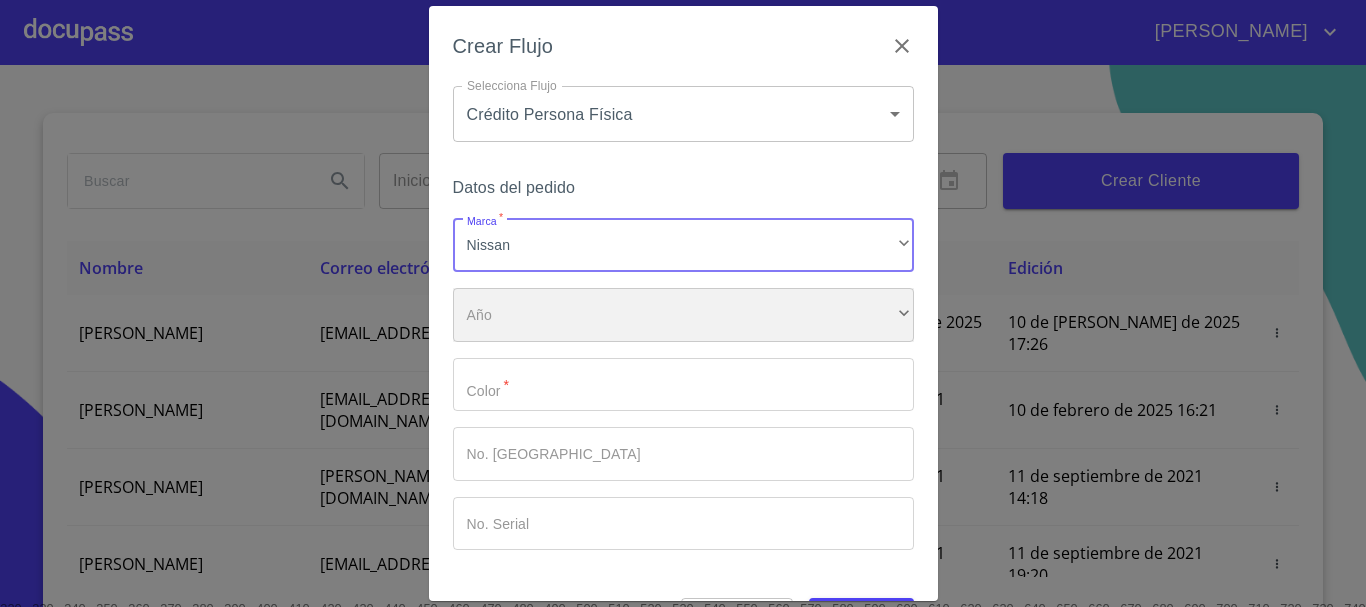 click on "​" at bounding box center (683, 315) 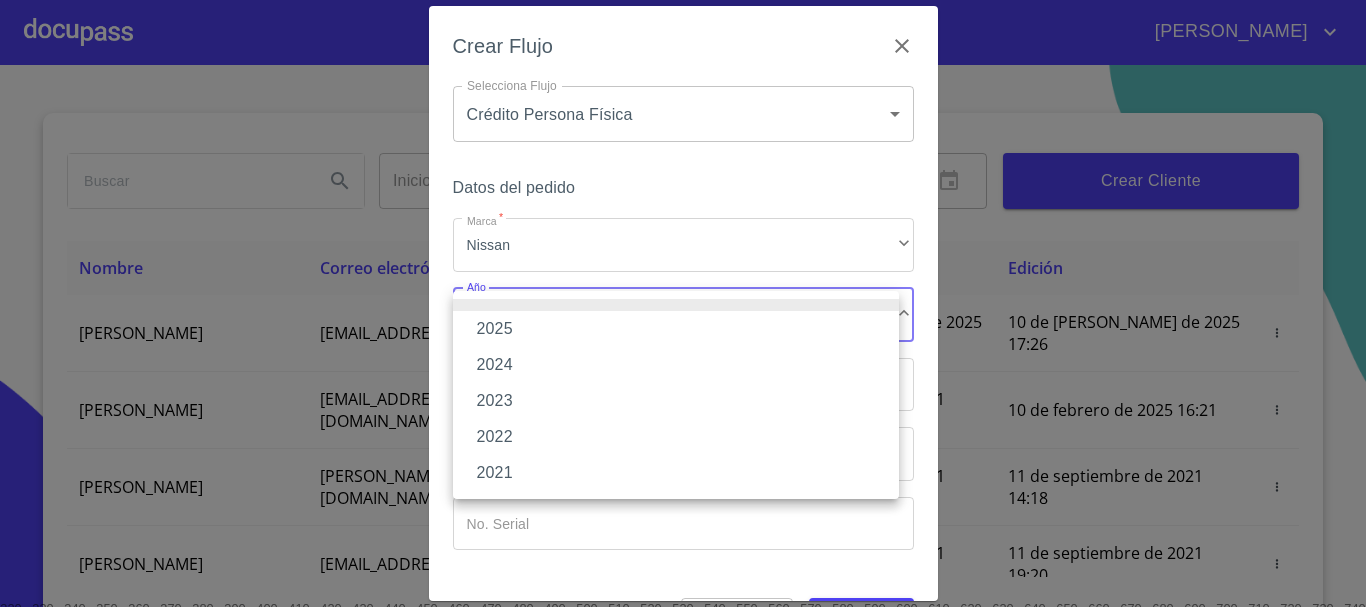 click on "2024" at bounding box center (676, 365) 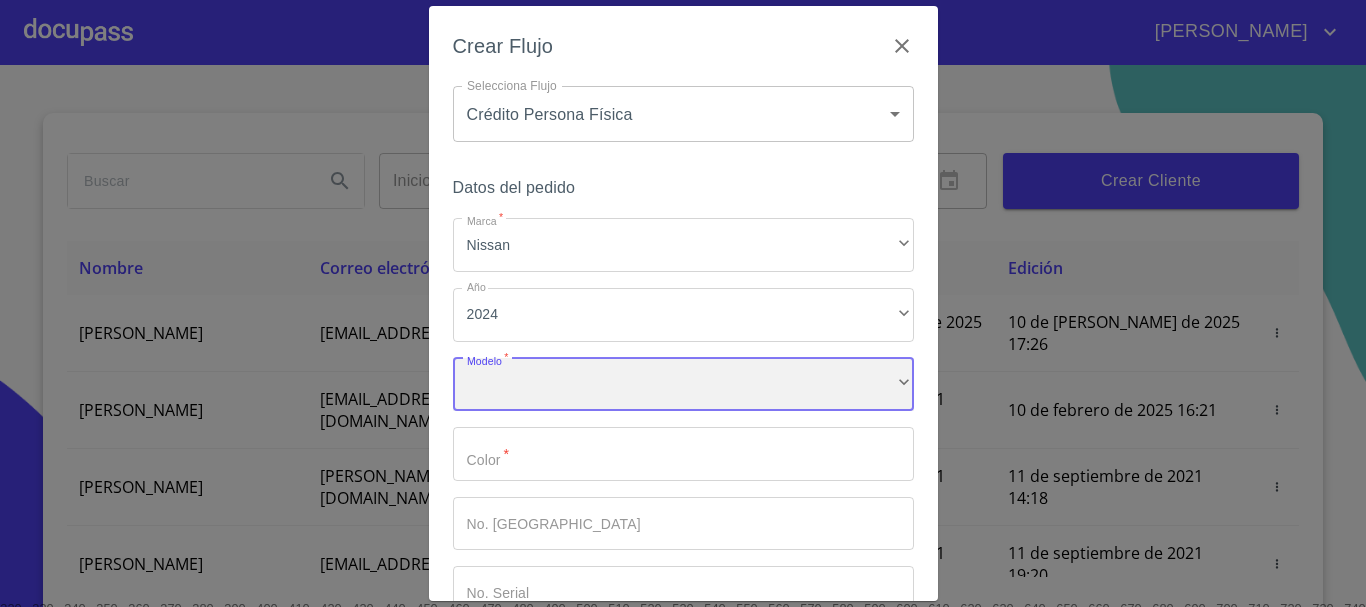 click on "​" at bounding box center [683, 385] 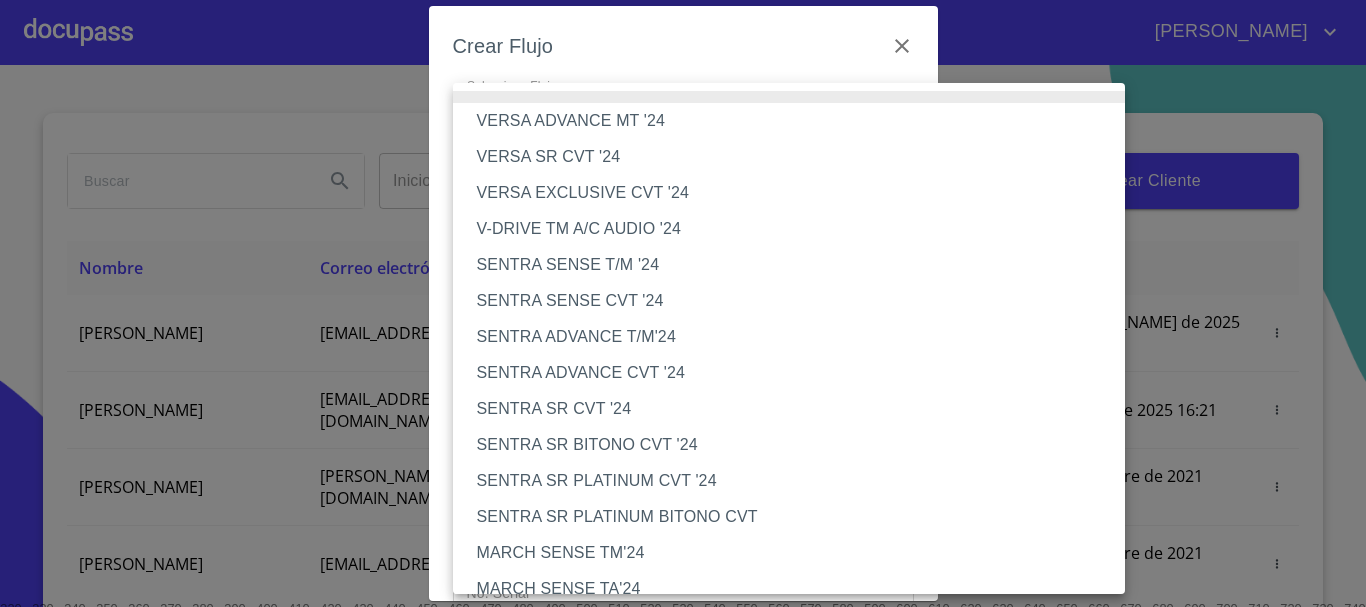type 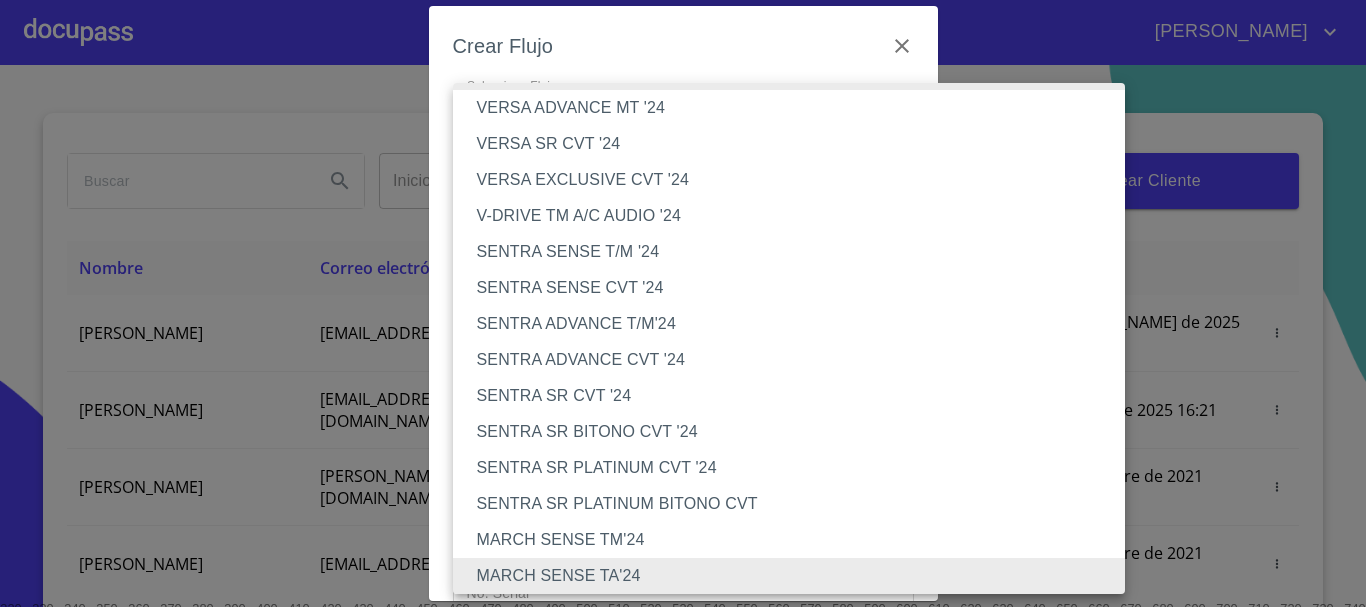 type 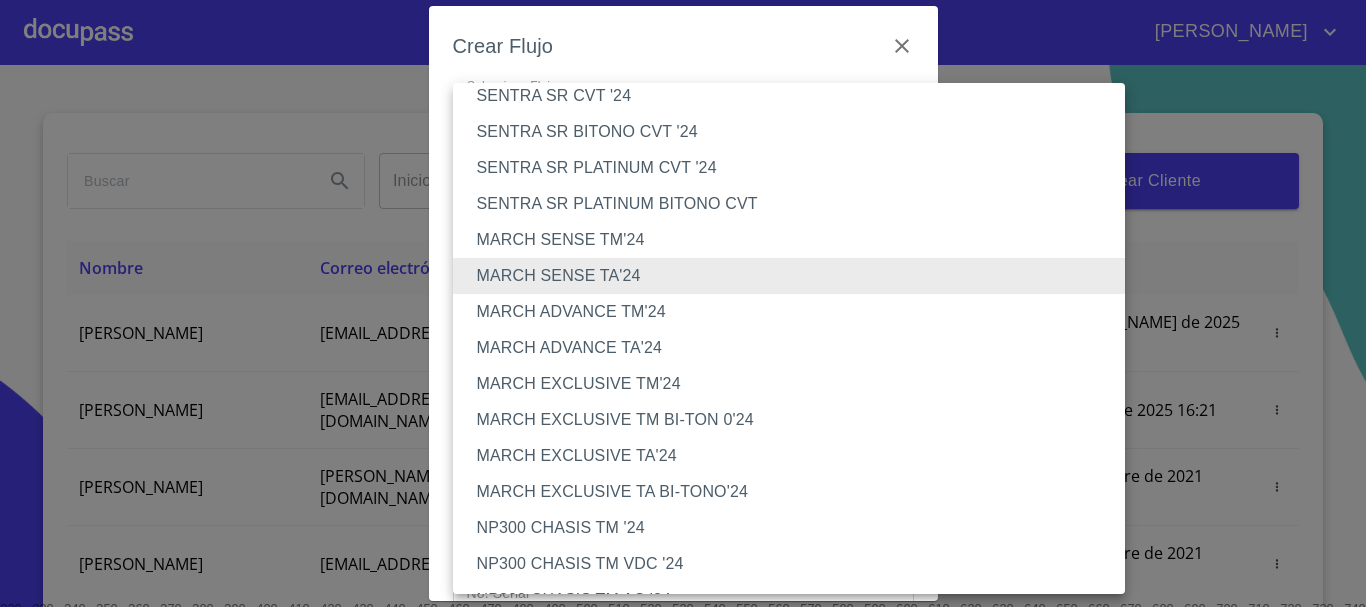 scroll, scrollTop: 413, scrollLeft: 0, axis: vertical 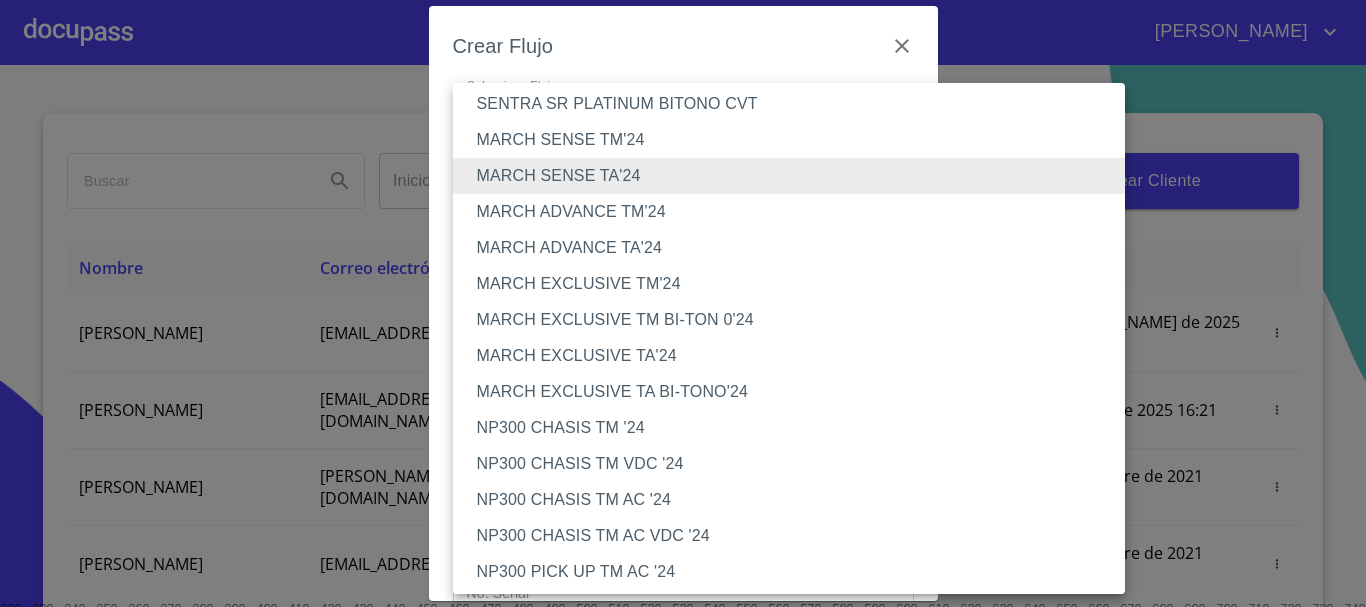 click at bounding box center [683, 303] 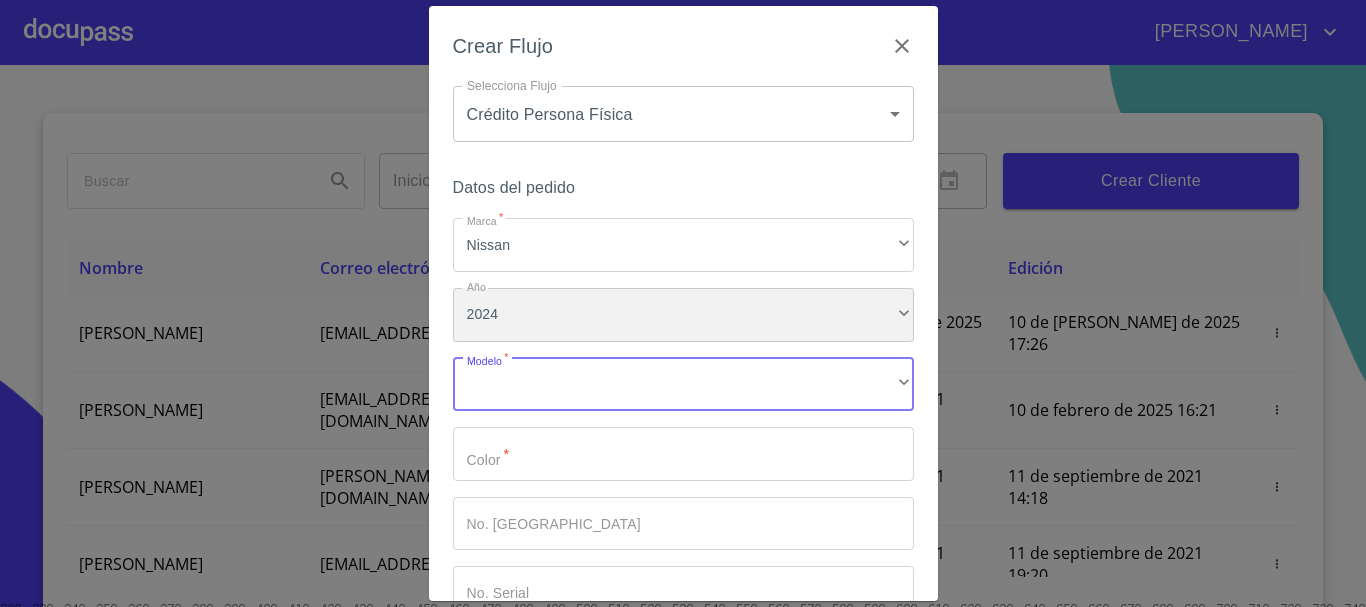 click on "2024" at bounding box center [683, 315] 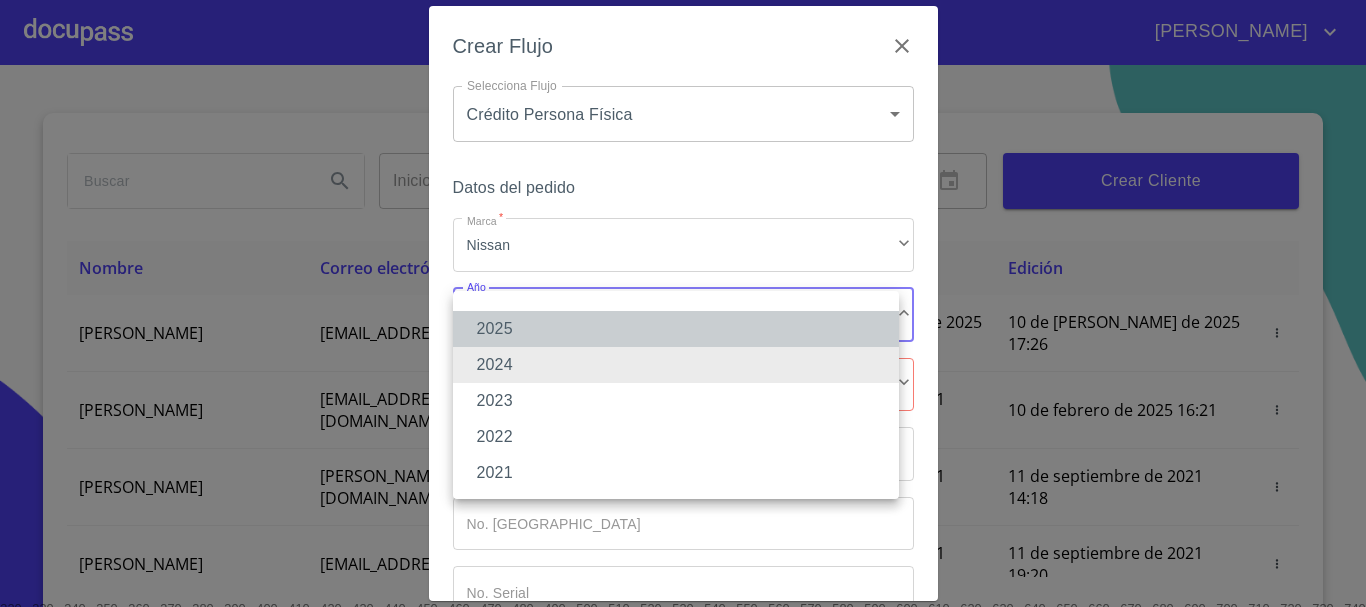 click on "2025" at bounding box center (676, 329) 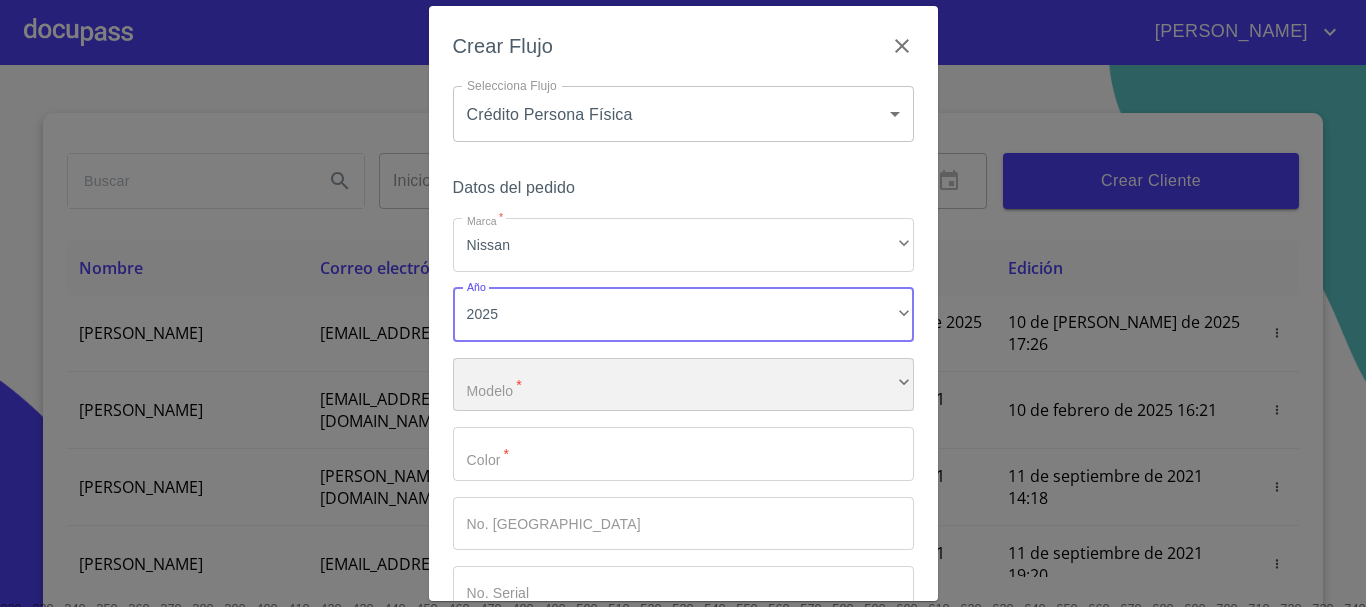 click on "​" at bounding box center (683, 385) 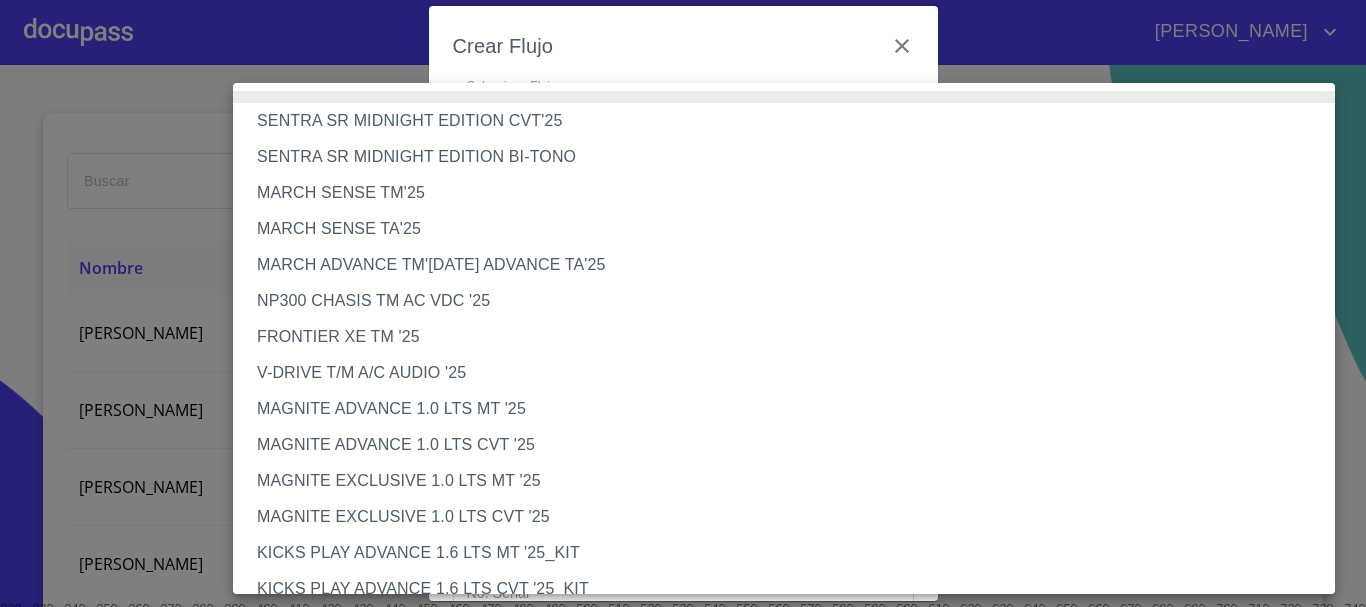 type 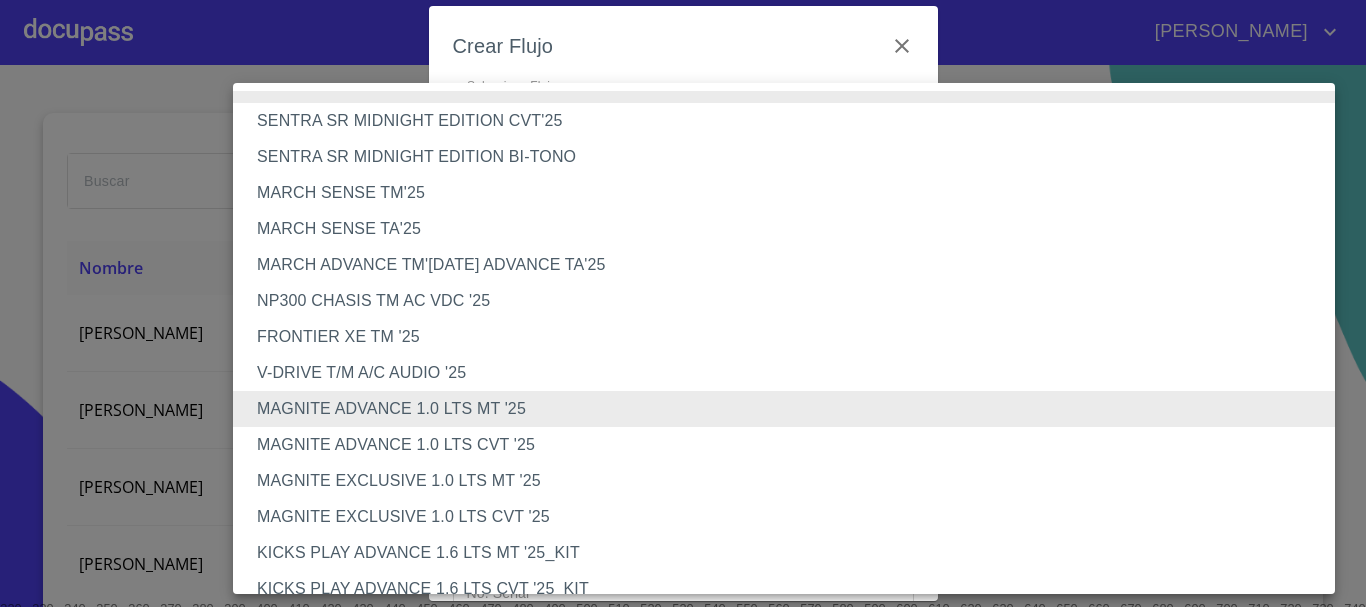 type 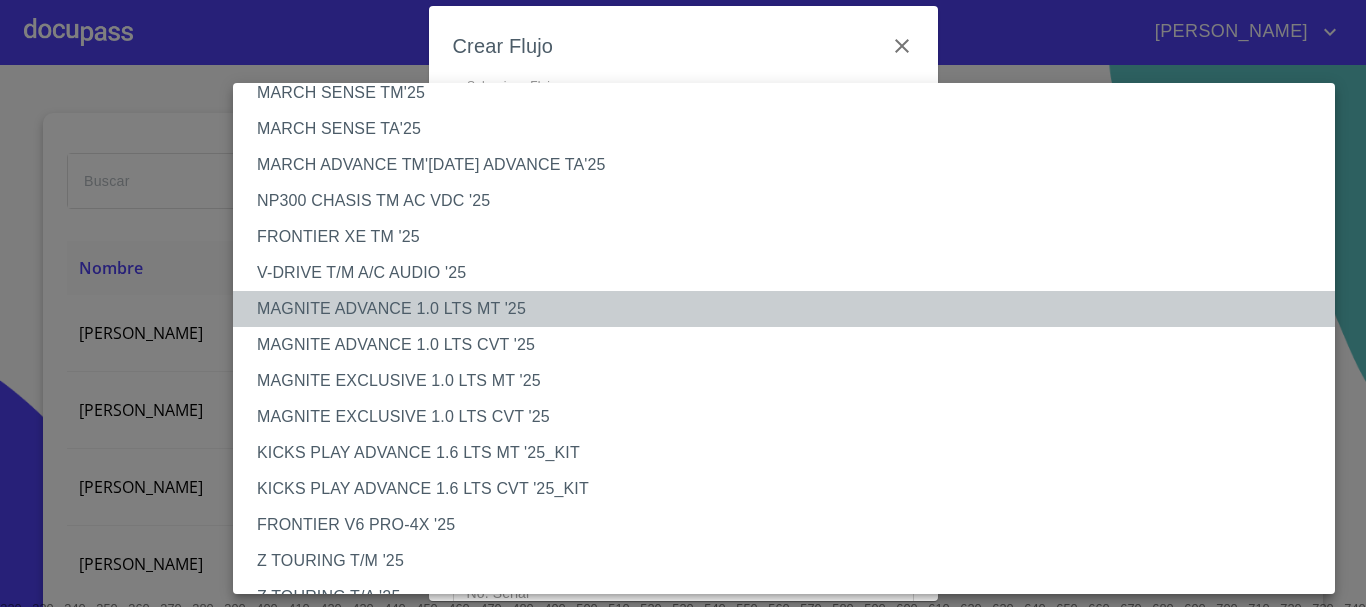 click on "MAGNITE ADVANCE 1.0 LTS MT '25" at bounding box center [791, 309] 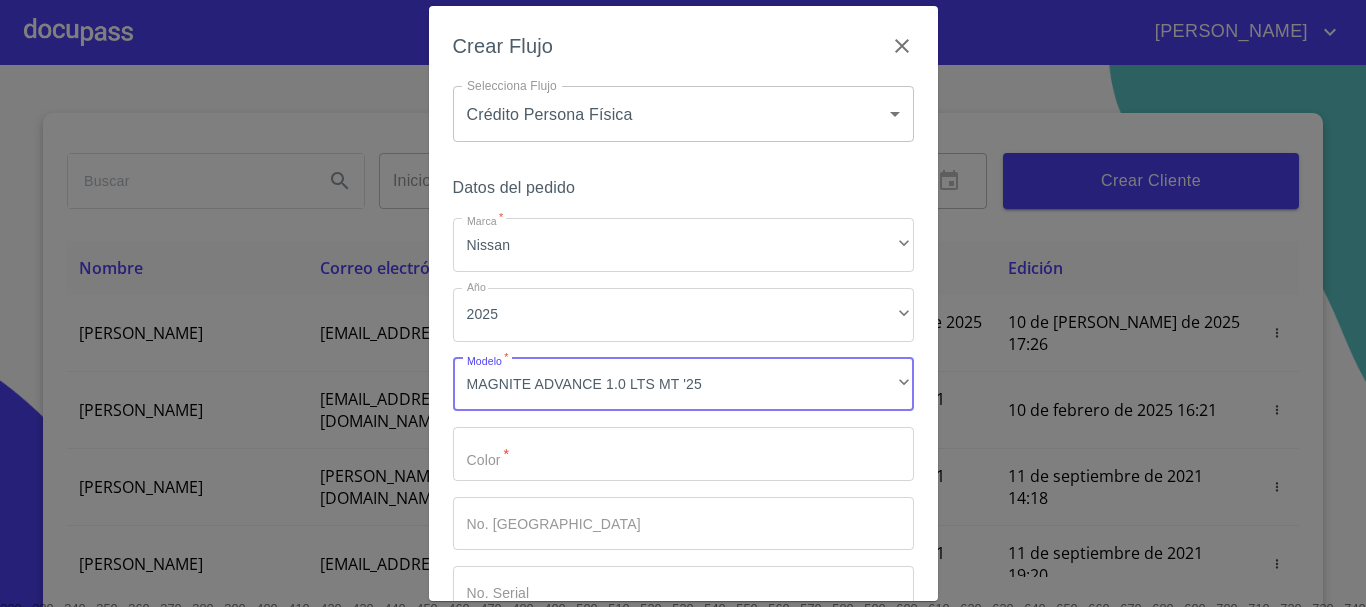 click on "Marca   * Nissan ​ Año 2025 ​ Modelo   * MAGNITE ADVANCE 1.0 LTS MT '25 ​ Color   * ​ No. Pedido ​ No. Serial ​" at bounding box center [683, 419] 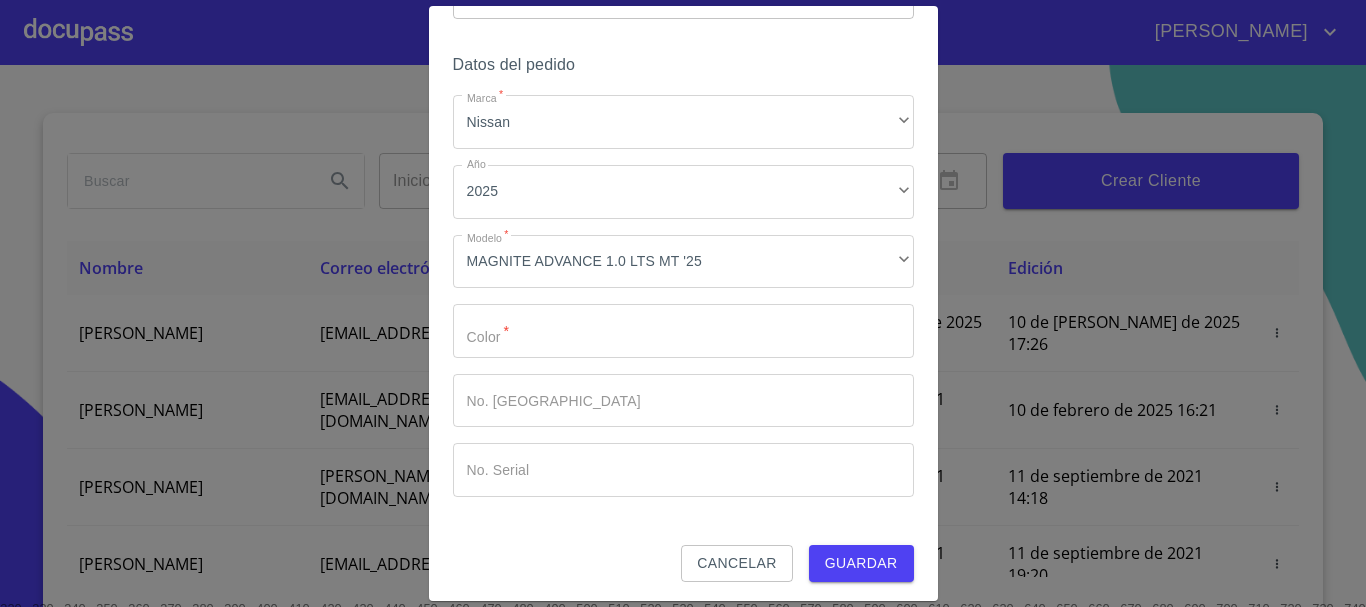 scroll, scrollTop: 128, scrollLeft: 0, axis: vertical 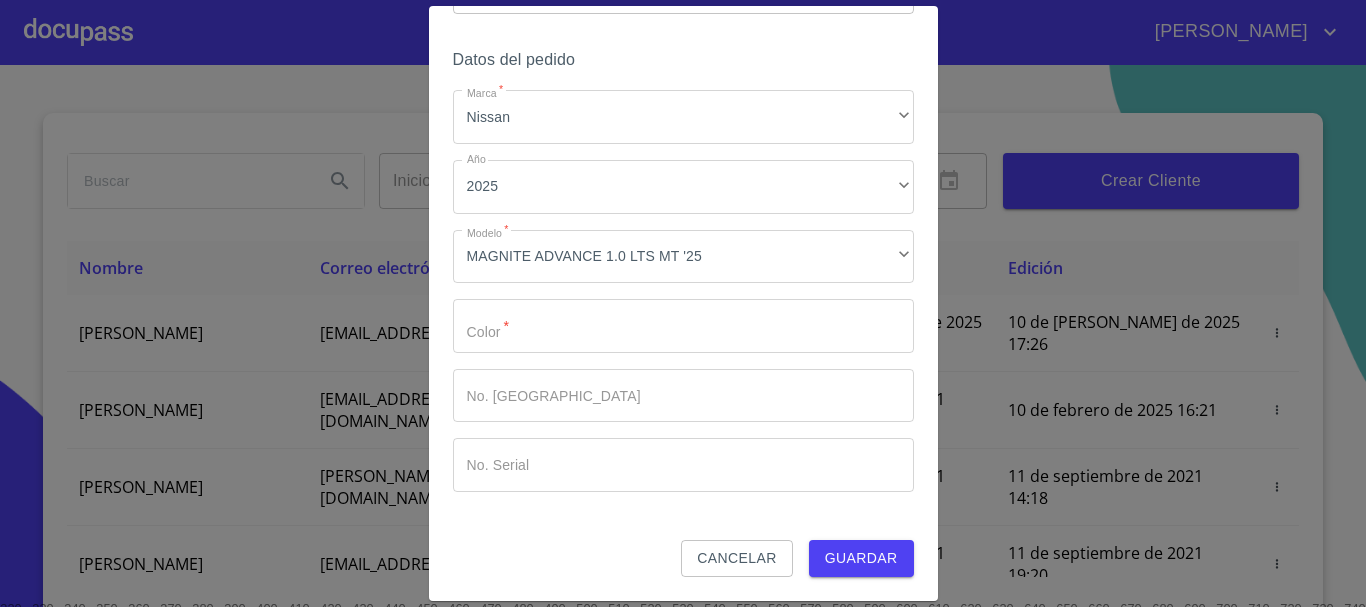 click on "Marca   *" at bounding box center (683, 326) 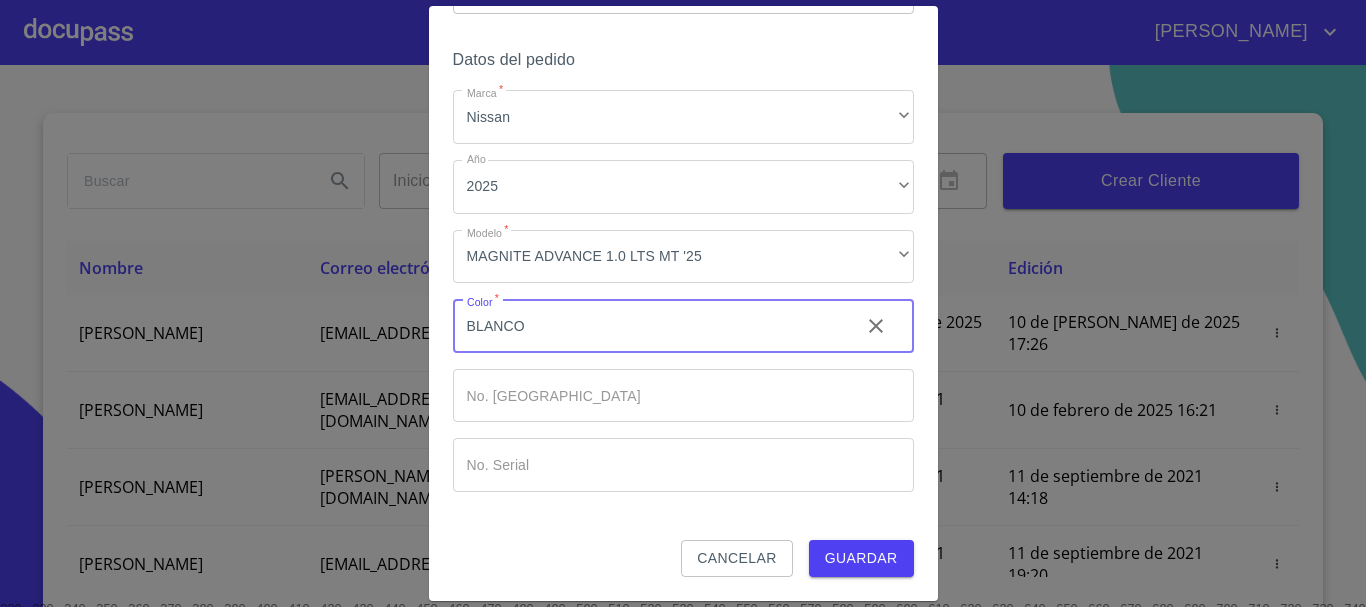 type on "BLANCO" 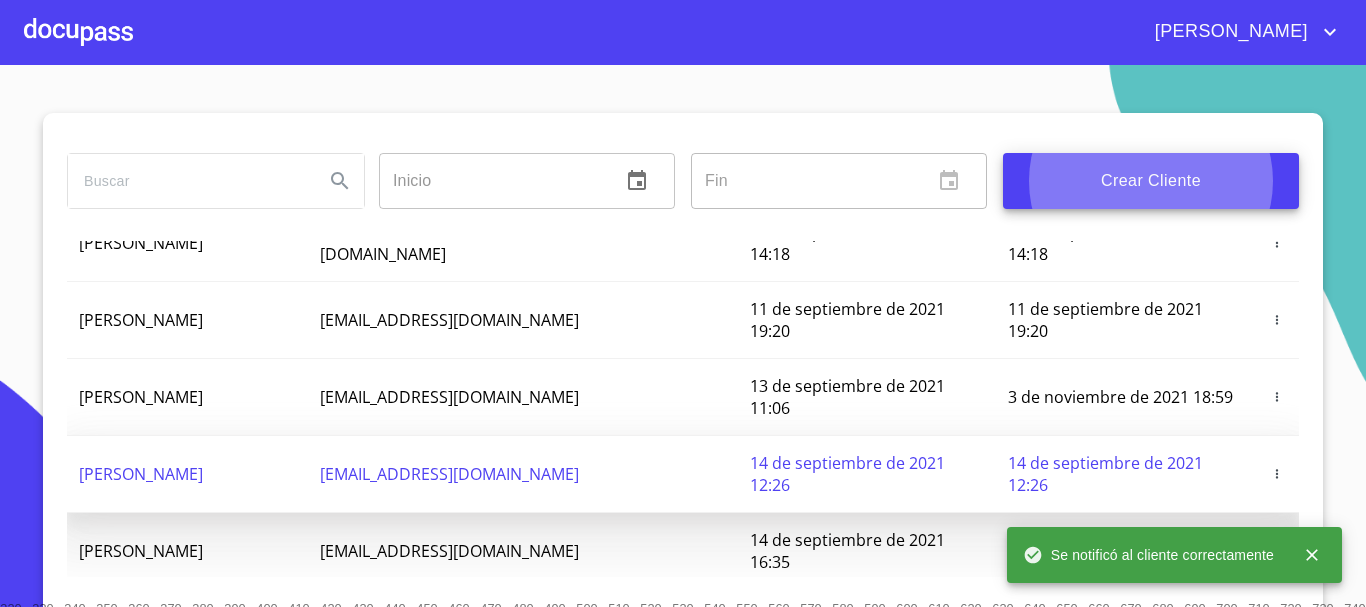 scroll, scrollTop: 355, scrollLeft: 0, axis: vertical 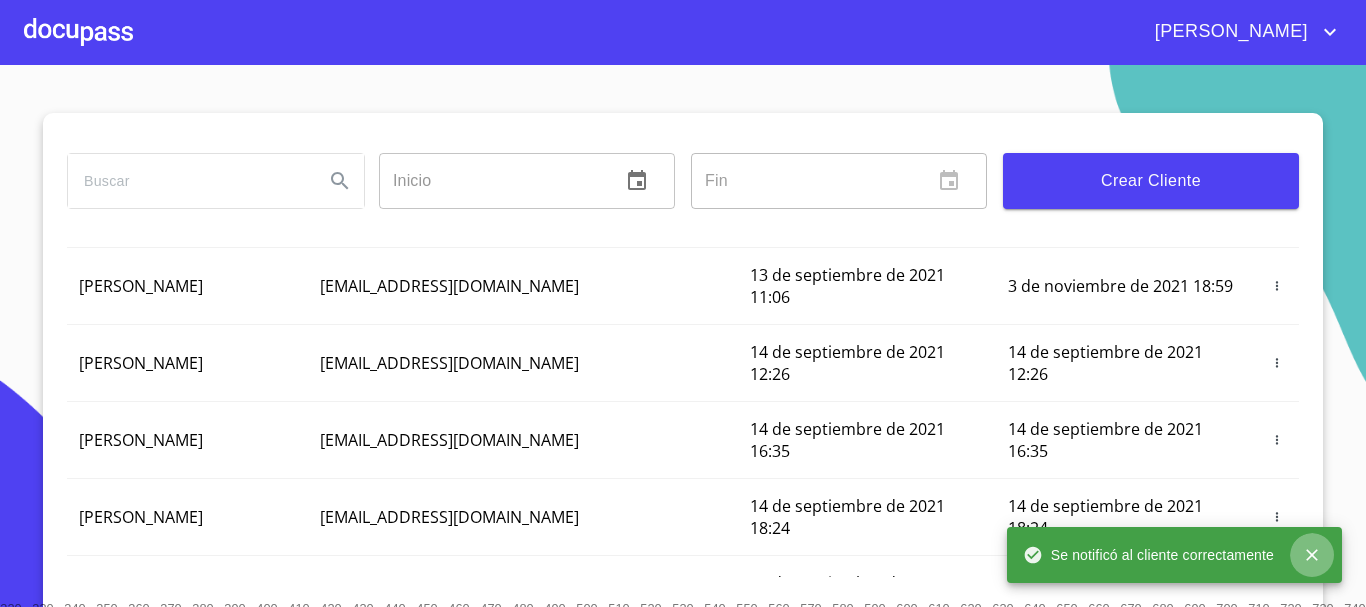 click at bounding box center [1312, 555] 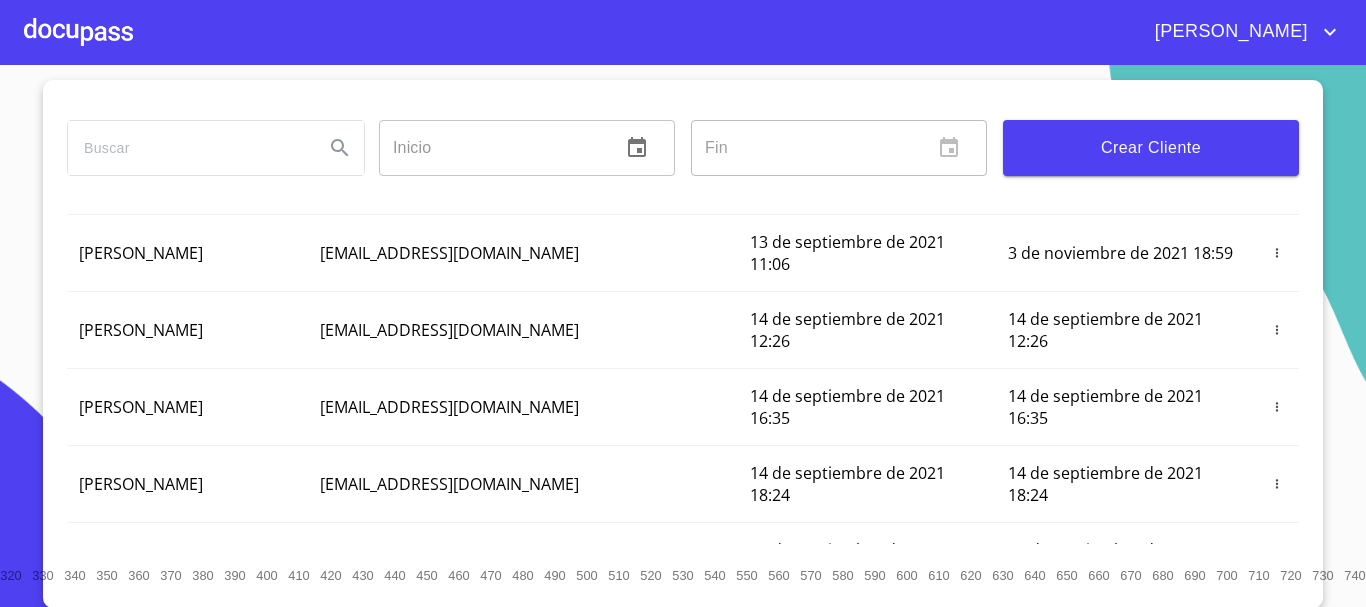 scroll, scrollTop: 49, scrollLeft: 0, axis: vertical 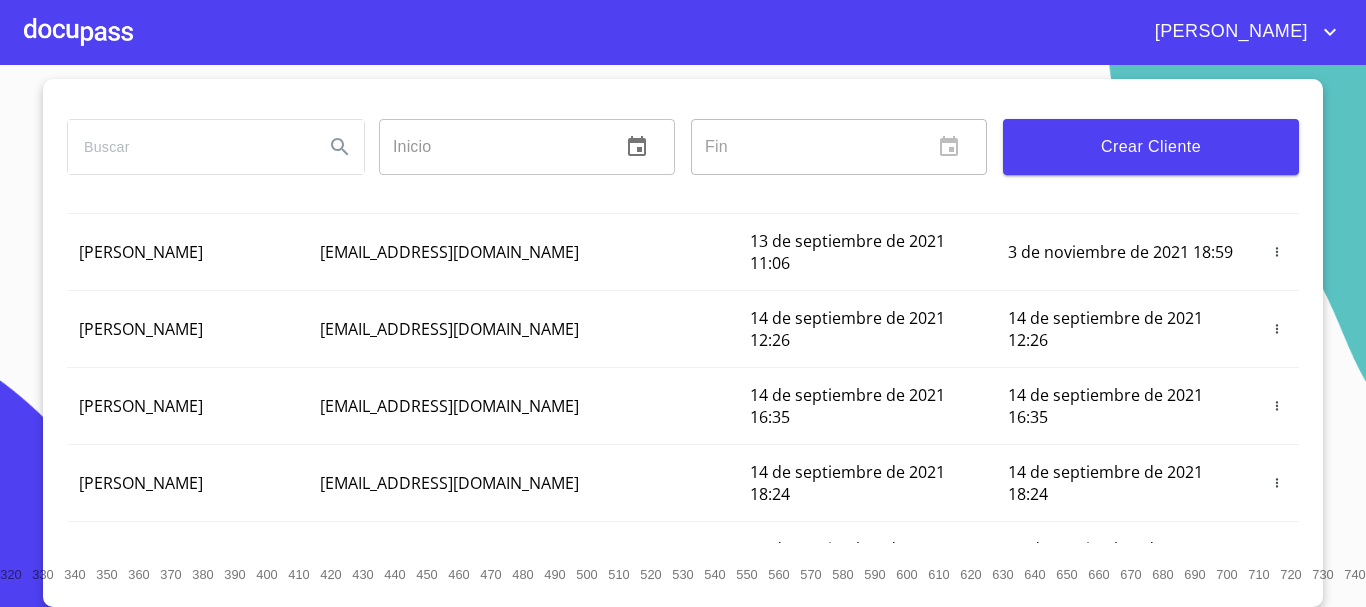 click at bounding box center [78, 32] 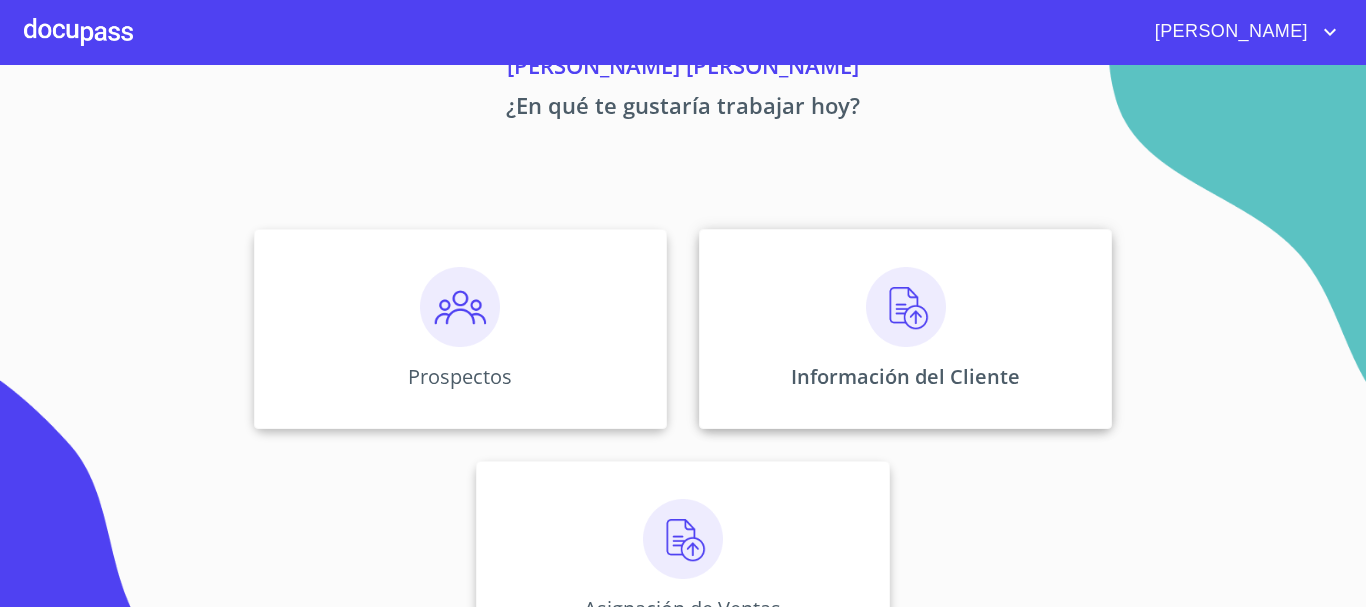 scroll, scrollTop: 66, scrollLeft: 0, axis: vertical 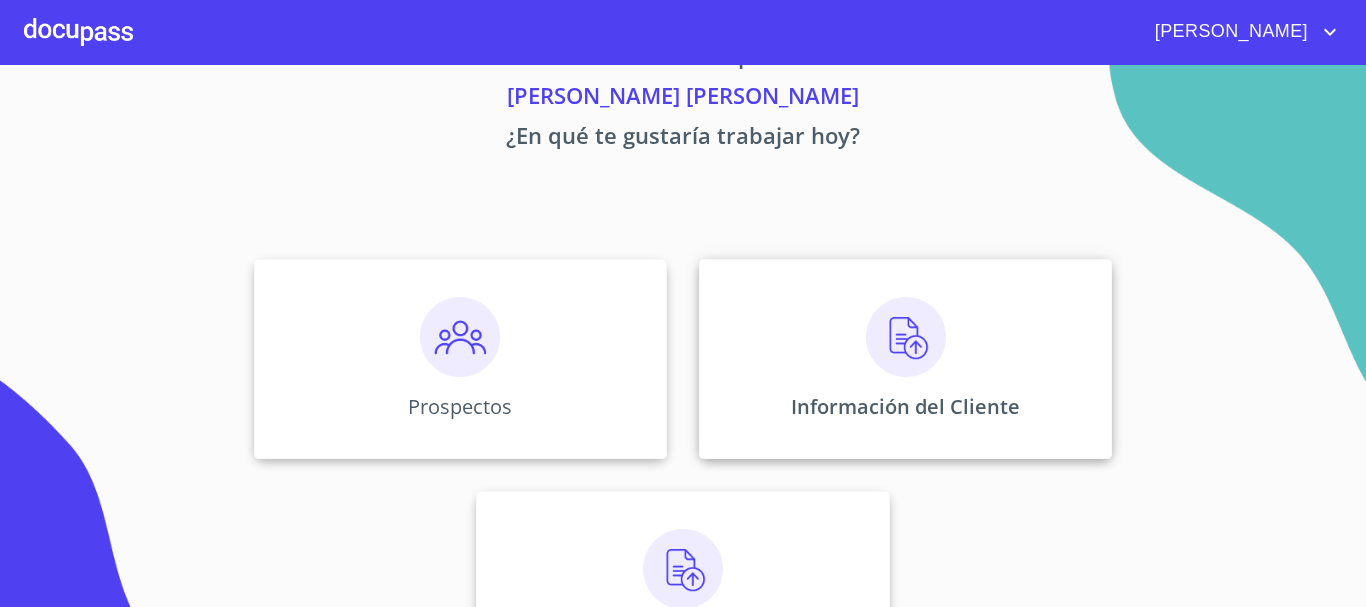 click on "Información del Cliente" at bounding box center [905, 359] 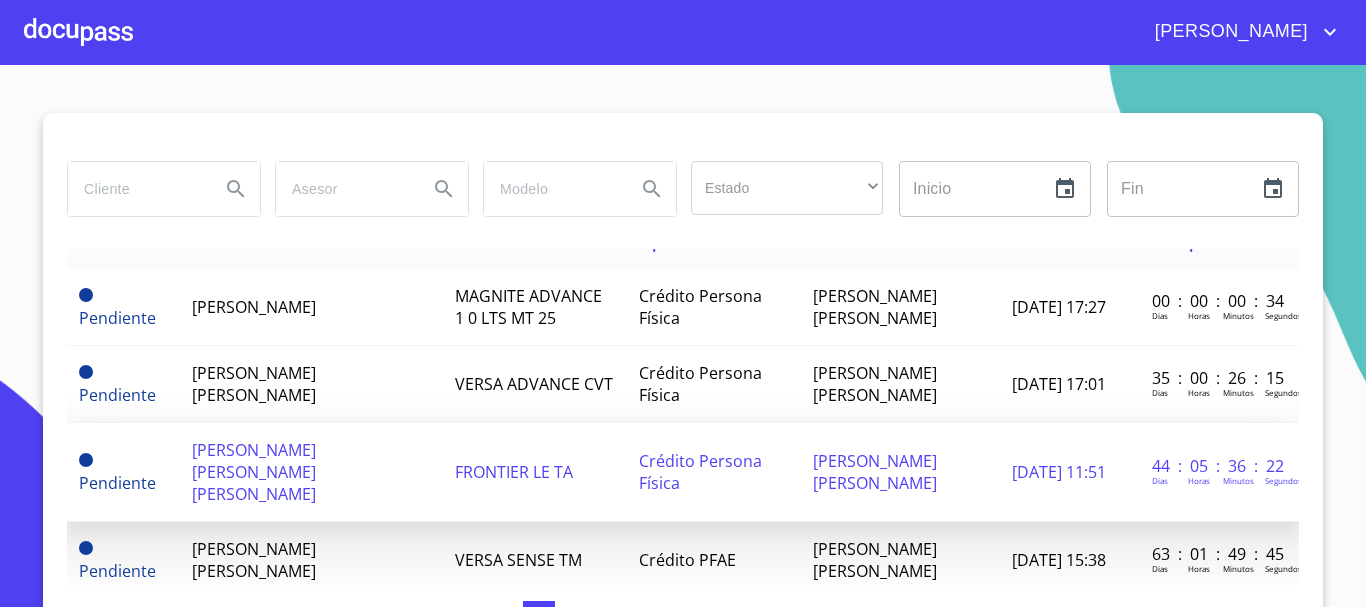 scroll, scrollTop: 0, scrollLeft: 0, axis: both 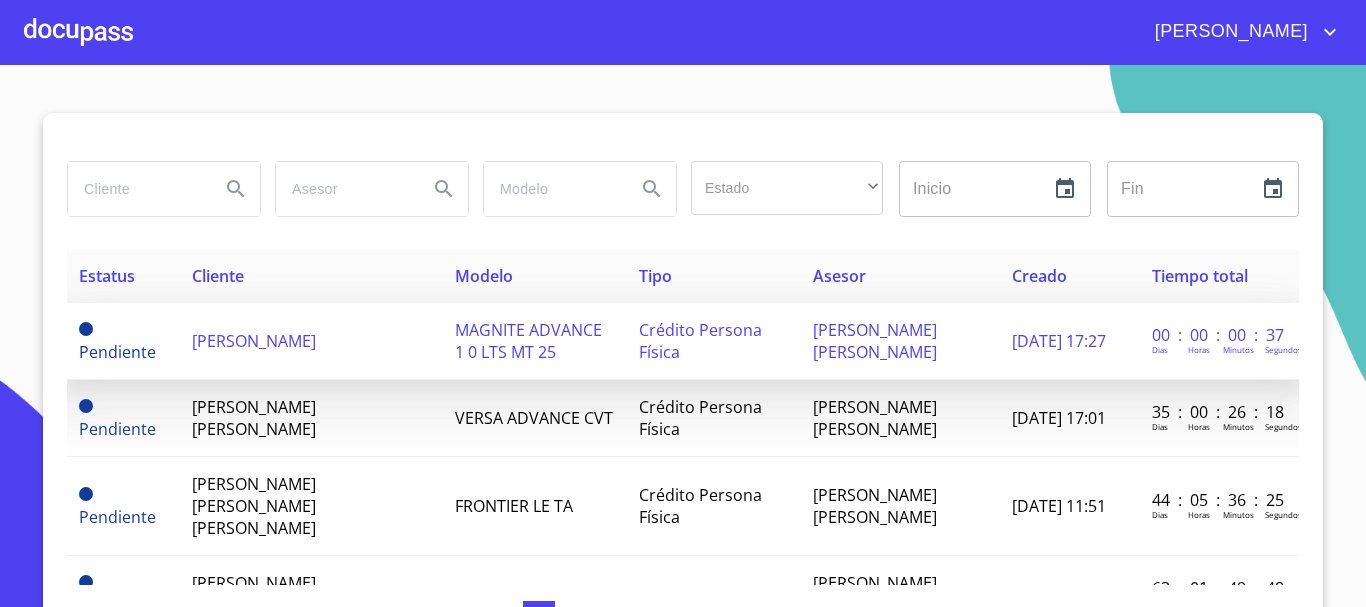 click on "MAGNITE ADVANCE 1 0 LTS MT 25" at bounding box center [528, 341] 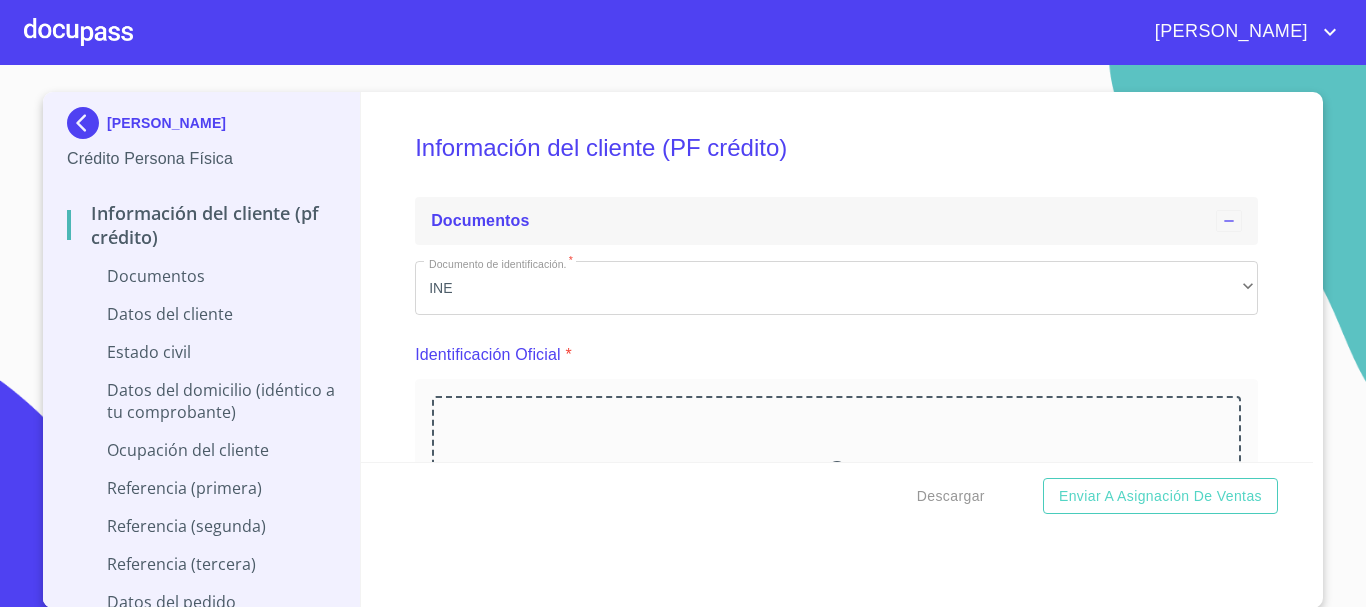 scroll, scrollTop: 22, scrollLeft: 0, axis: vertical 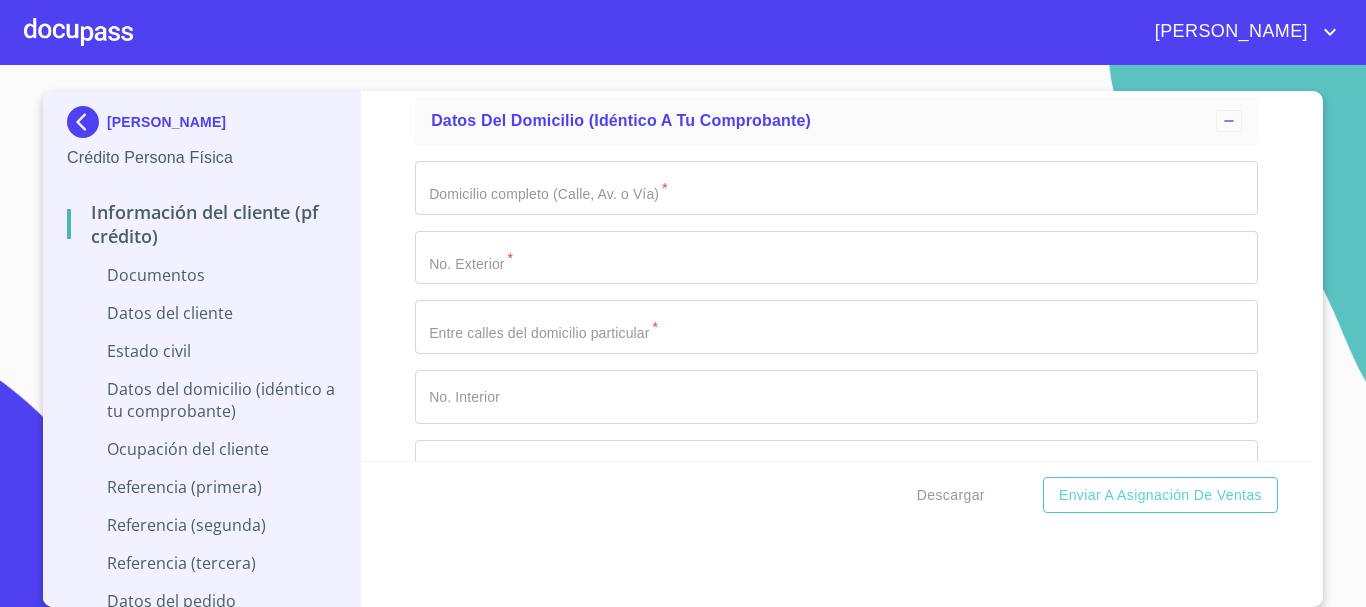 click on "Documento de identificación.   *" at bounding box center (813, -877) 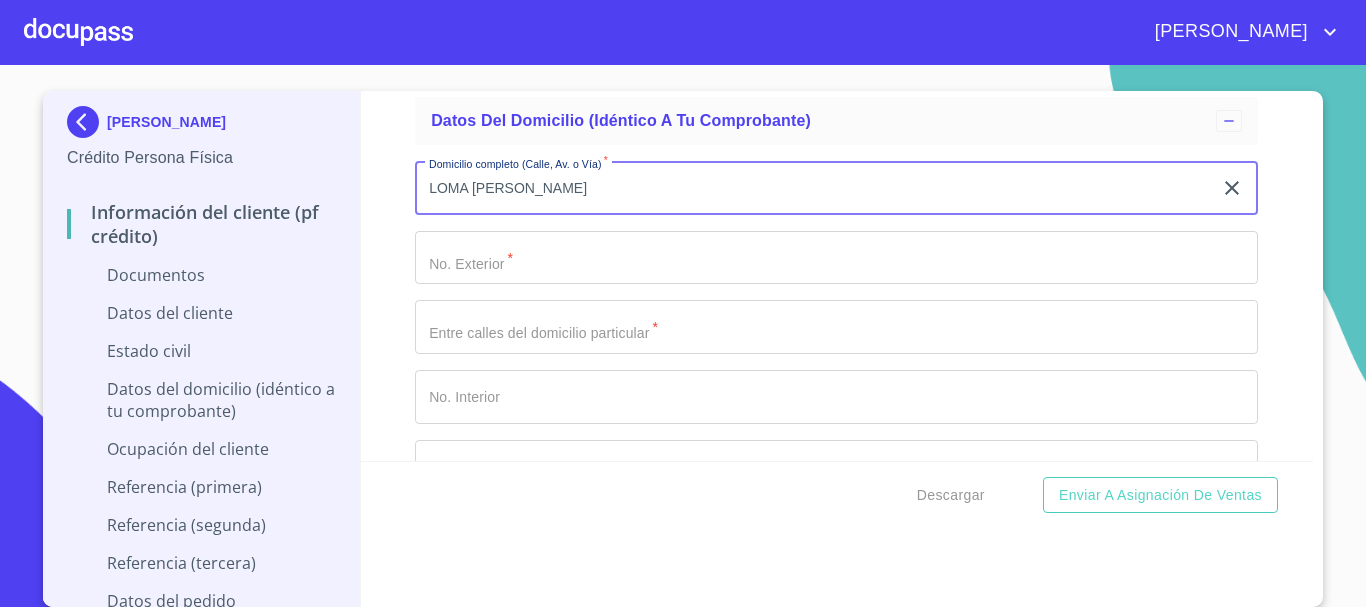 type on "LOMA [PERSON_NAME]" 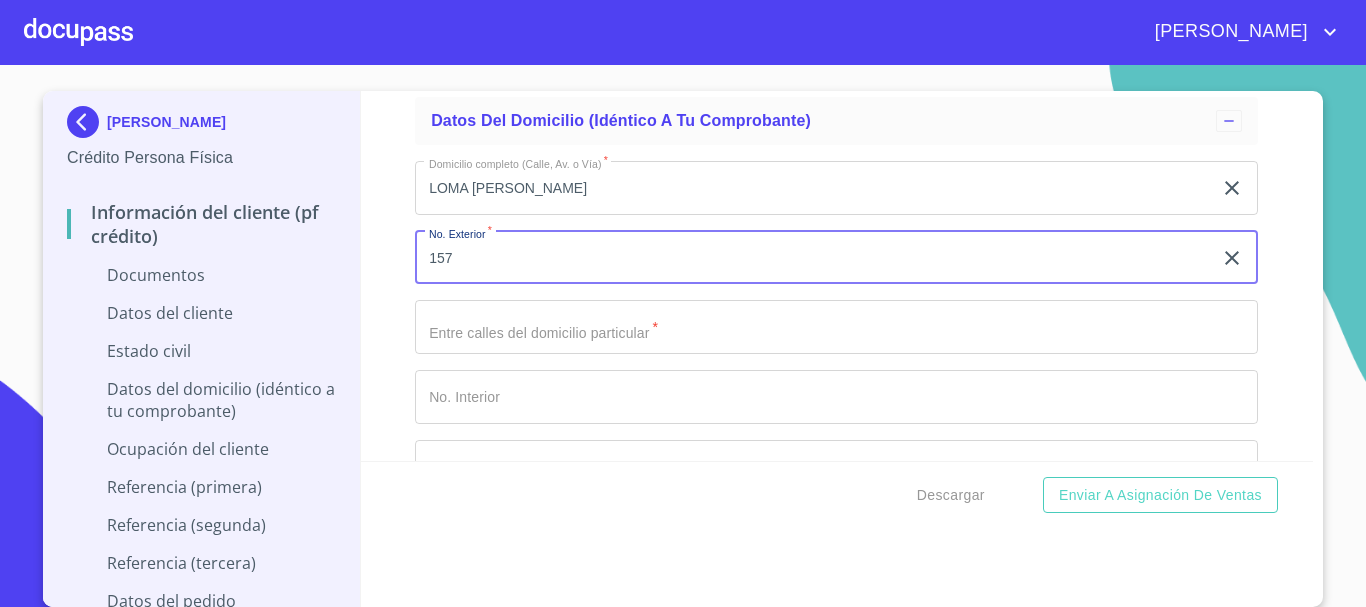type on "157" 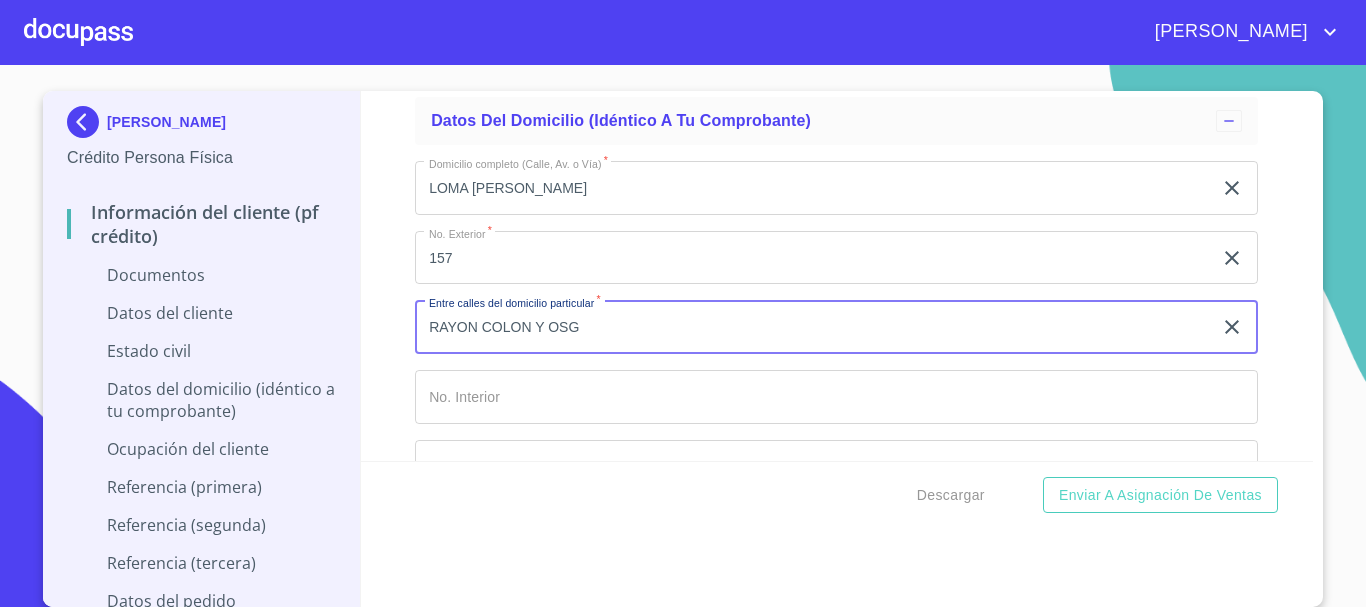 type on "RAYON COLON Y OSG" 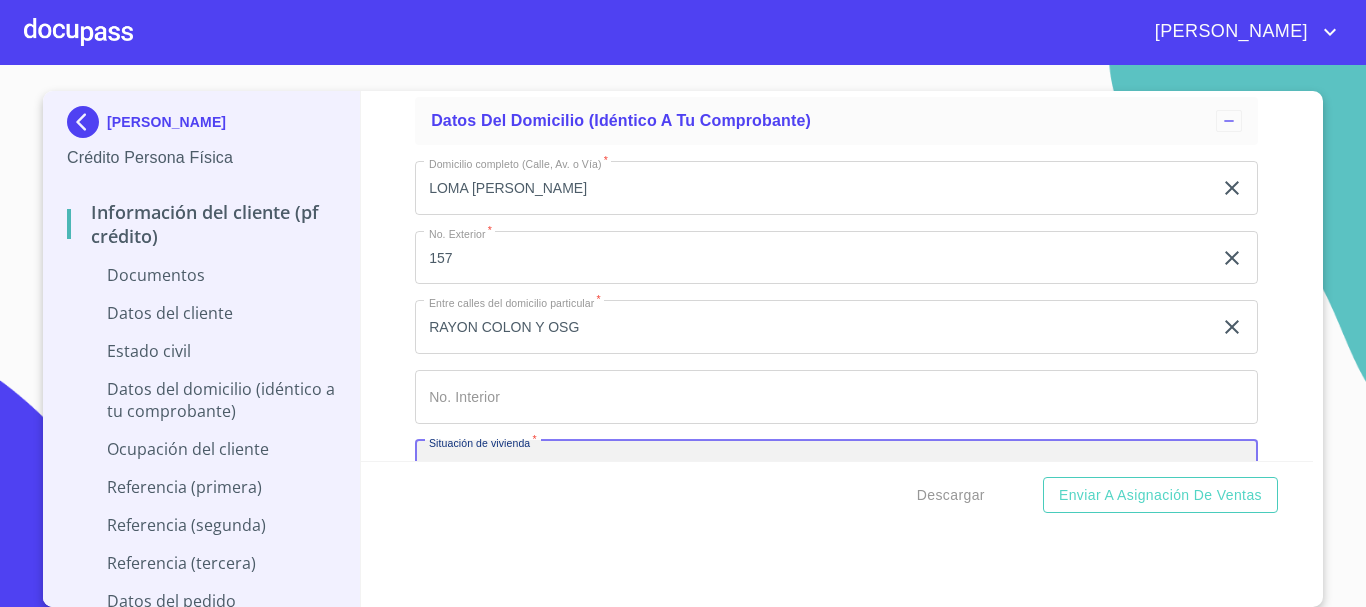 scroll, scrollTop: 3533, scrollLeft: 0, axis: vertical 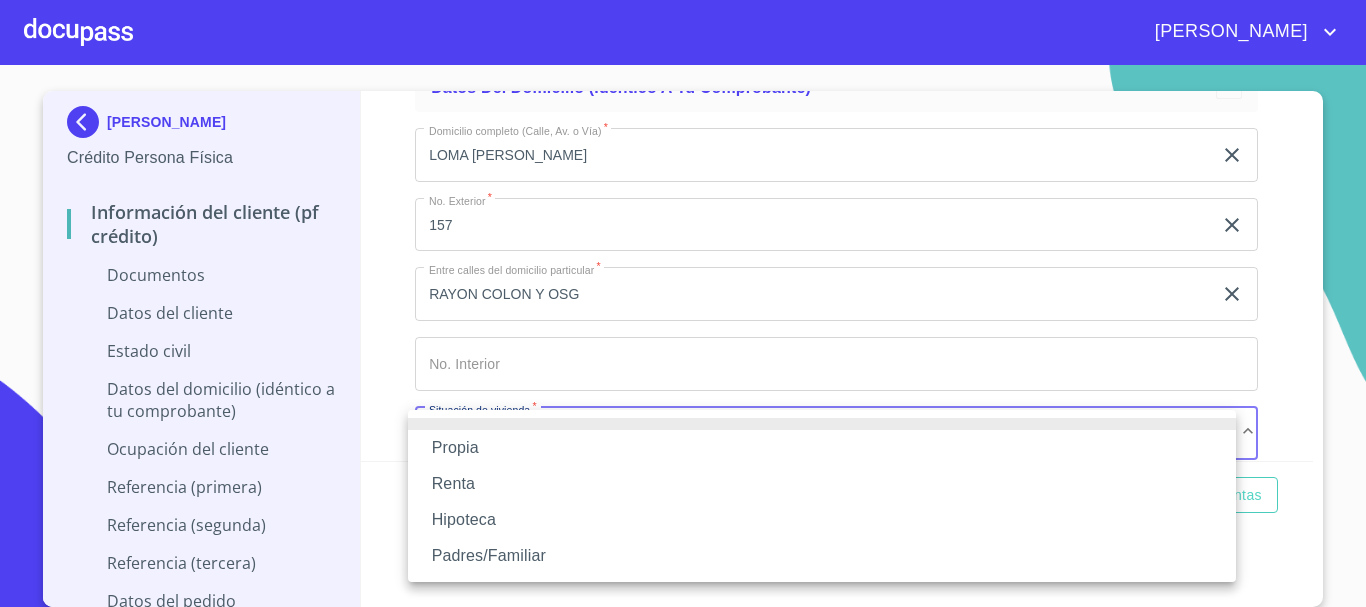 type 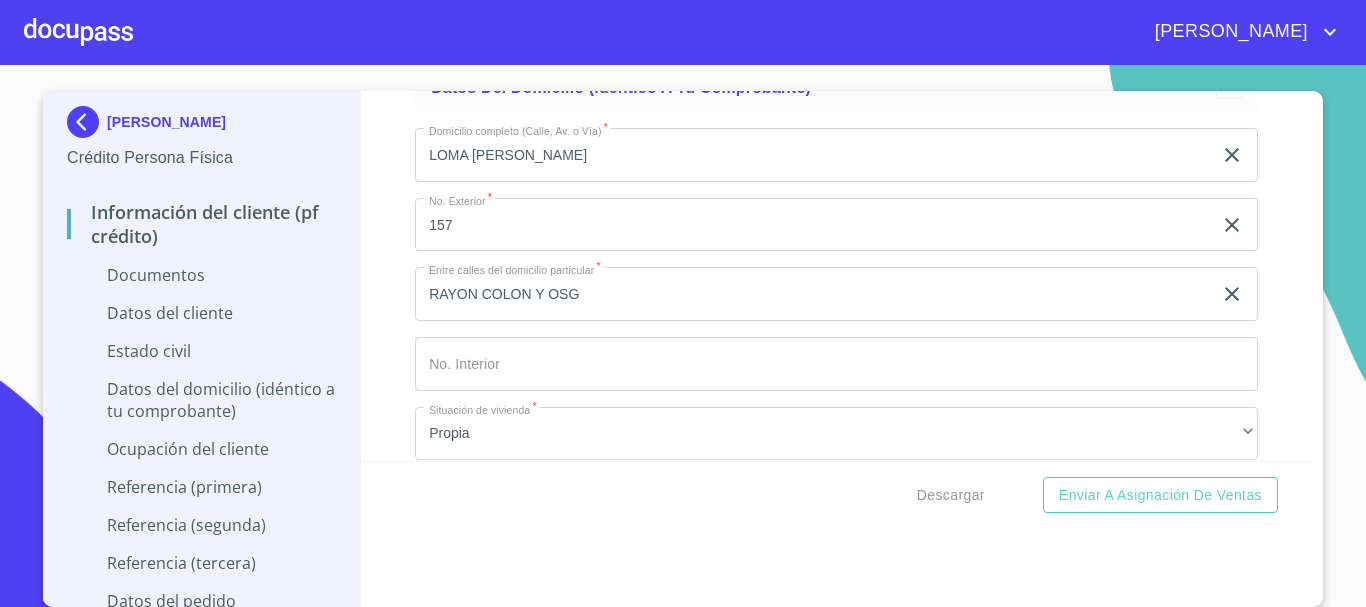 scroll, scrollTop: 3760, scrollLeft: 0, axis: vertical 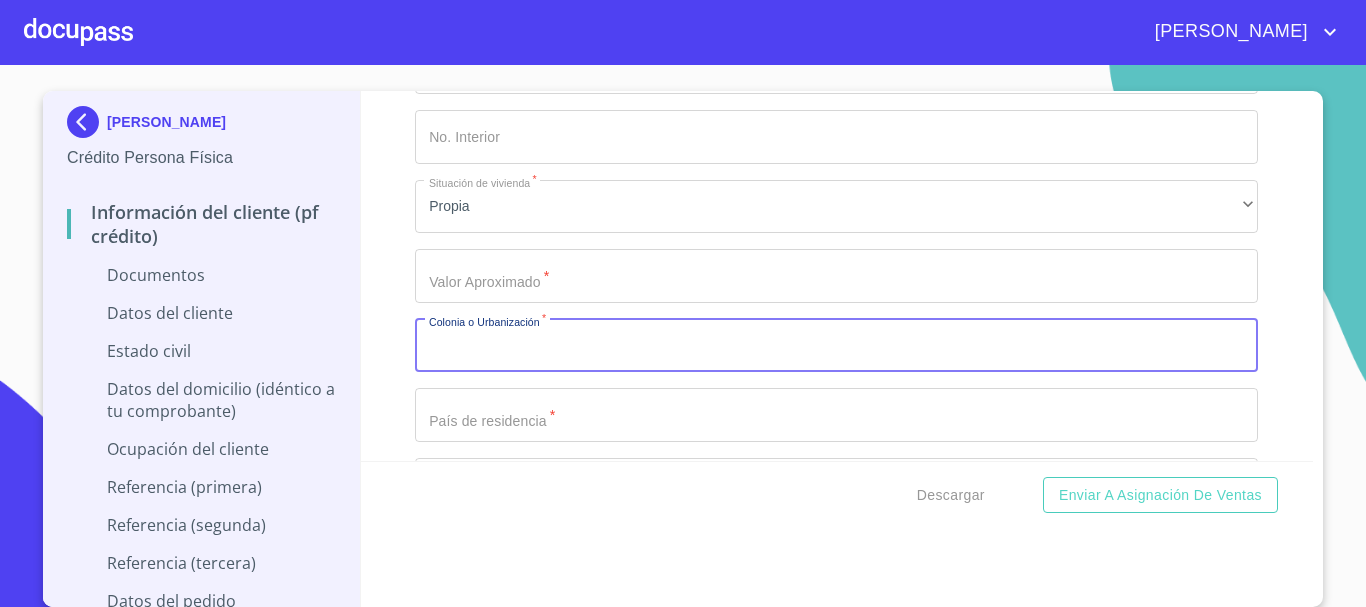 click on "Documento de identificación.   *" at bounding box center [813, -1137] 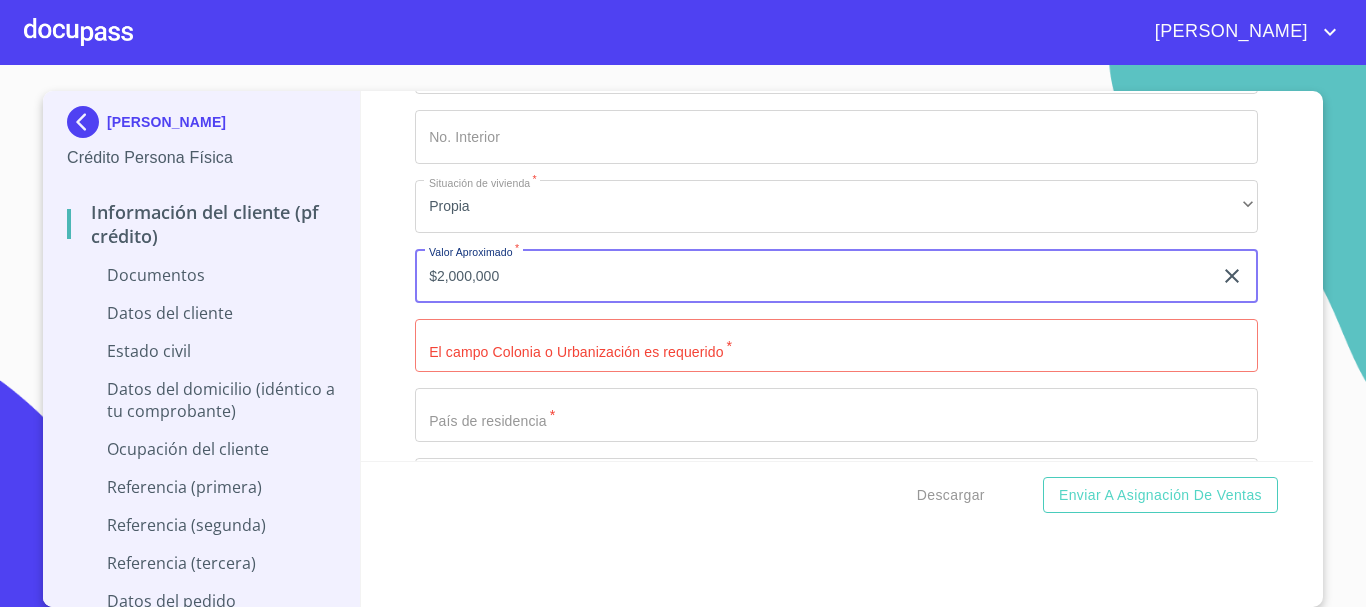 type on "$2,000,000" 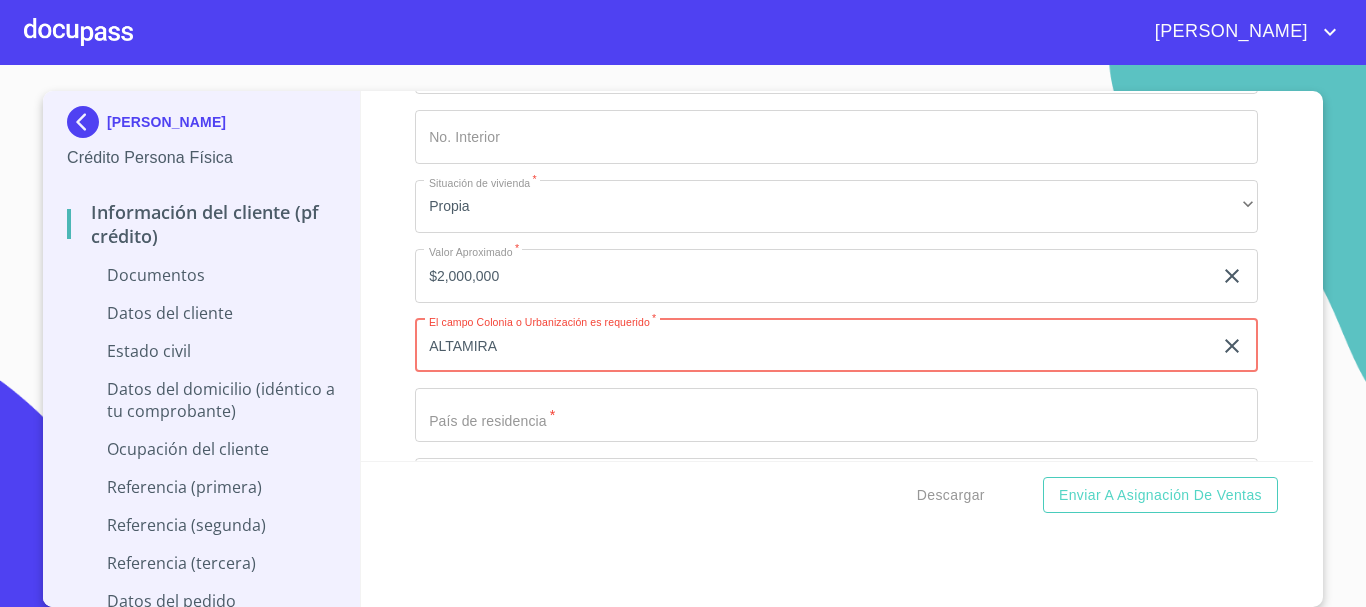 type on "ALTAMIRA" 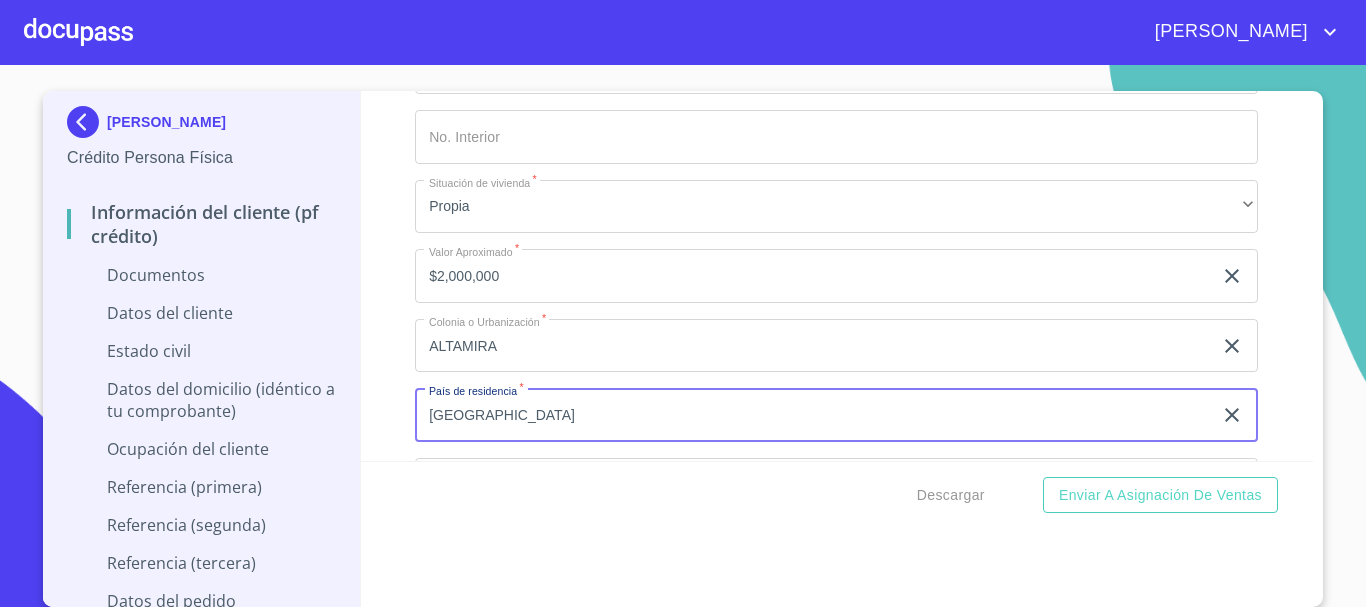type on "[GEOGRAPHIC_DATA]" 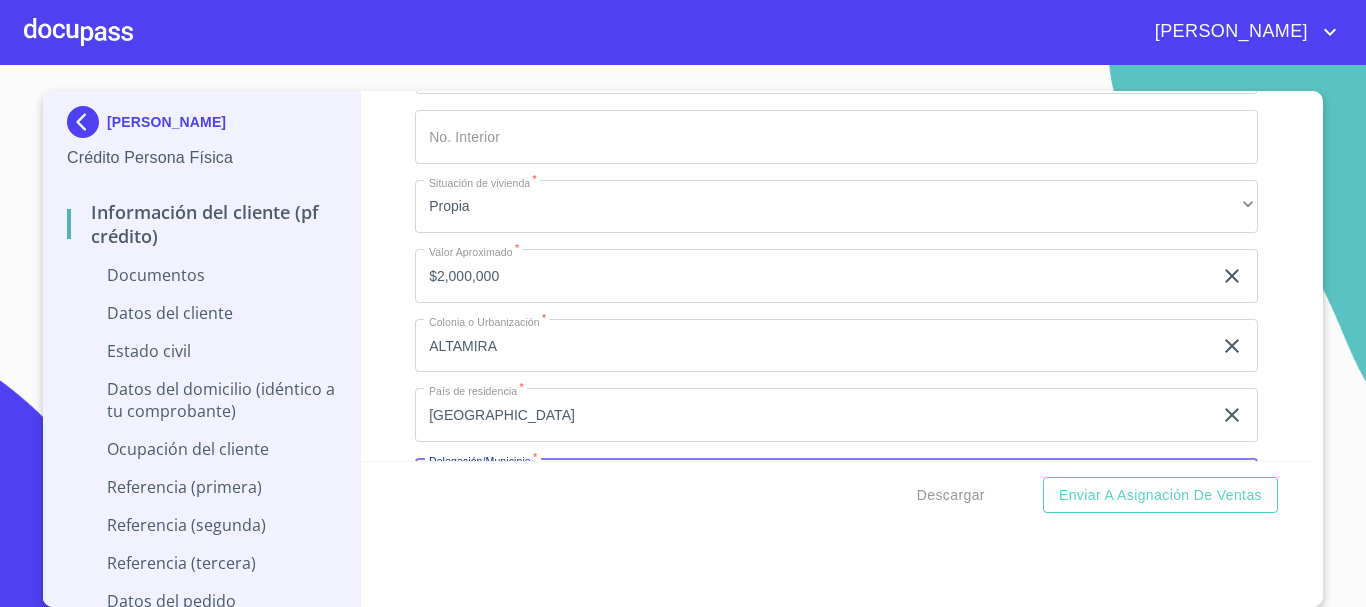 scroll, scrollTop: 3811, scrollLeft: 0, axis: vertical 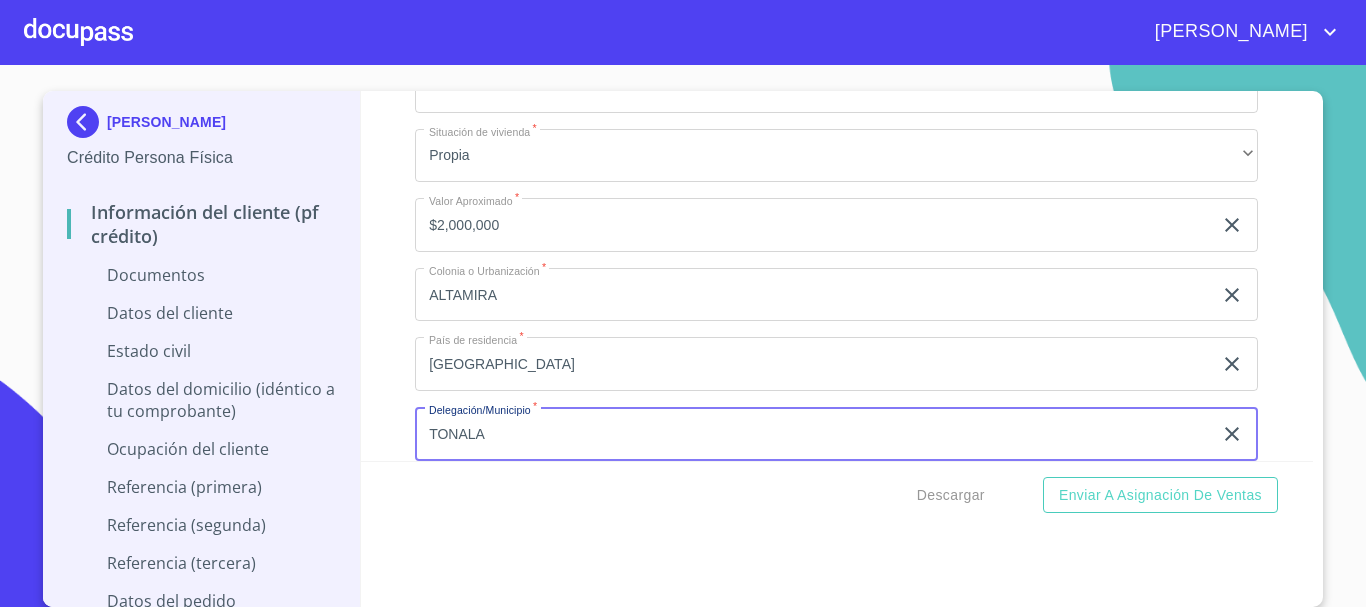 type on "TONALA" 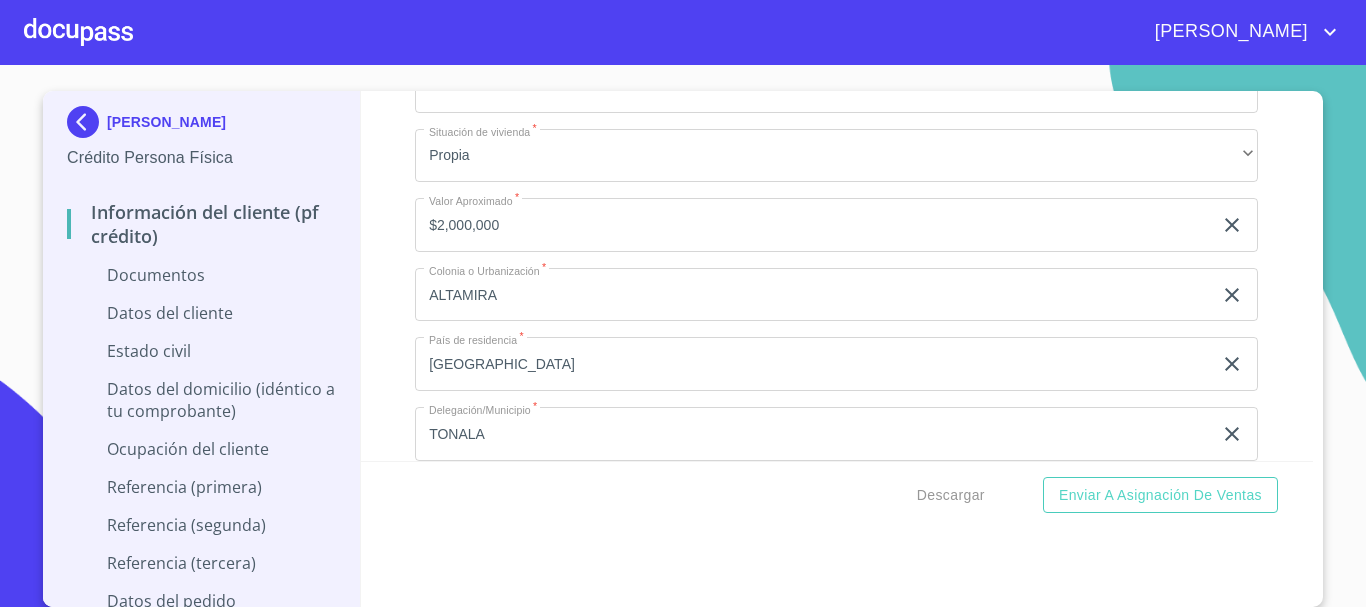 scroll, scrollTop: 4039, scrollLeft: 0, axis: vertical 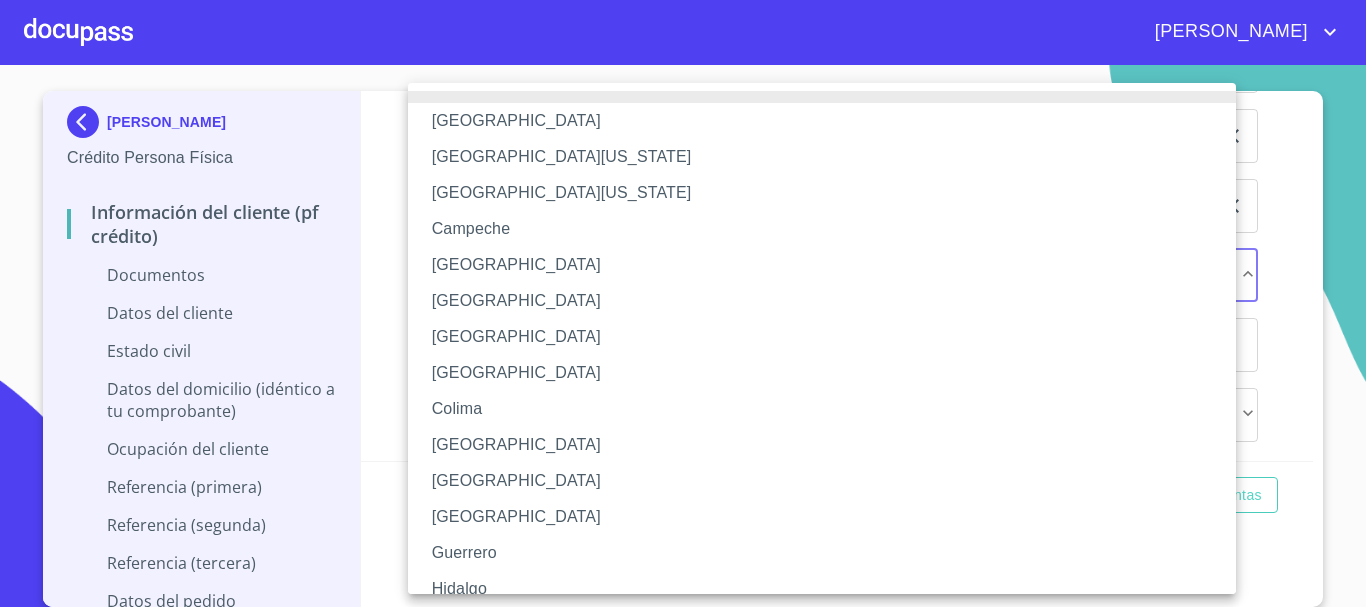 type 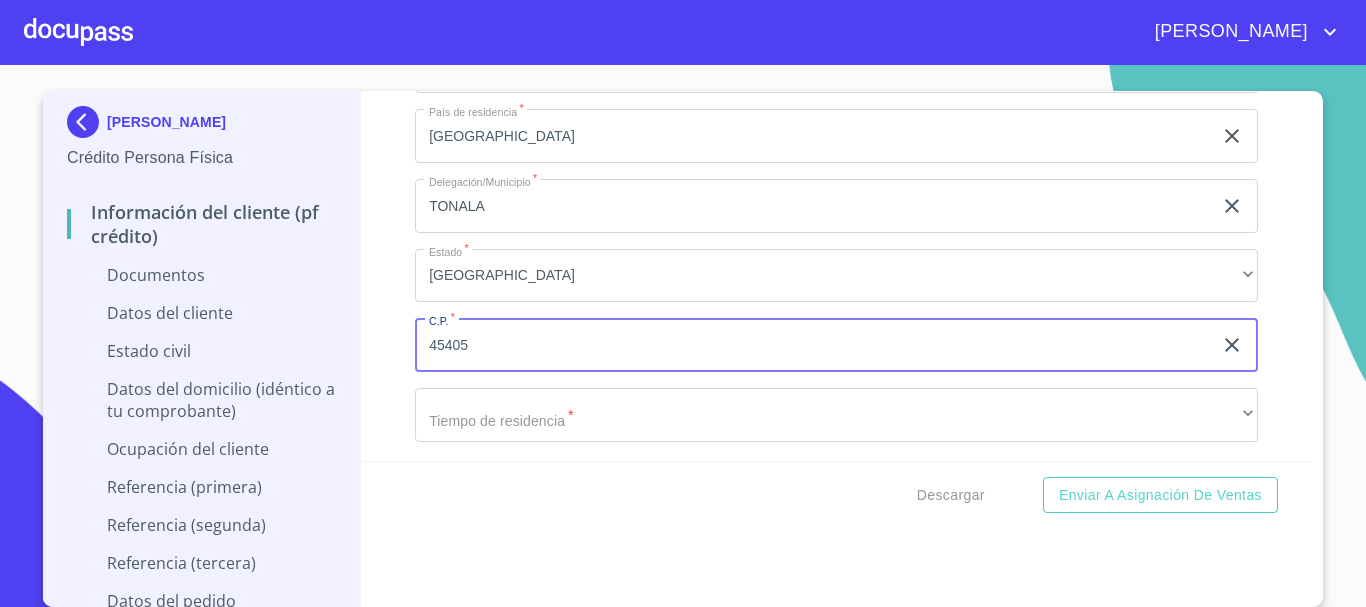 type on "45405" 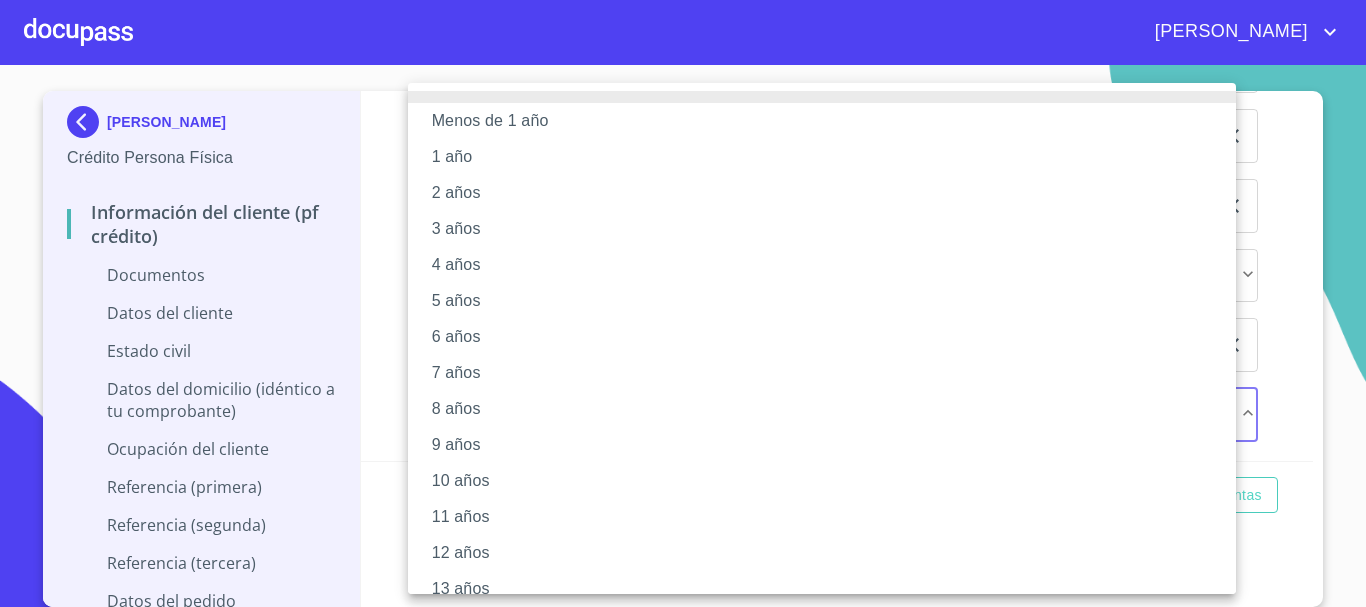 type 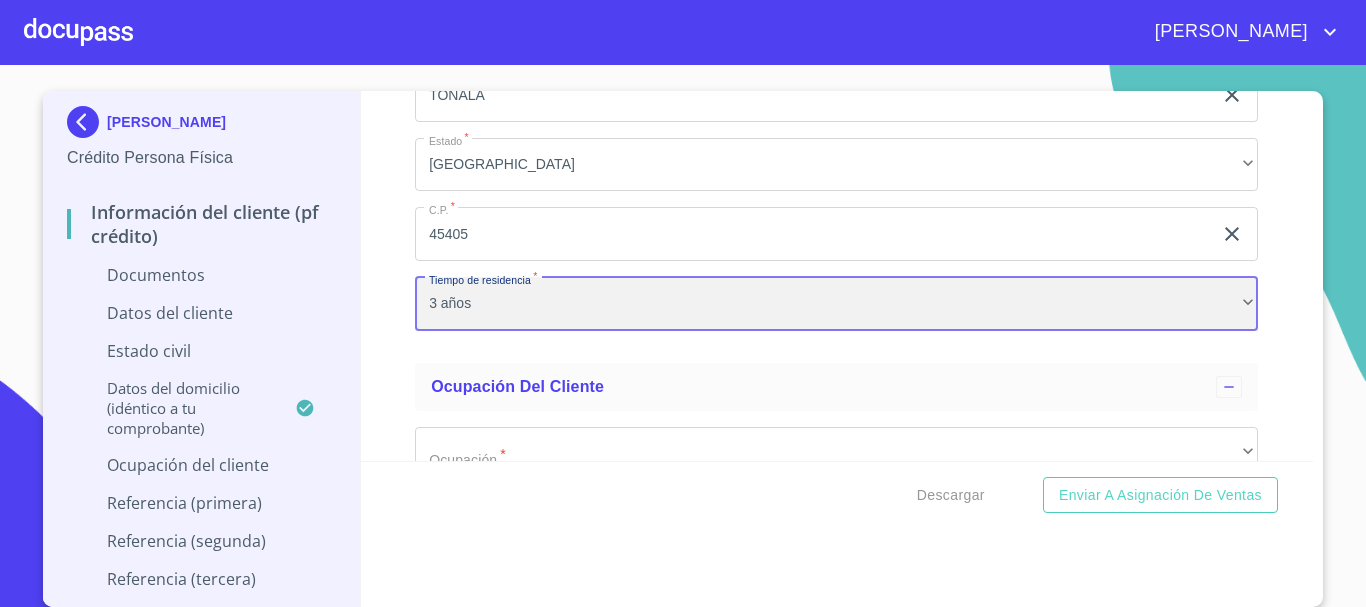 scroll, scrollTop: 4339, scrollLeft: 0, axis: vertical 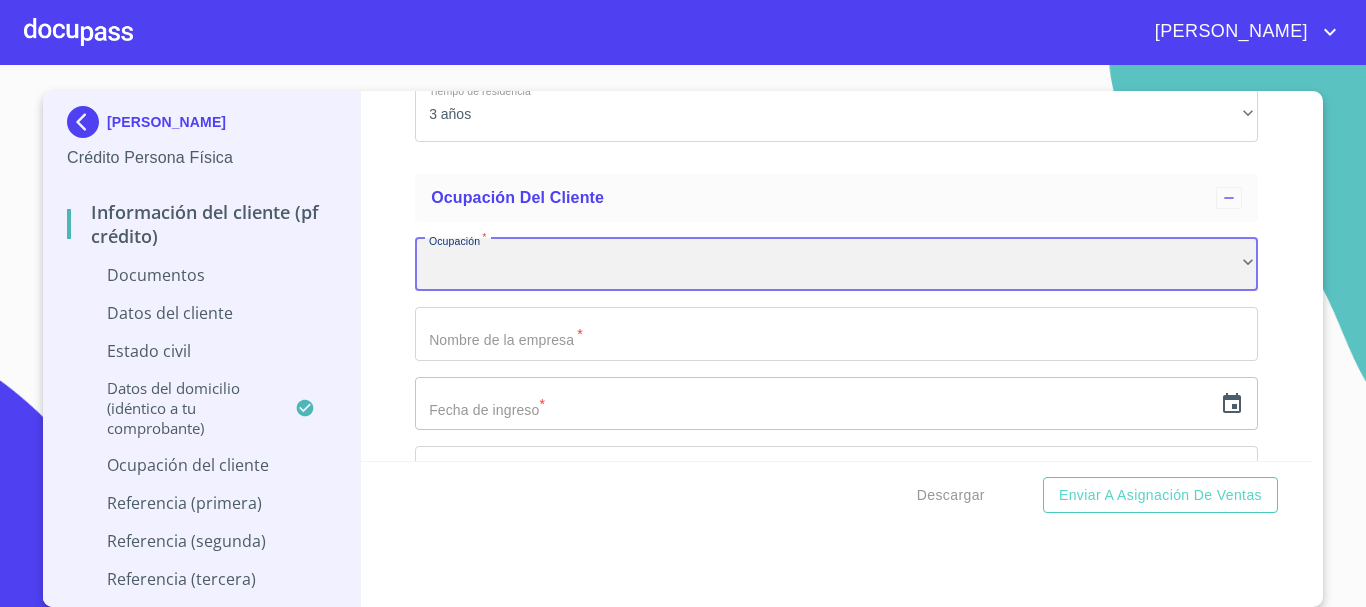 click on "​" at bounding box center (836, 265) 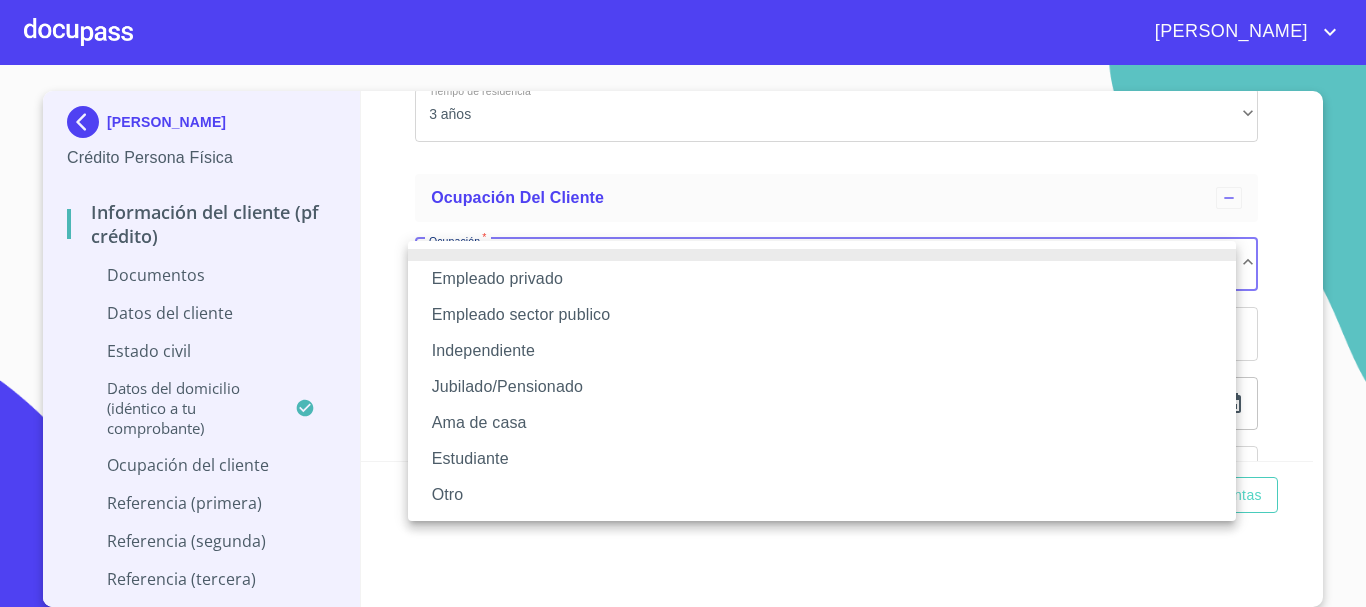 click on "Empleado privado" at bounding box center [822, 279] 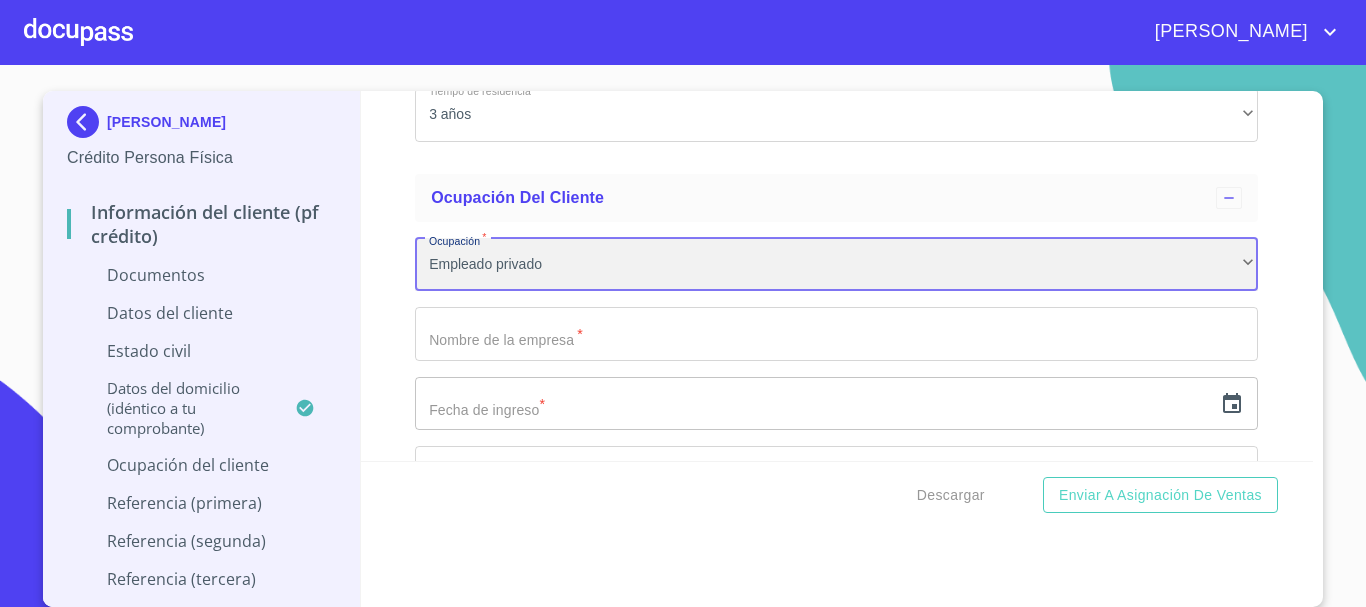 scroll, scrollTop: 4439, scrollLeft: 0, axis: vertical 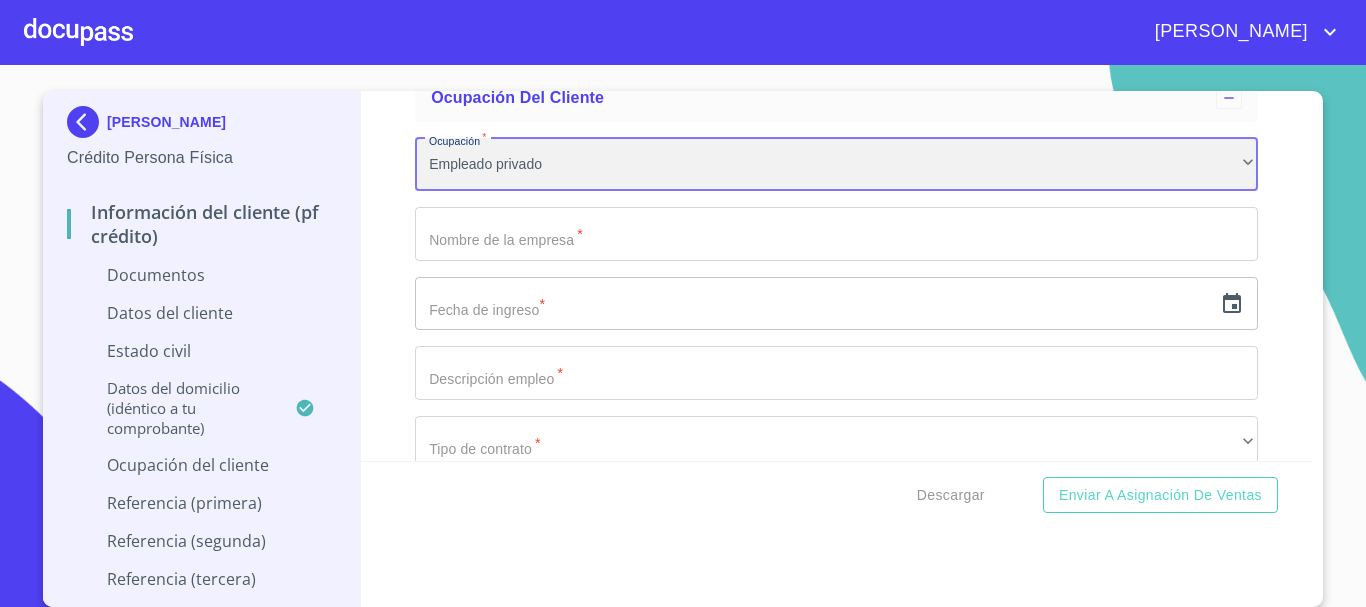 click on "Empleado privado" at bounding box center [836, 165] 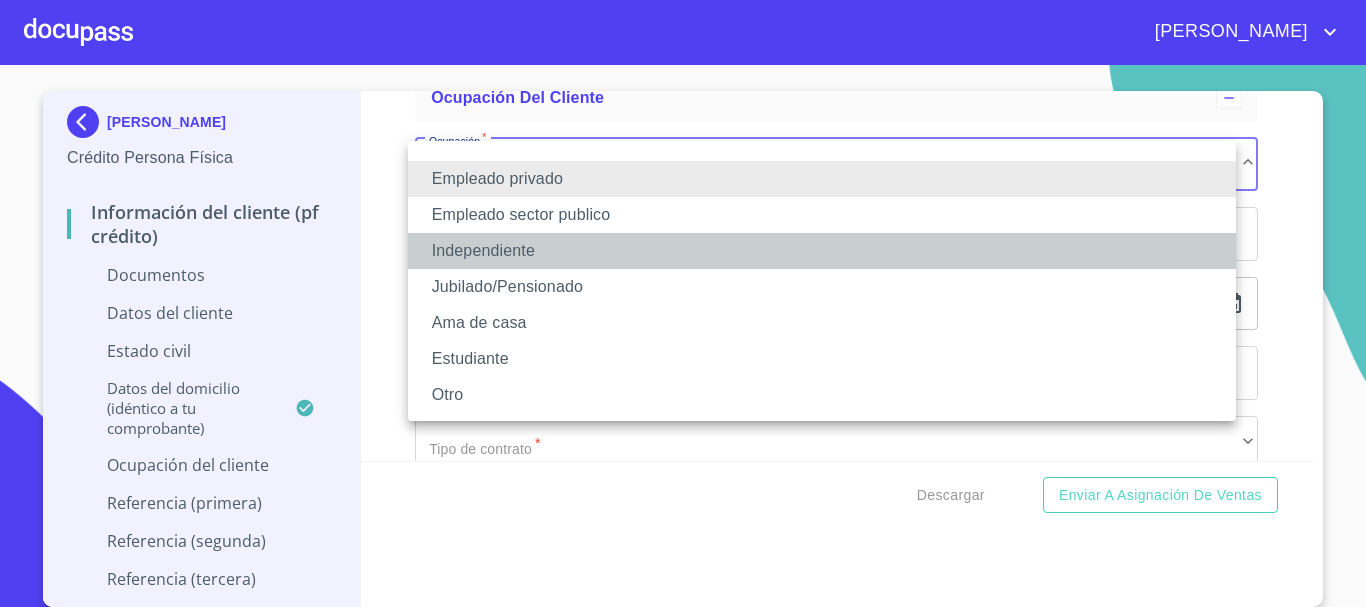 click on "Independiente" at bounding box center (822, 251) 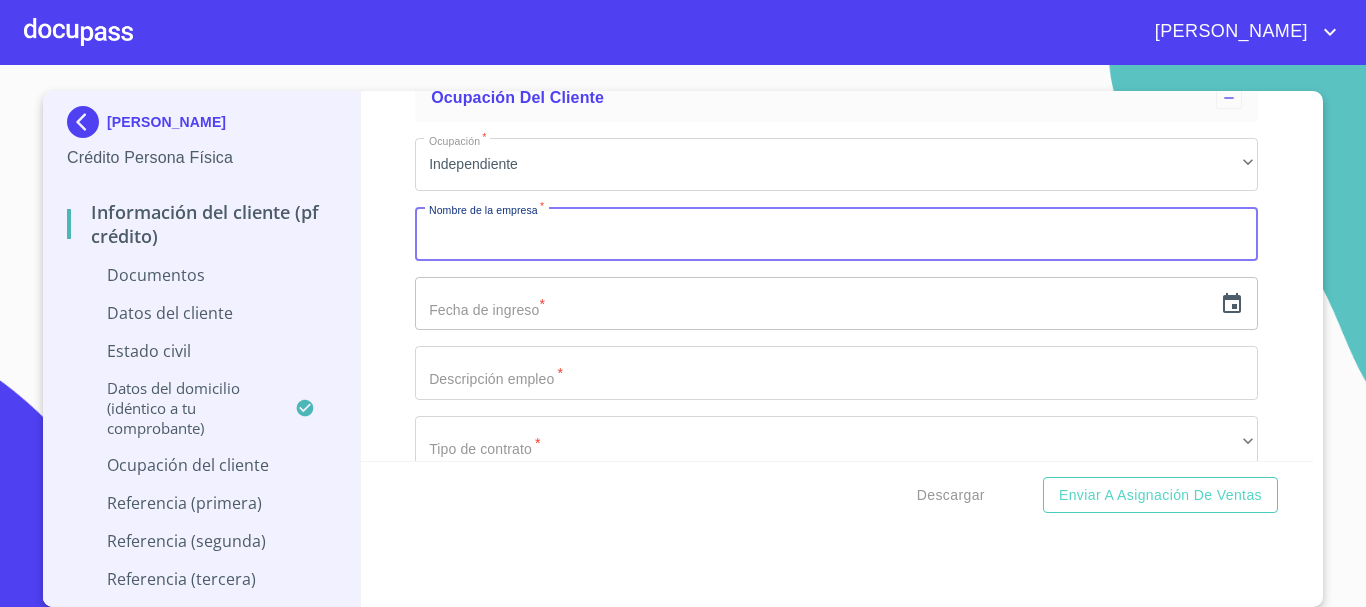 click on "Documento de identificación.   *" at bounding box center [836, 234] 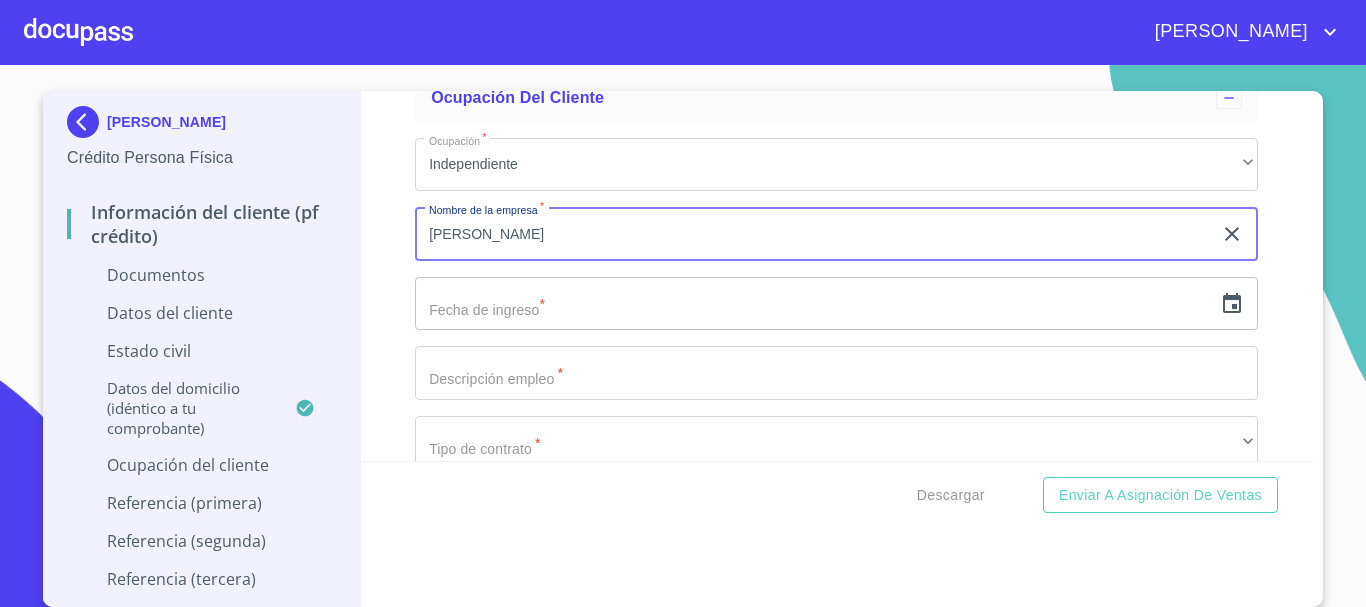 type on "[PERSON_NAME]" 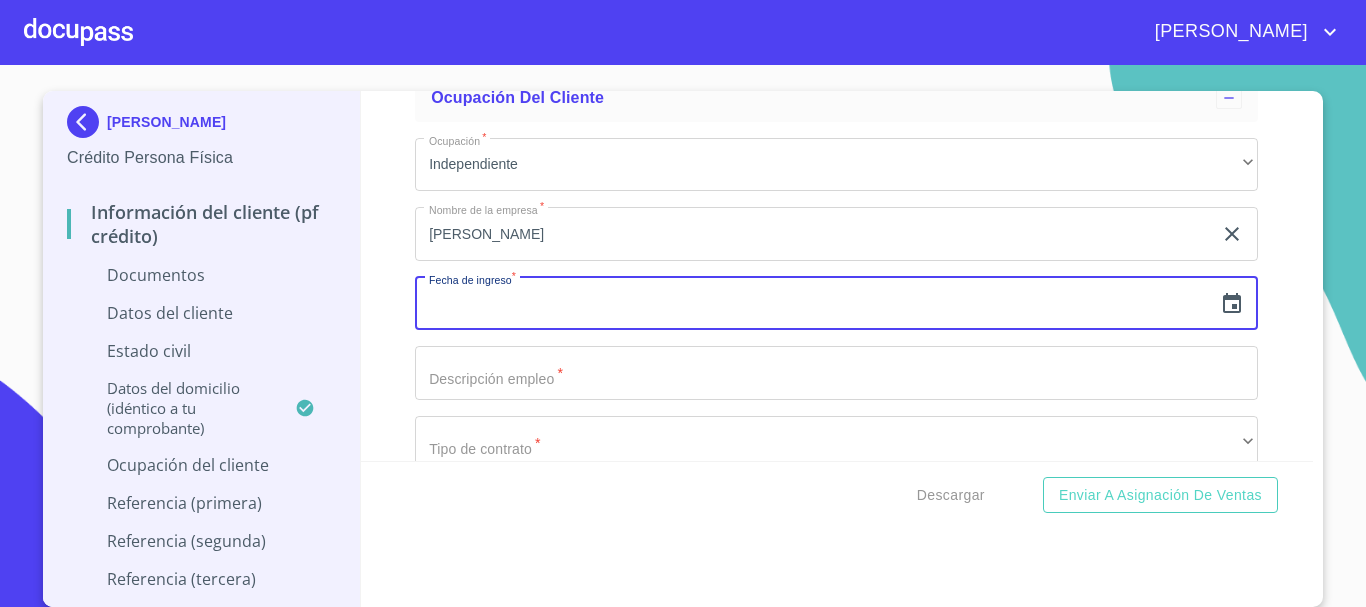 click 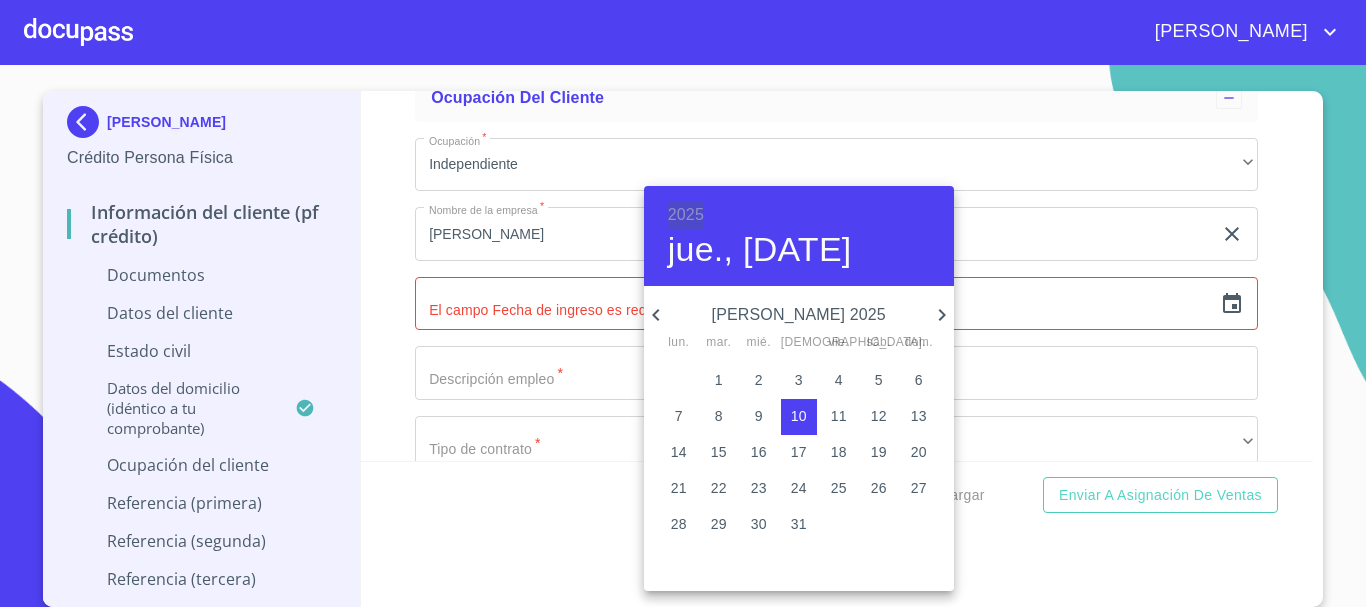click on "2025" at bounding box center [686, 215] 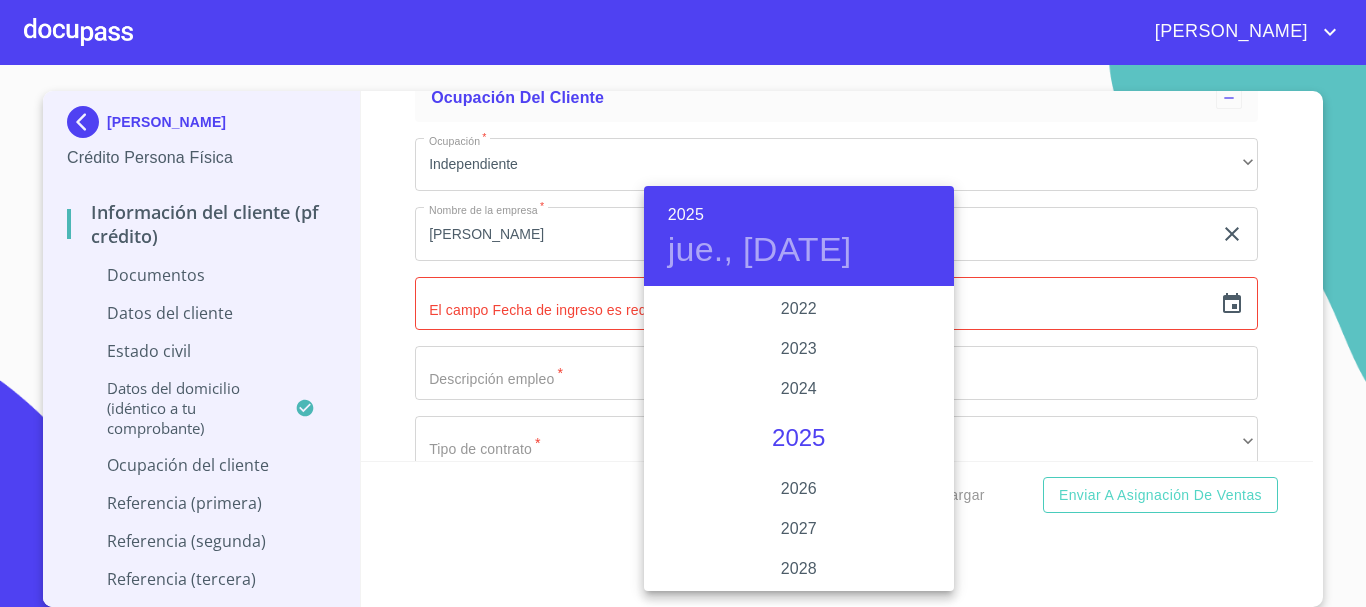 scroll, scrollTop: 3780, scrollLeft: 0, axis: vertical 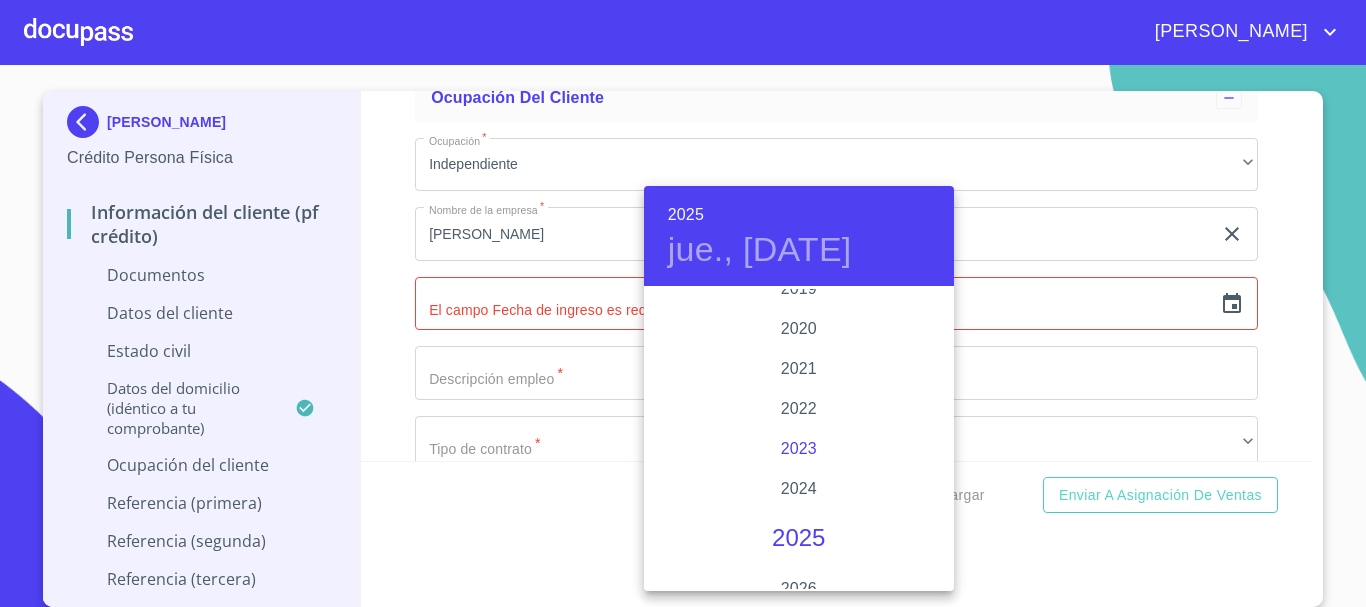 click on "2023" at bounding box center [799, 449] 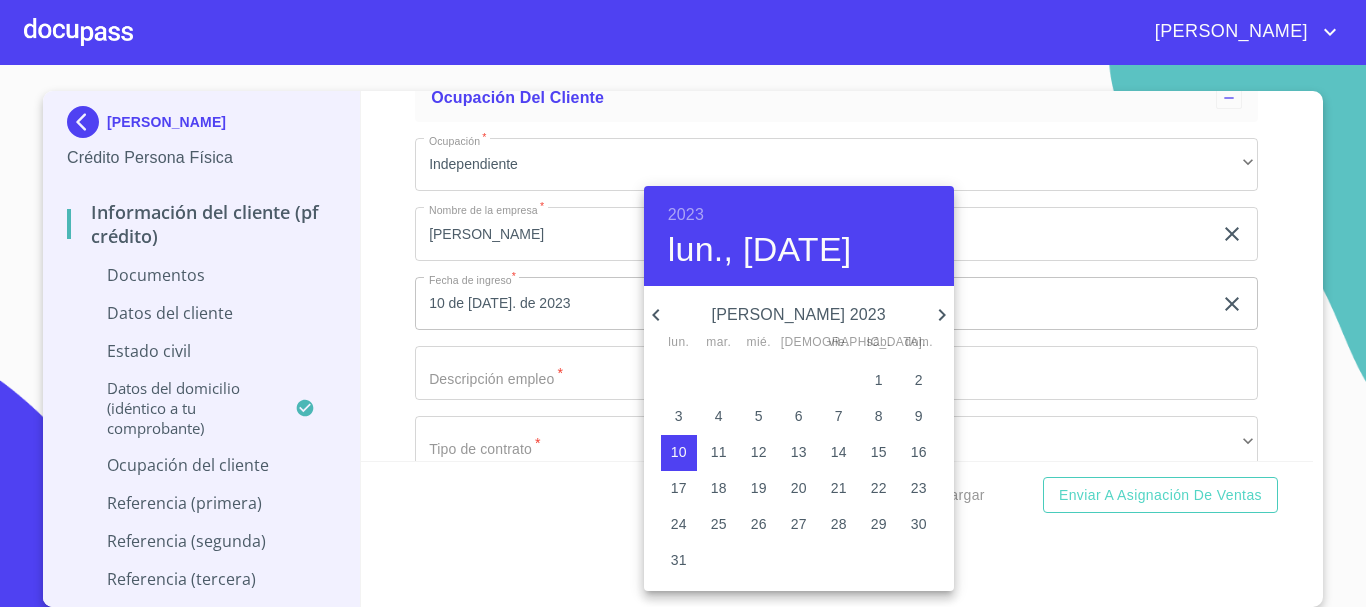 click on "2023" at bounding box center [686, 215] 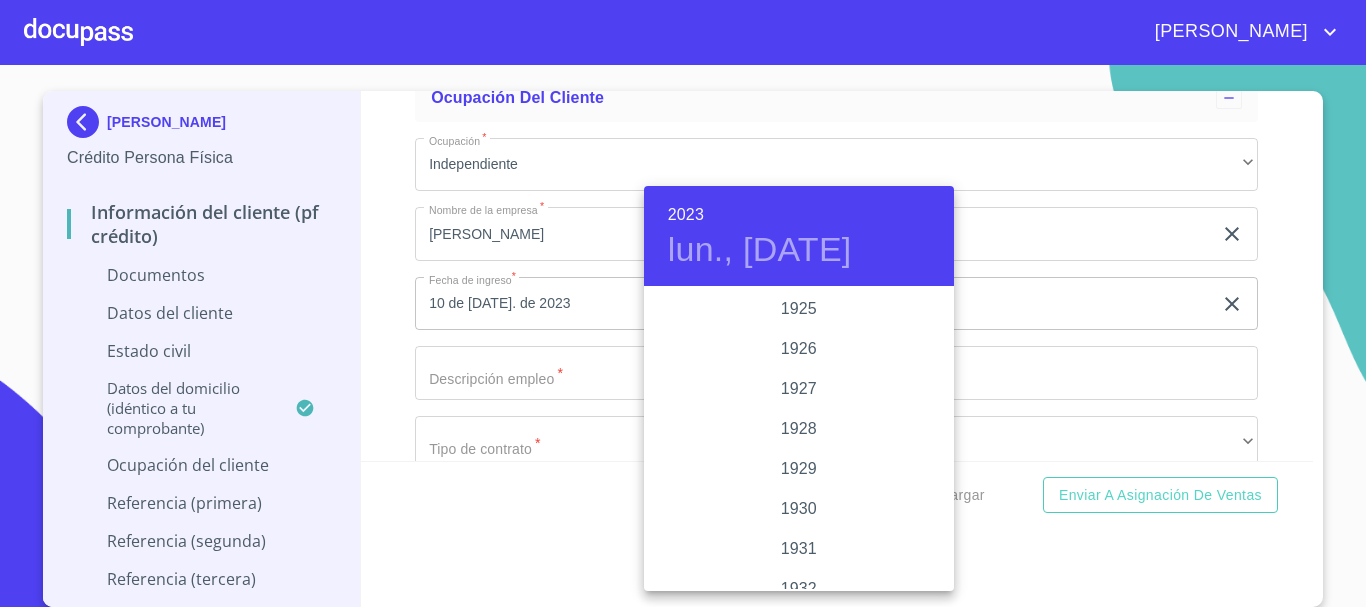 scroll, scrollTop: 3800, scrollLeft: 0, axis: vertical 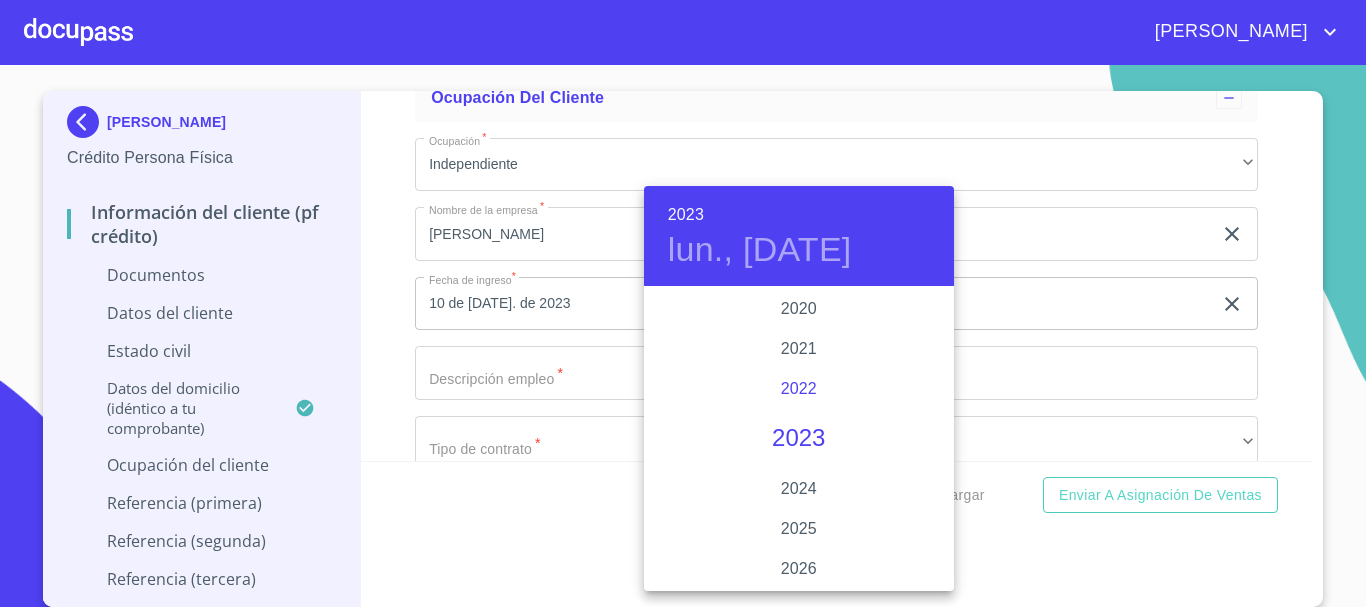 click on "2022" at bounding box center (799, 389) 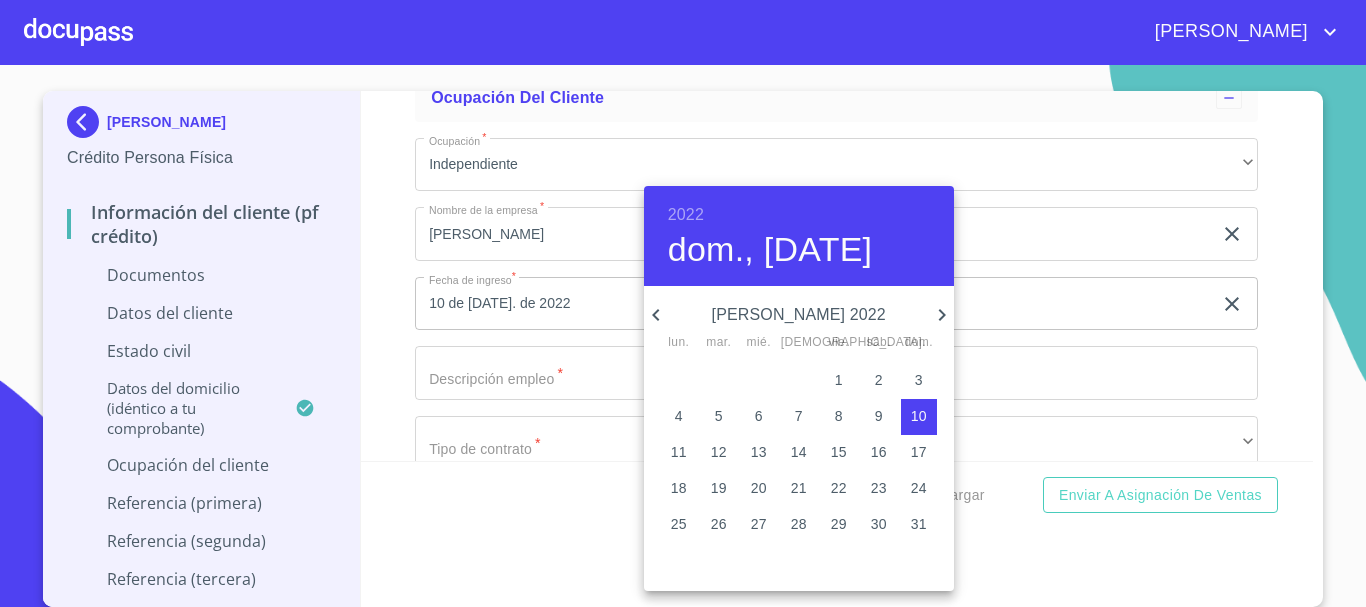 click on "8" at bounding box center (839, 416) 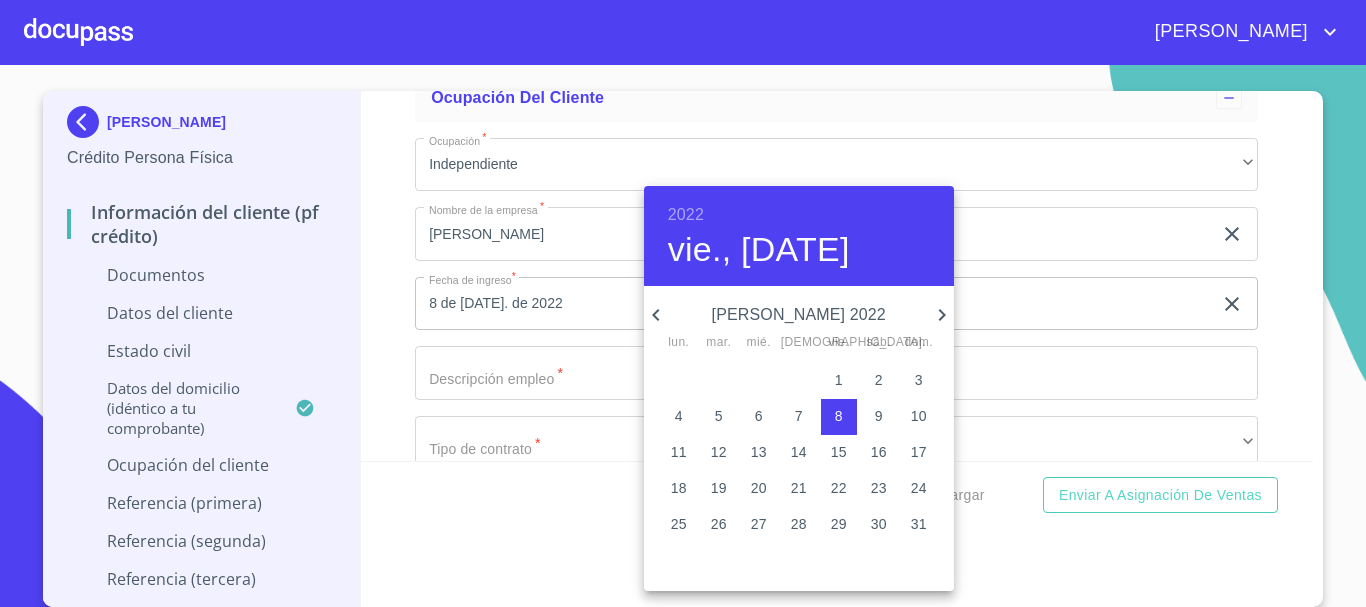 type 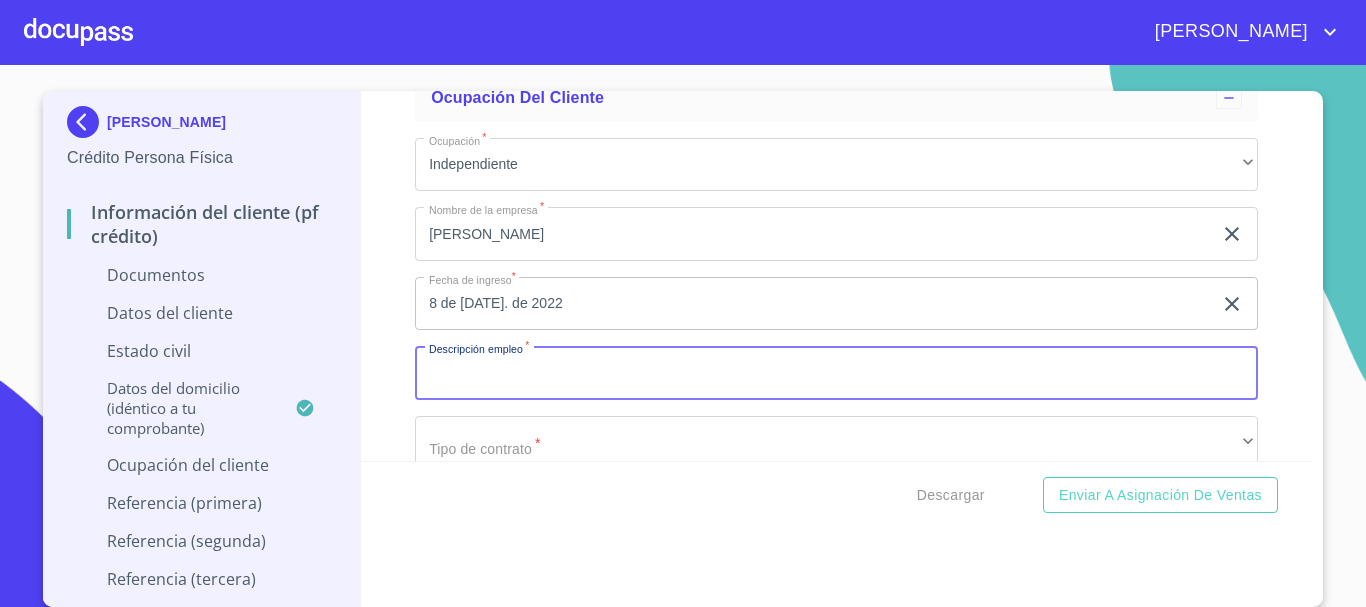 click on "Documento de identificación.   *" at bounding box center [836, 373] 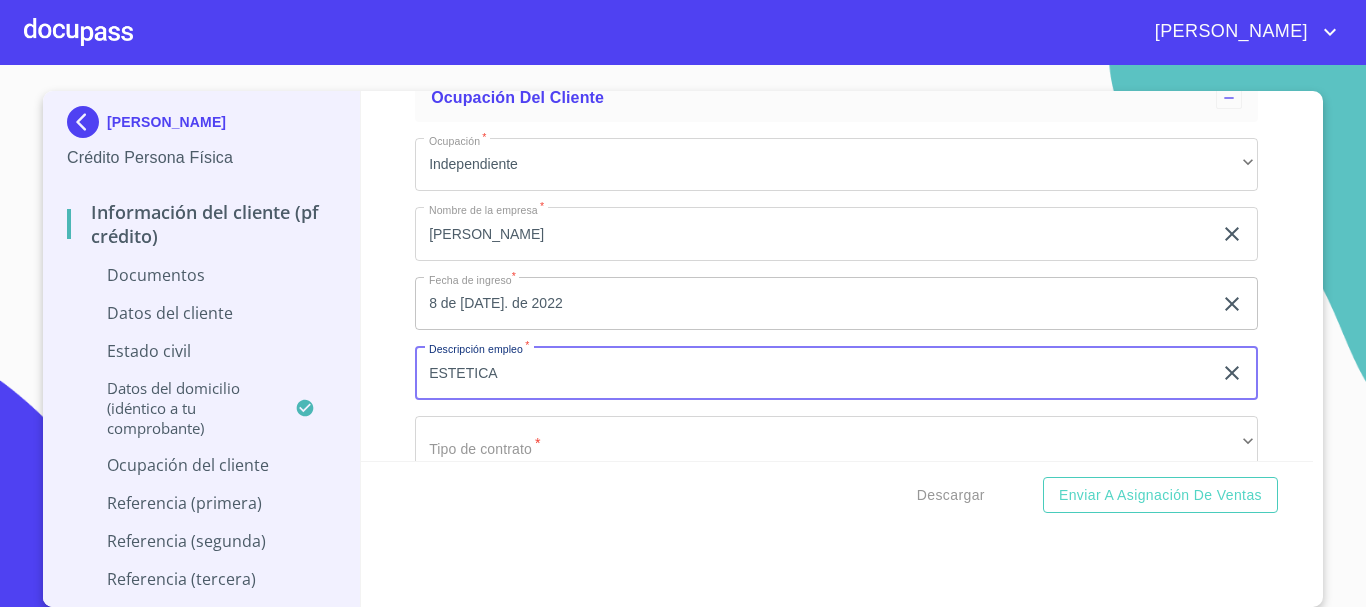 type on "ESTETICA" 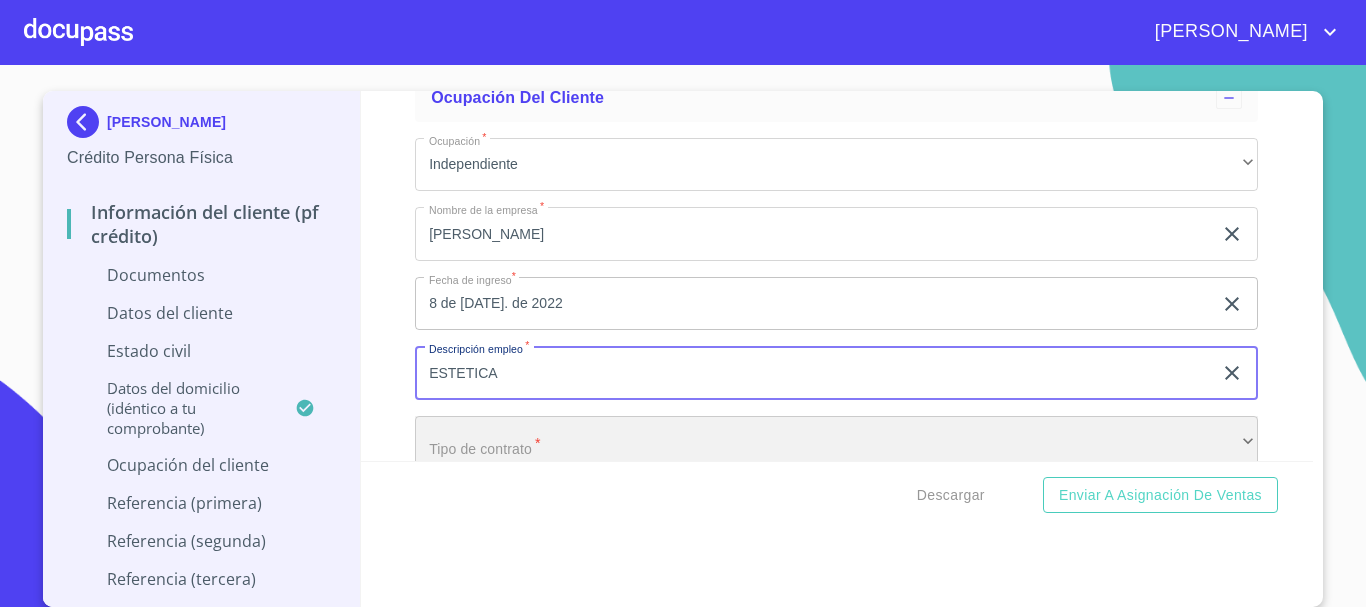 scroll, scrollTop: 4448, scrollLeft: 0, axis: vertical 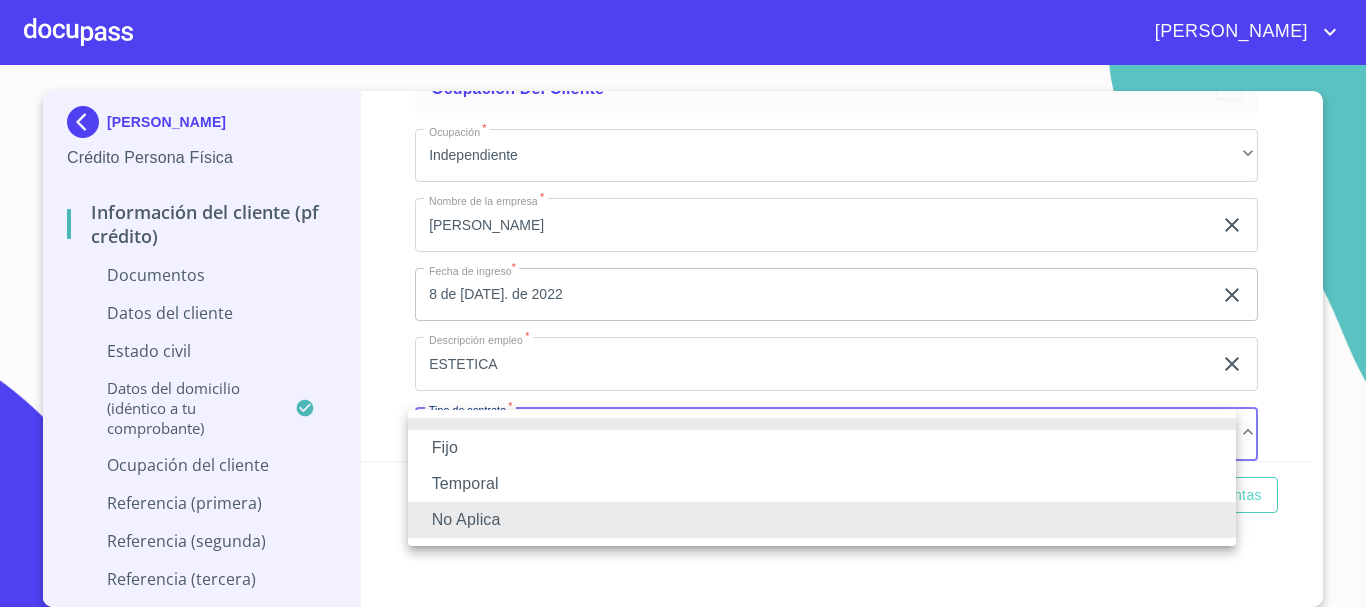 type 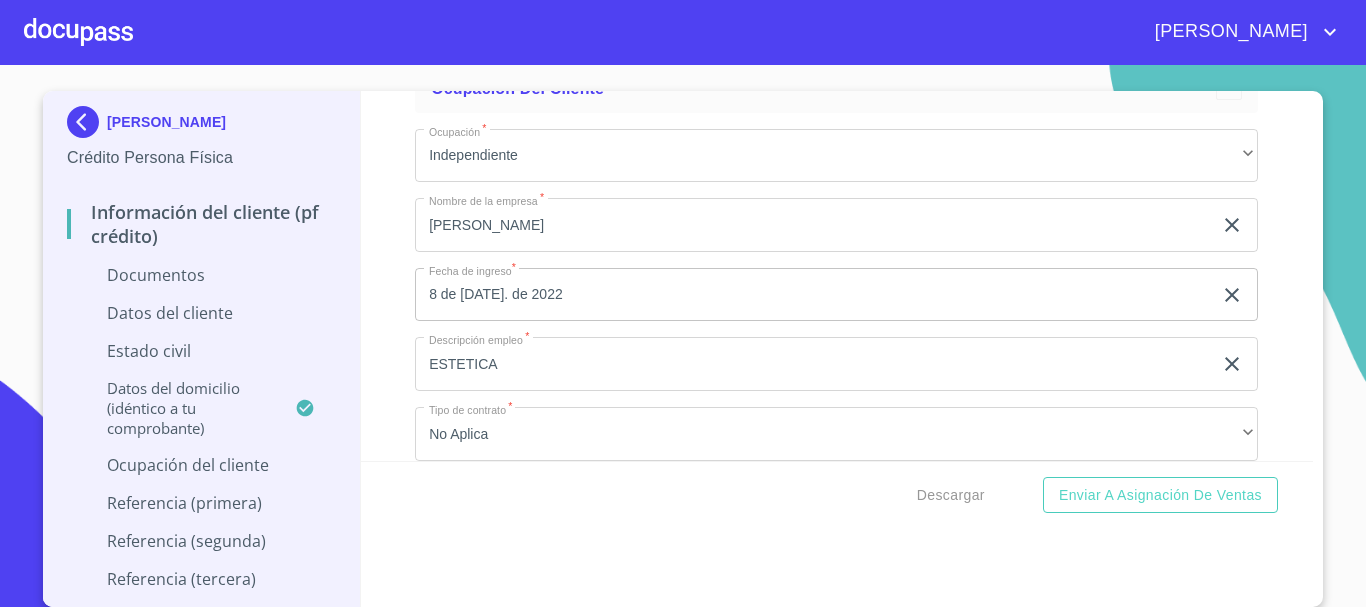 scroll, scrollTop: 4676, scrollLeft: 0, axis: vertical 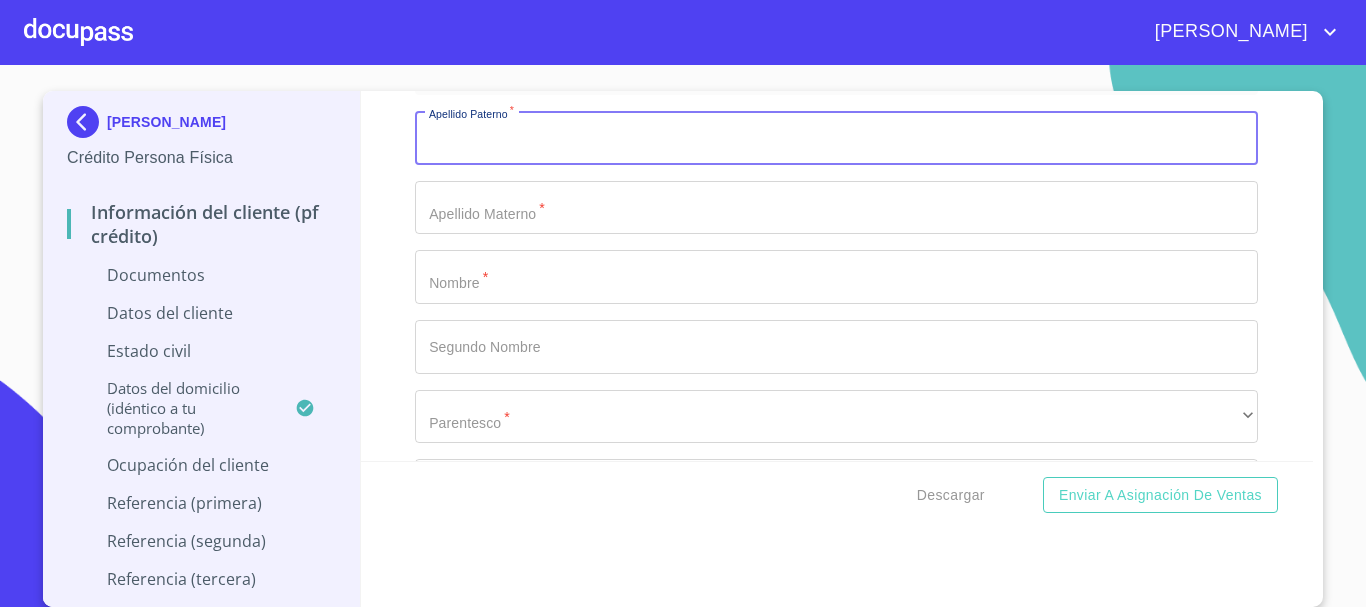 click on "Documento de identificación.   *" at bounding box center [836, 138] 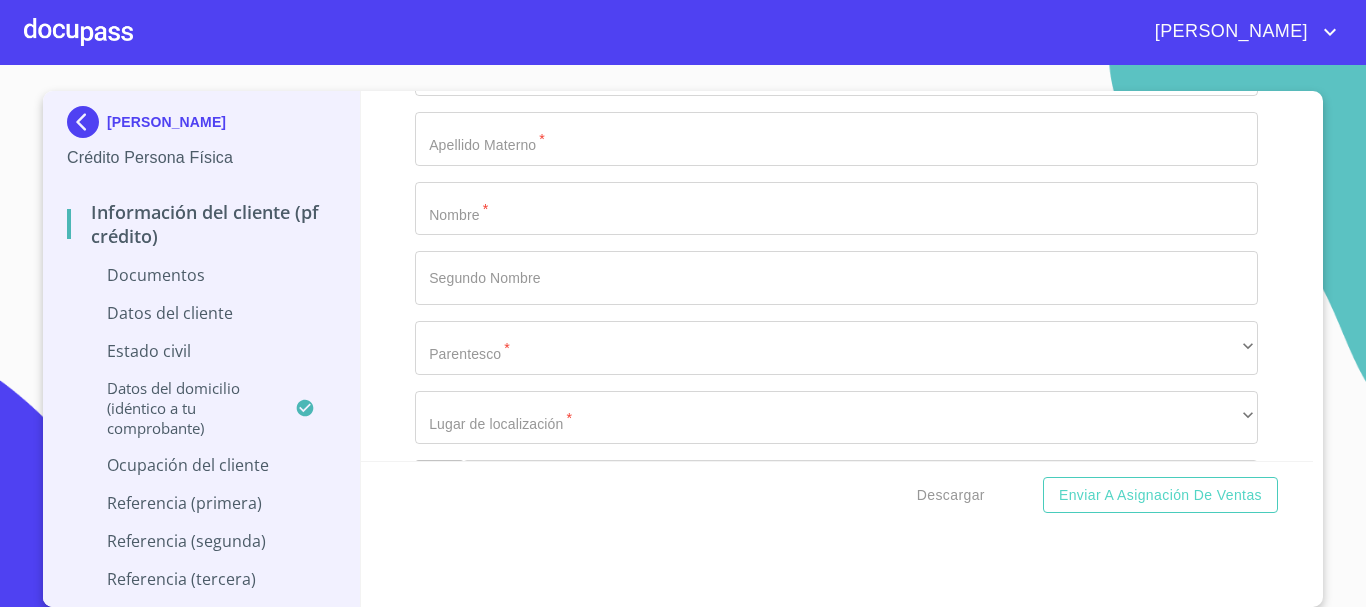 scroll, scrollTop: 5776, scrollLeft: 0, axis: vertical 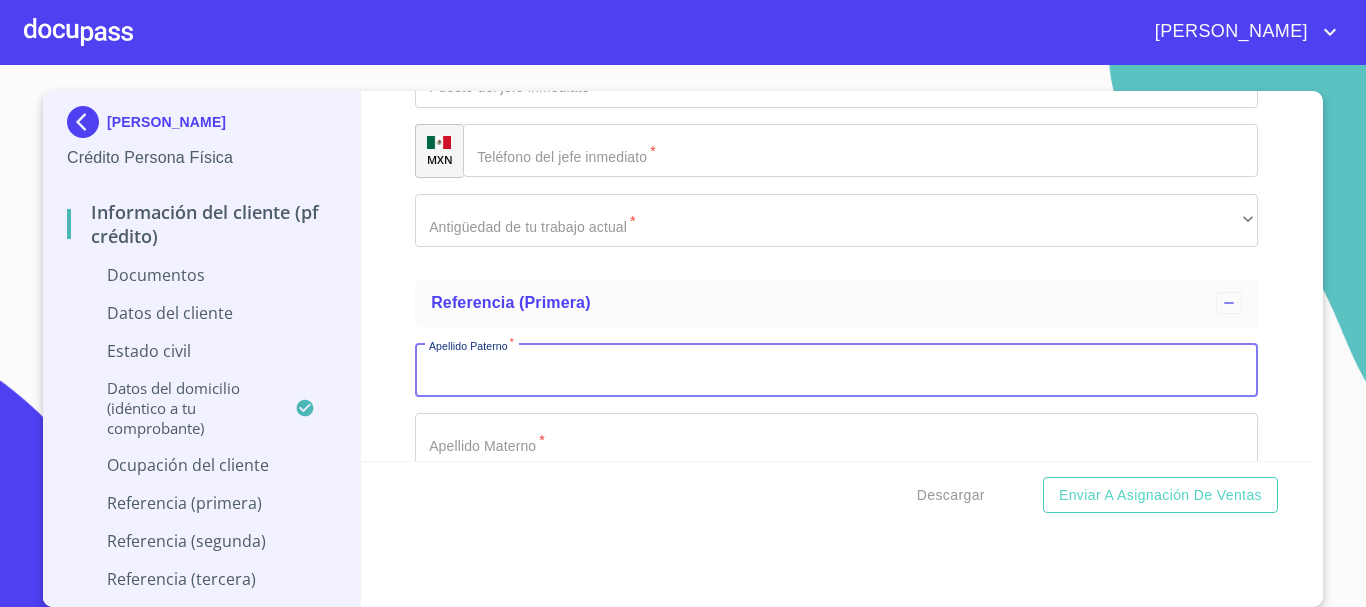 click on "Documento de identificación.   *" at bounding box center [836, 370] 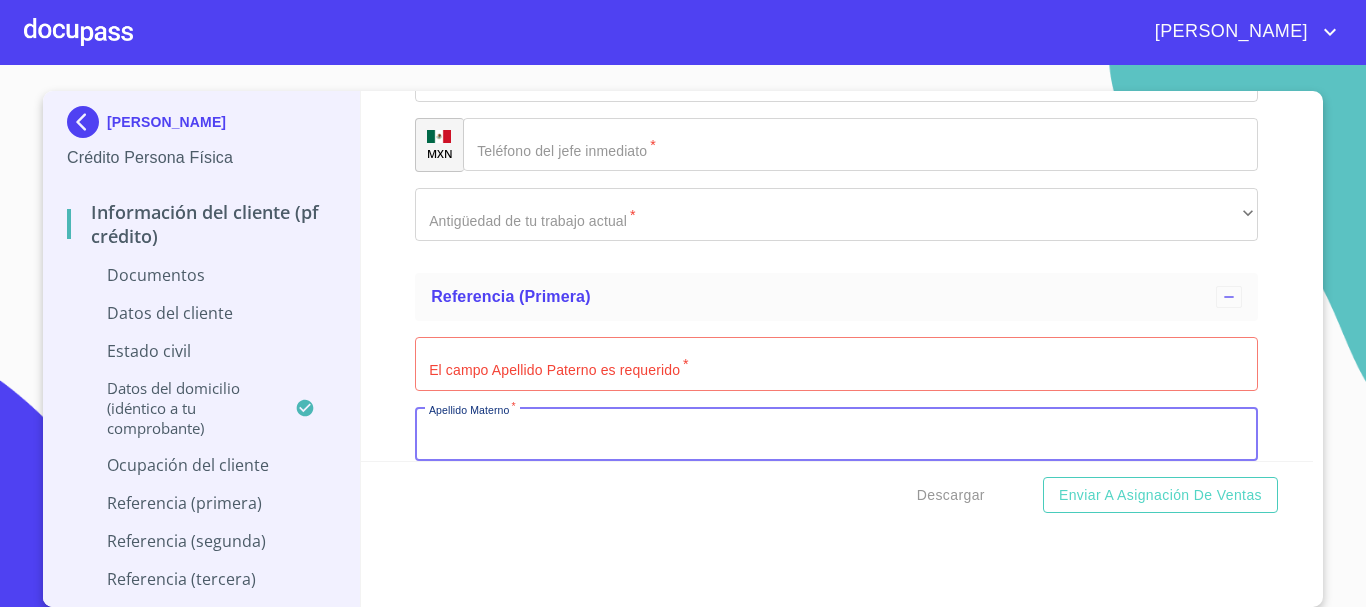 scroll, scrollTop: 6010, scrollLeft: 0, axis: vertical 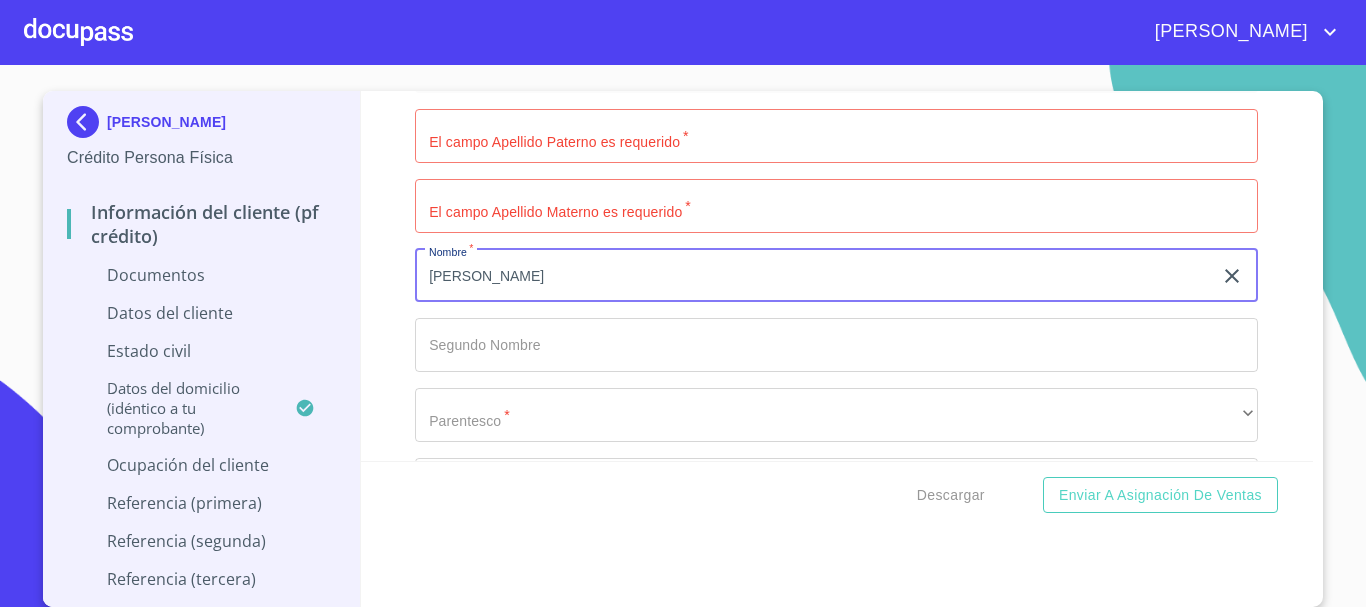 type on "[PERSON_NAME]" 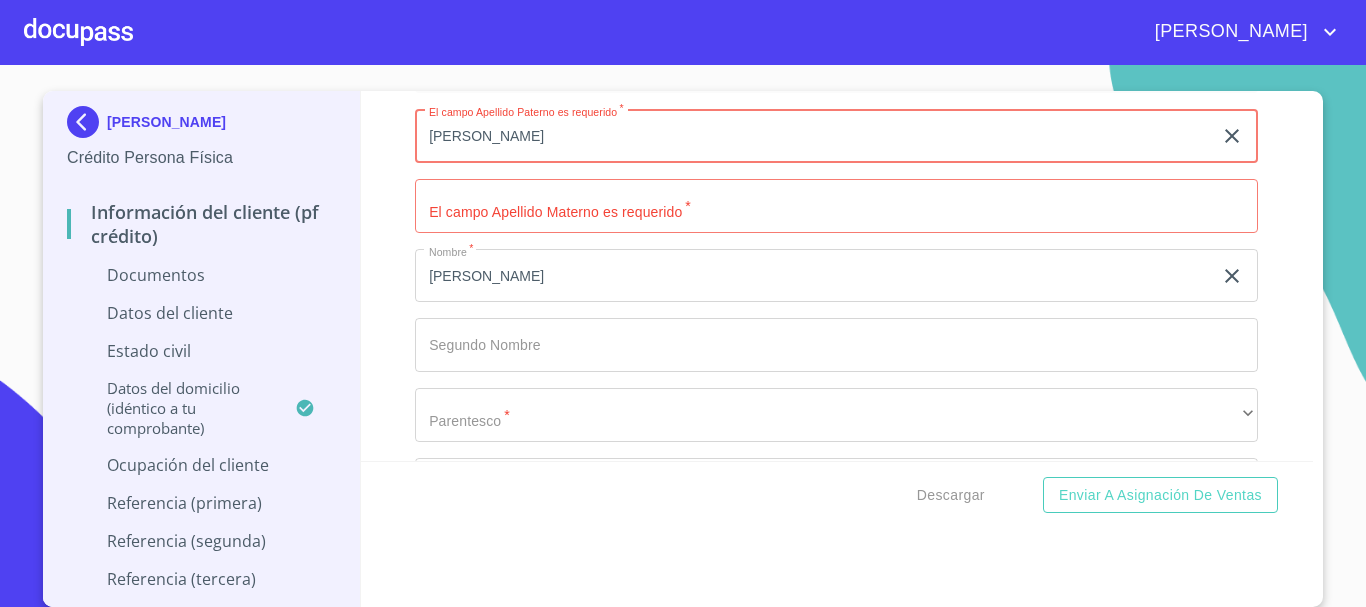 type on "[PERSON_NAME]" 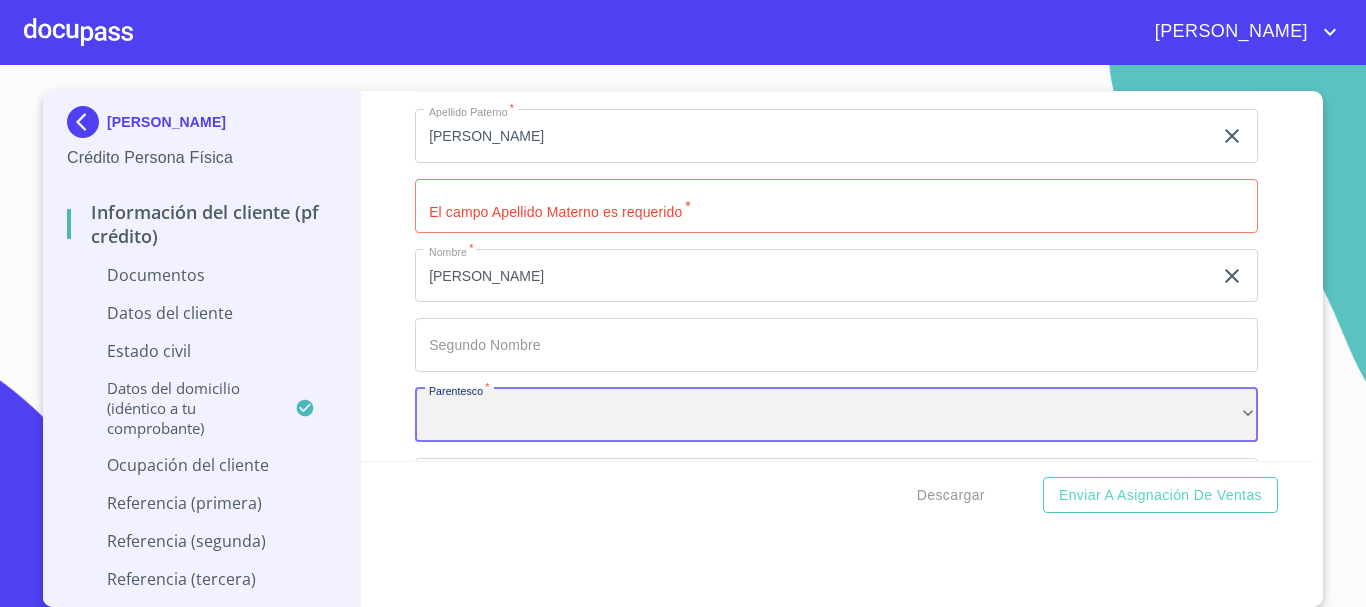 click on "​" at bounding box center [836, 415] 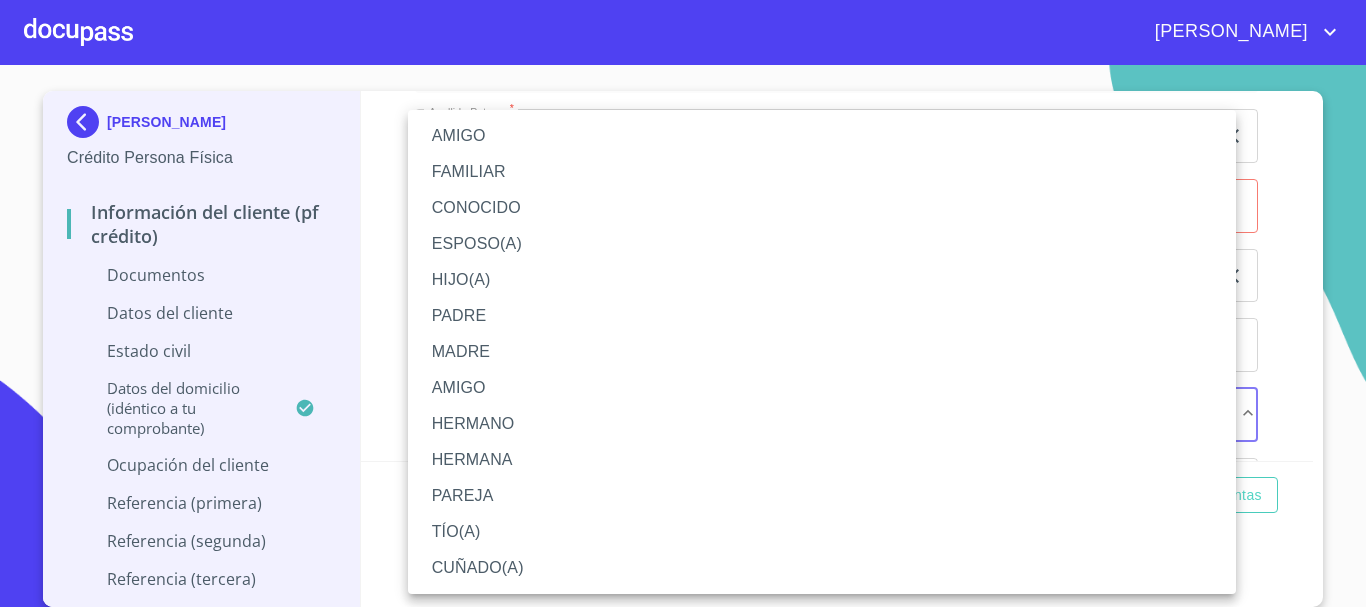 type 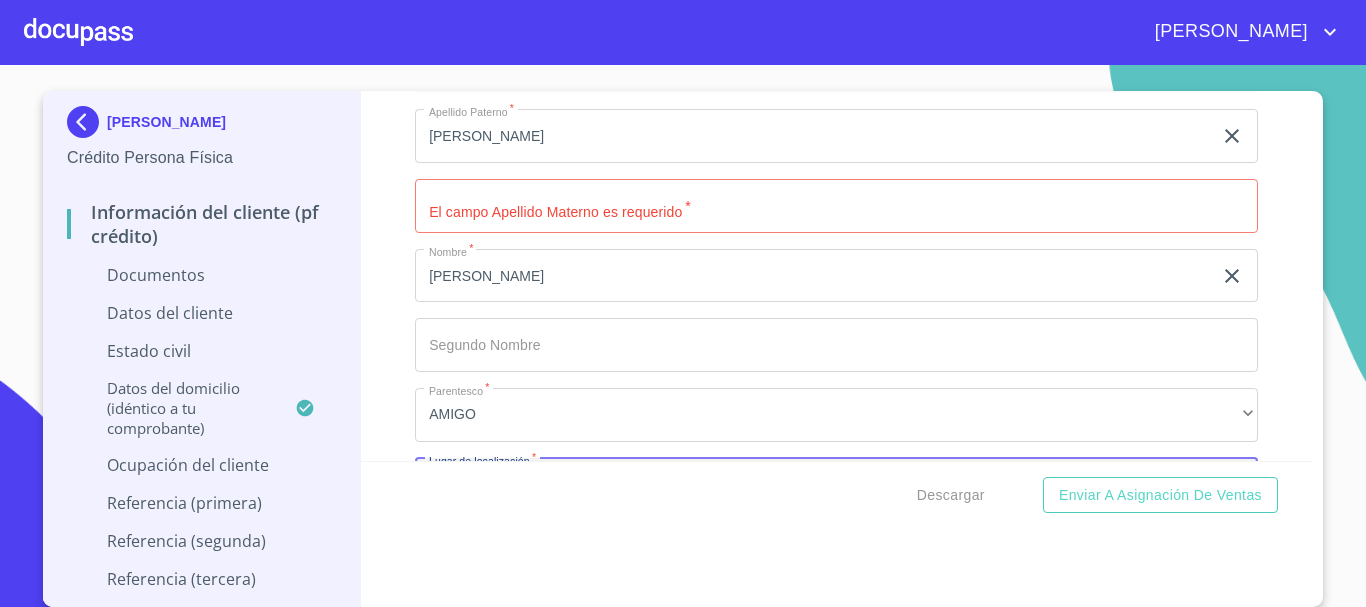 scroll, scrollTop: 6061, scrollLeft: 0, axis: vertical 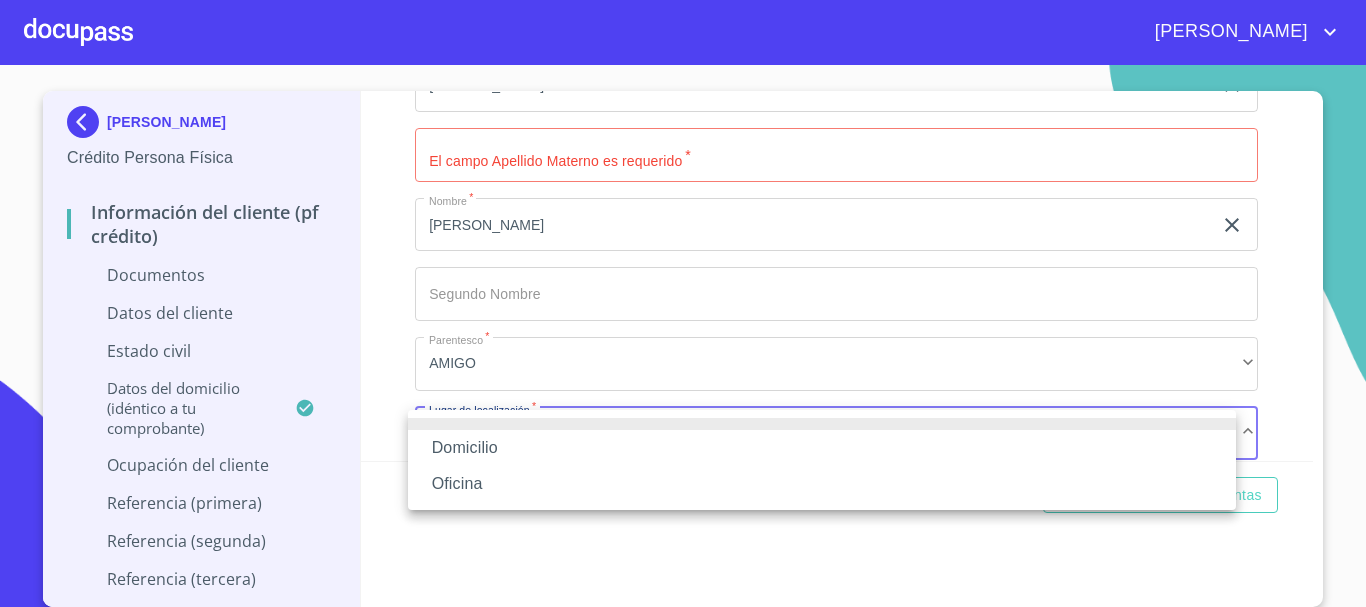type 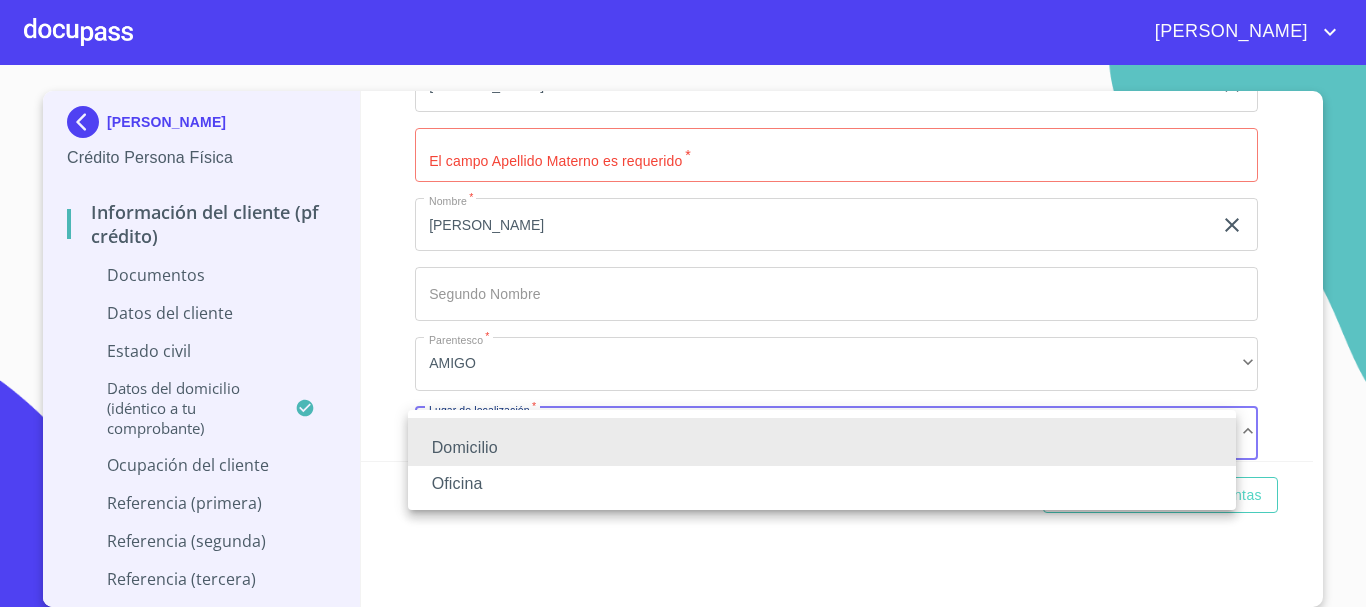 type 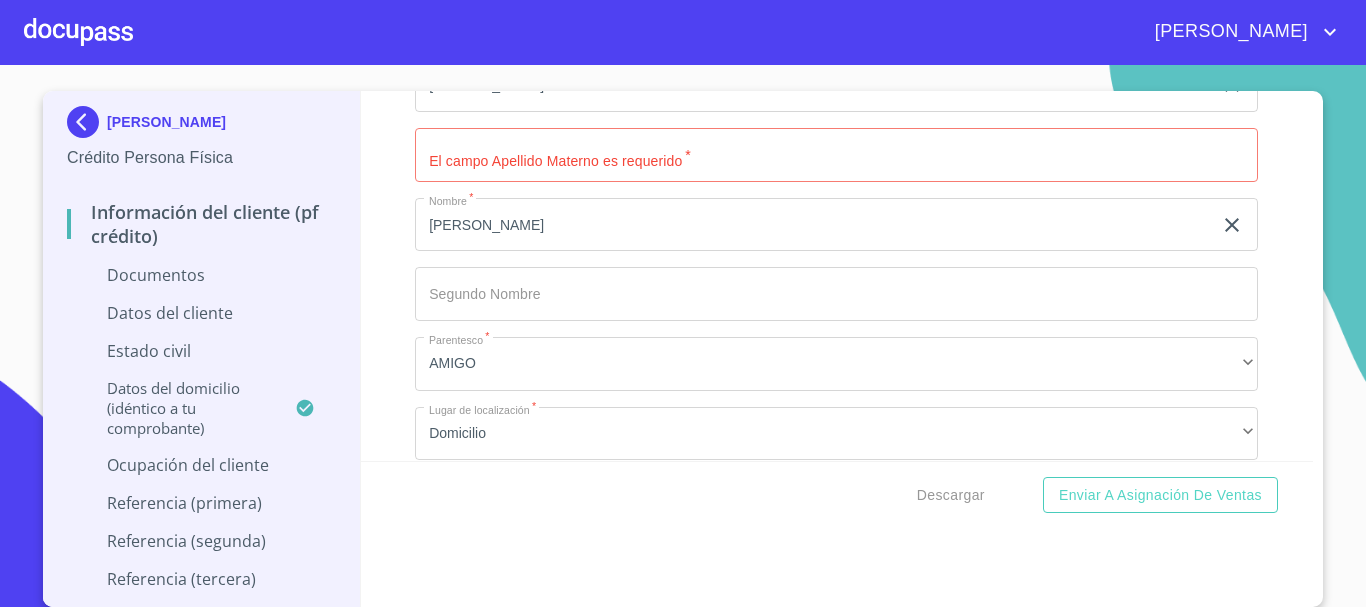 scroll, scrollTop: 6288, scrollLeft: 0, axis: vertical 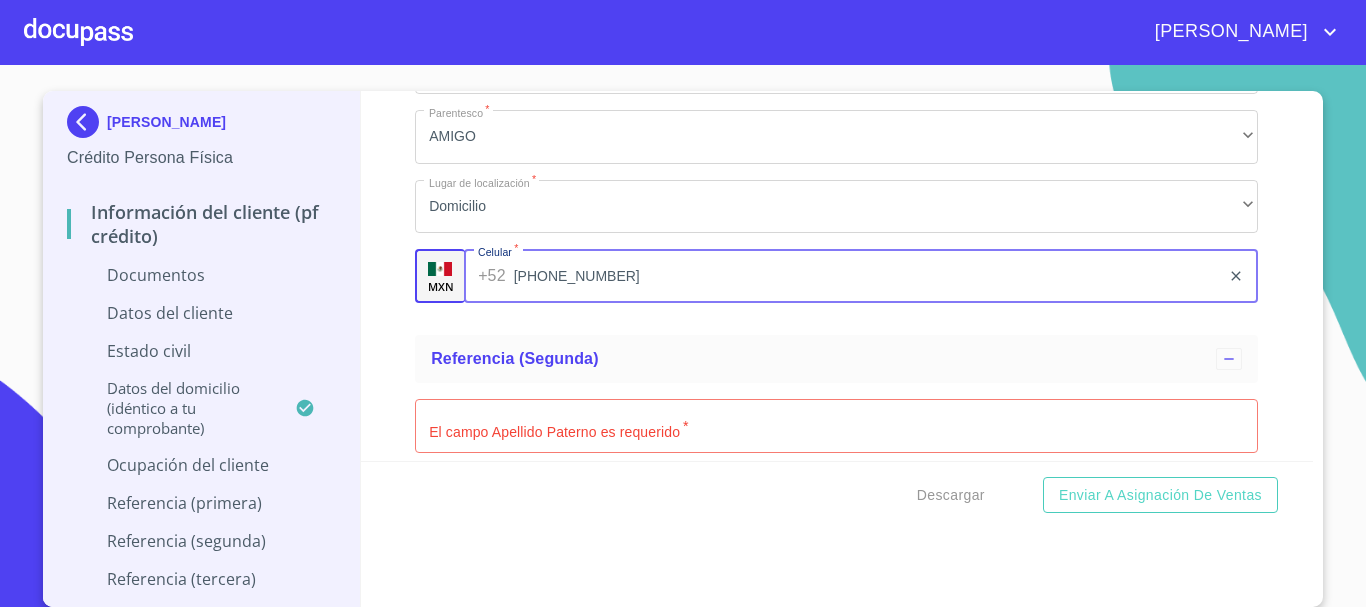 type on "[PHONE_NUMBER]" 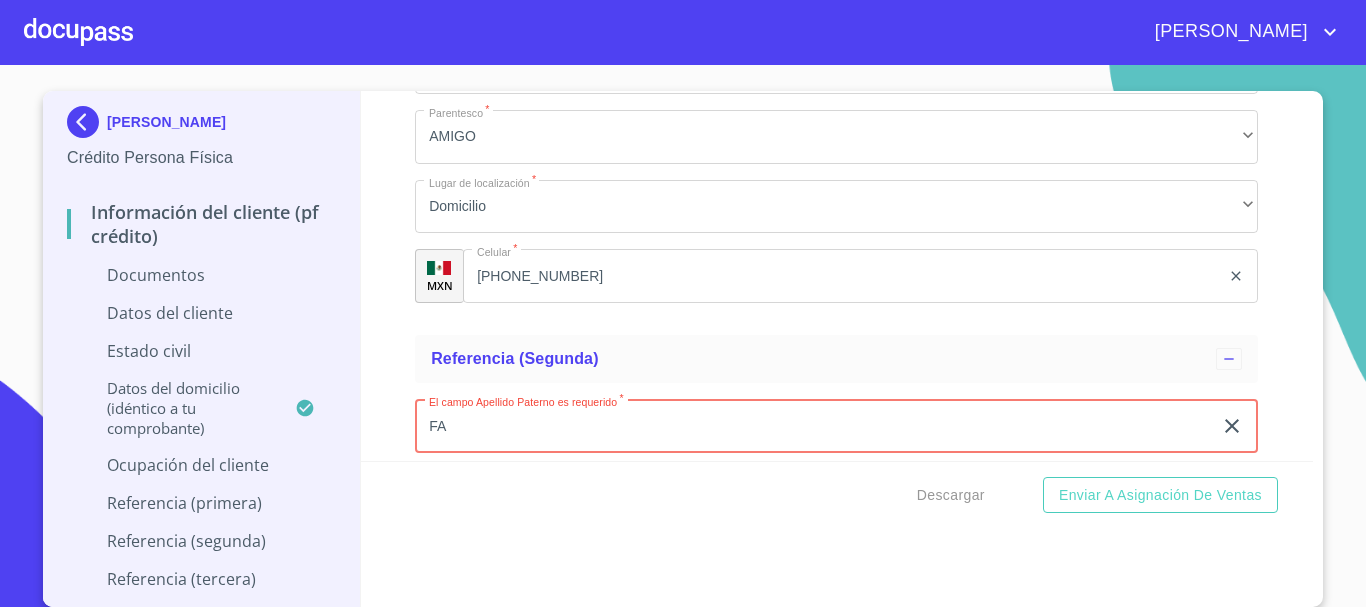 type on "F" 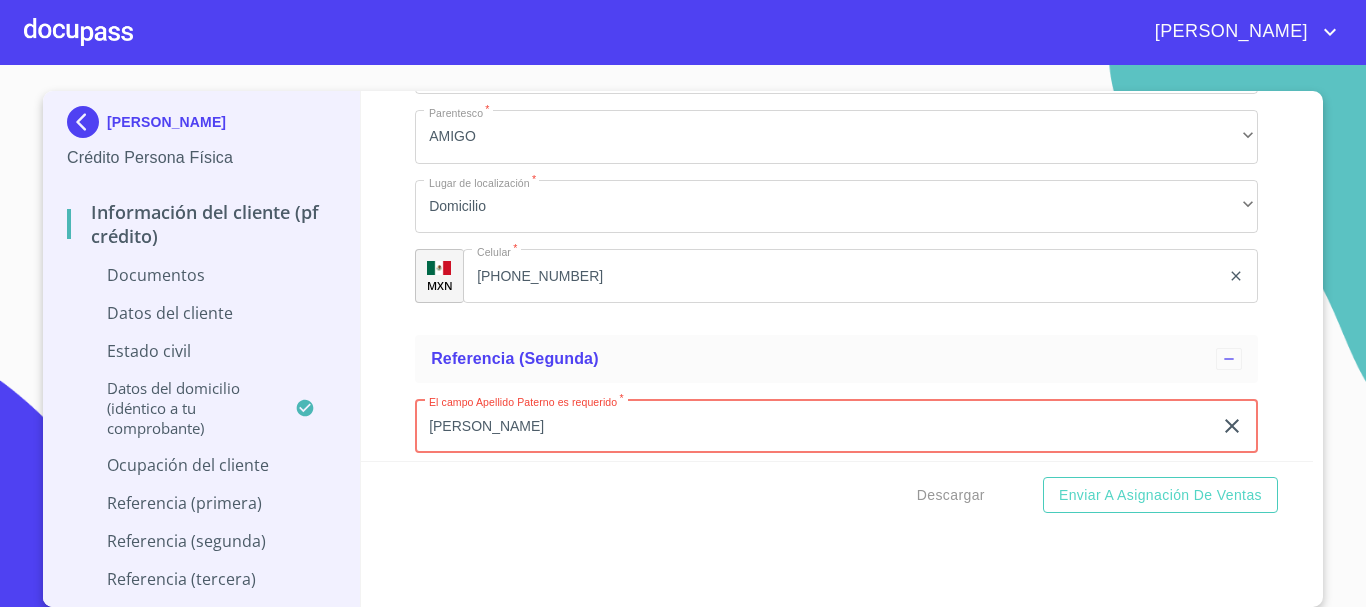 type on "[PERSON_NAME]" 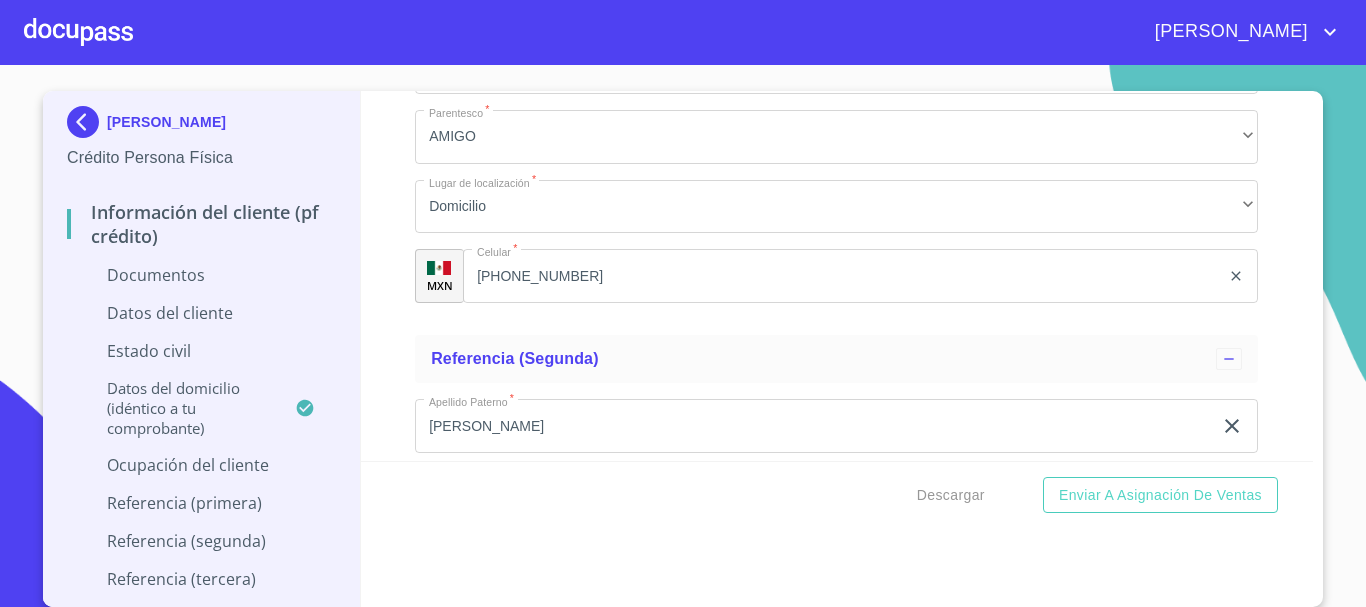 scroll, scrollTop: 6508, scrollLeft: 0, axis: vertical 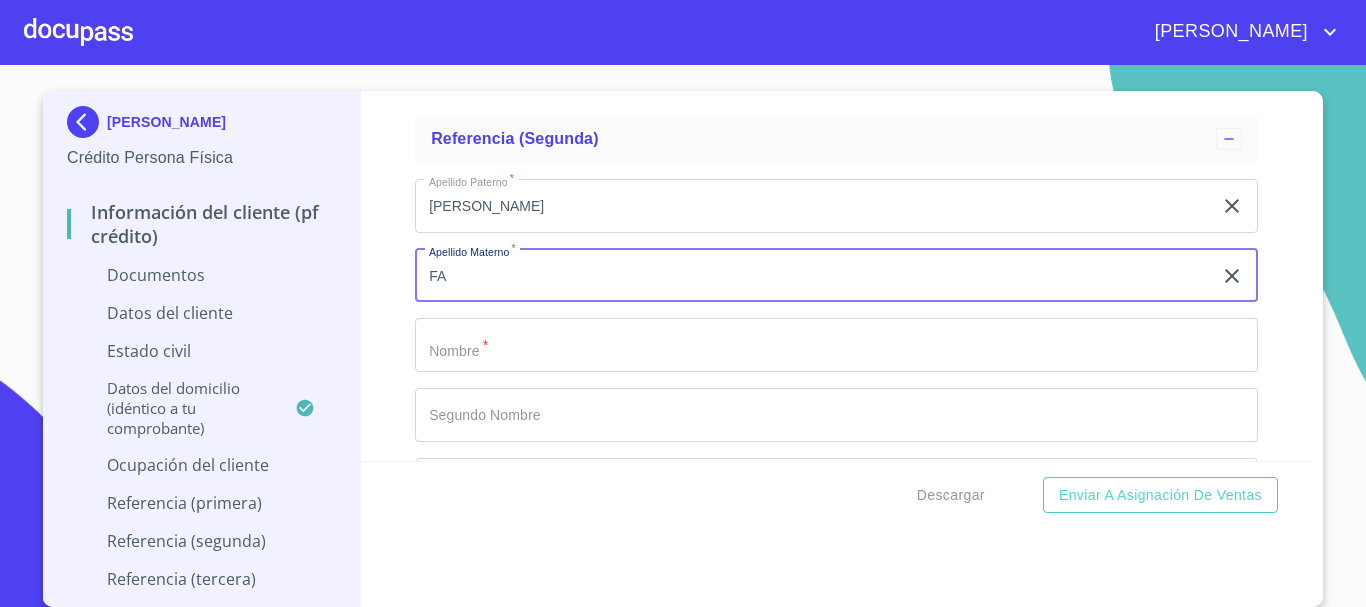 type on "F" 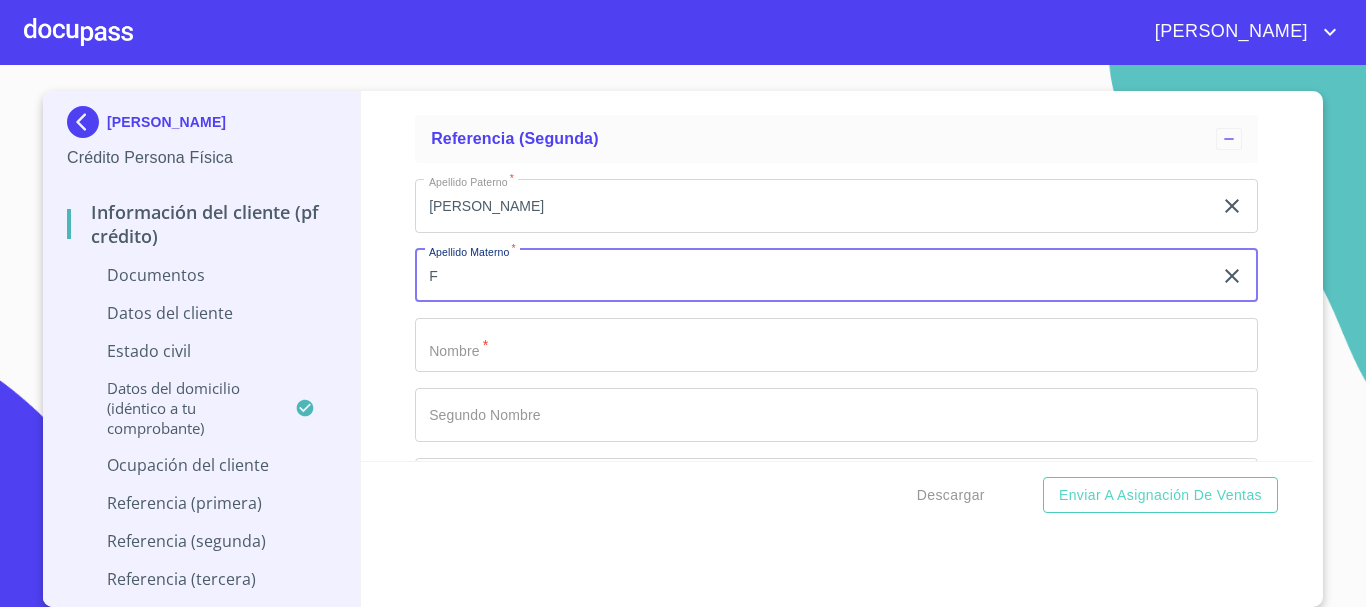 type 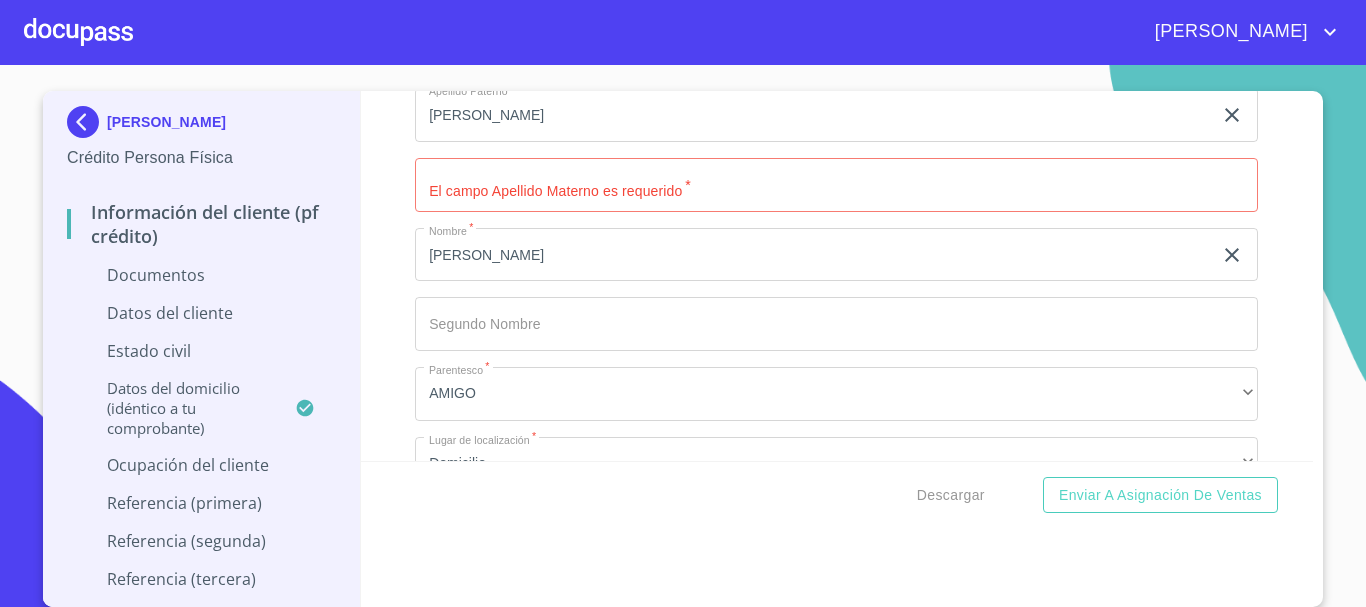 scroll, scrollTop: 5908, scrollLeft: 0, axis: vertical 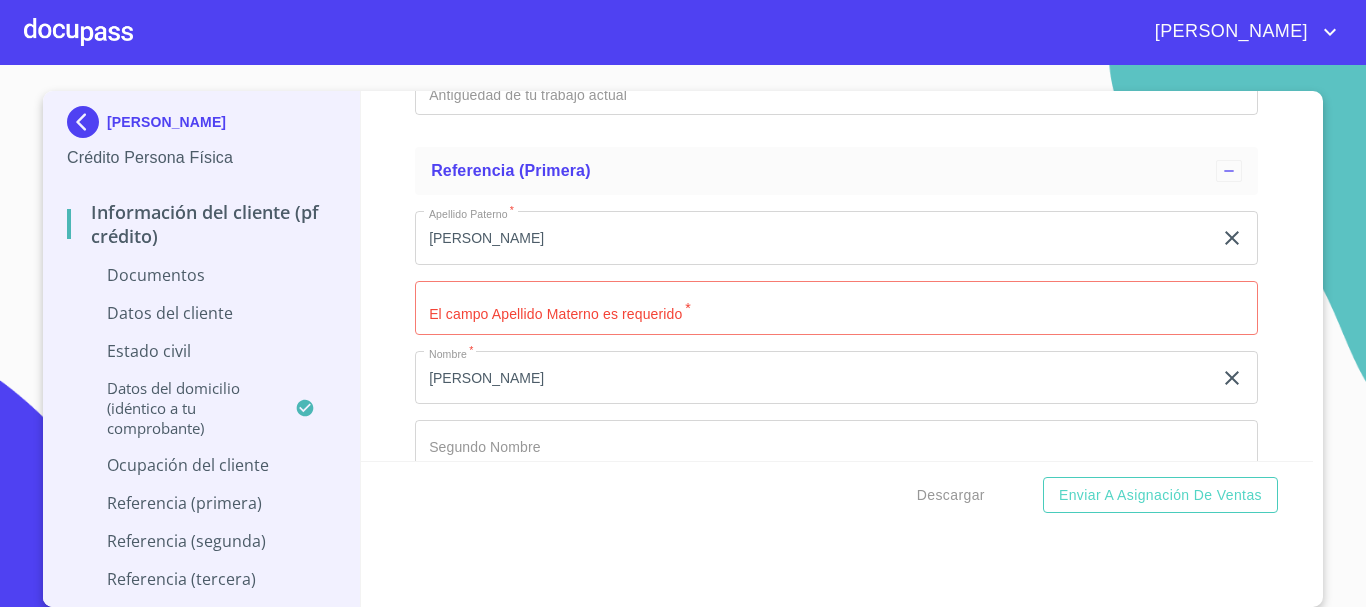 type on "[PERSON_NAME]" 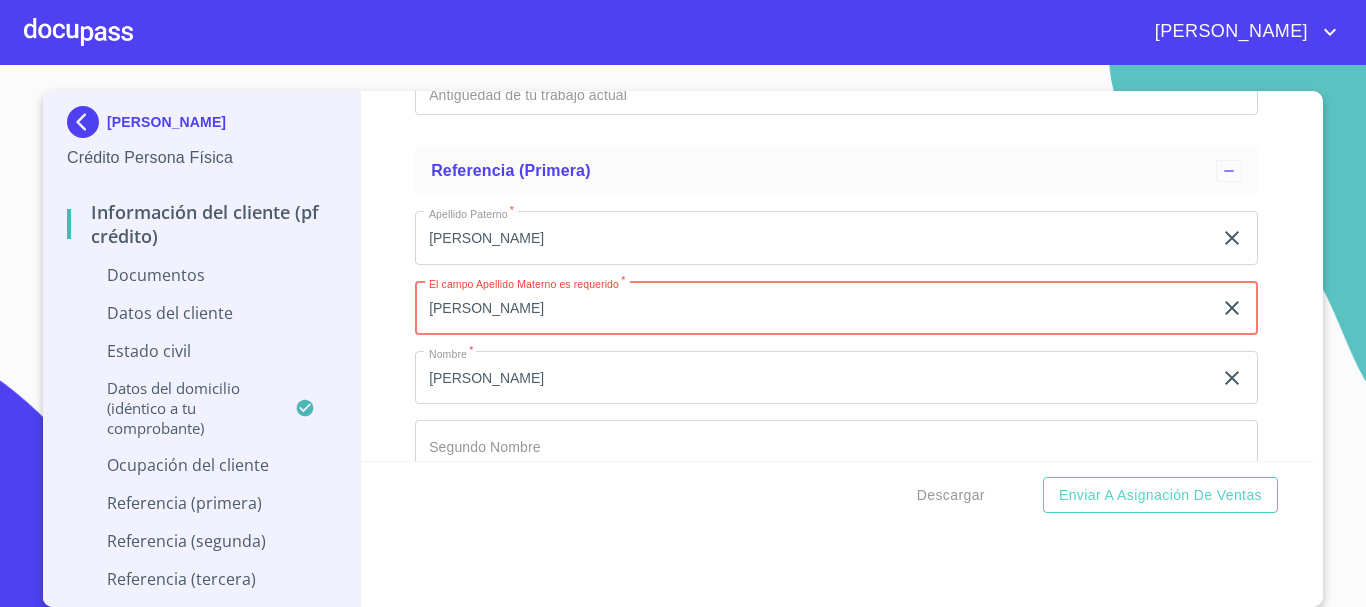 type on "[PERSON_NAME]" 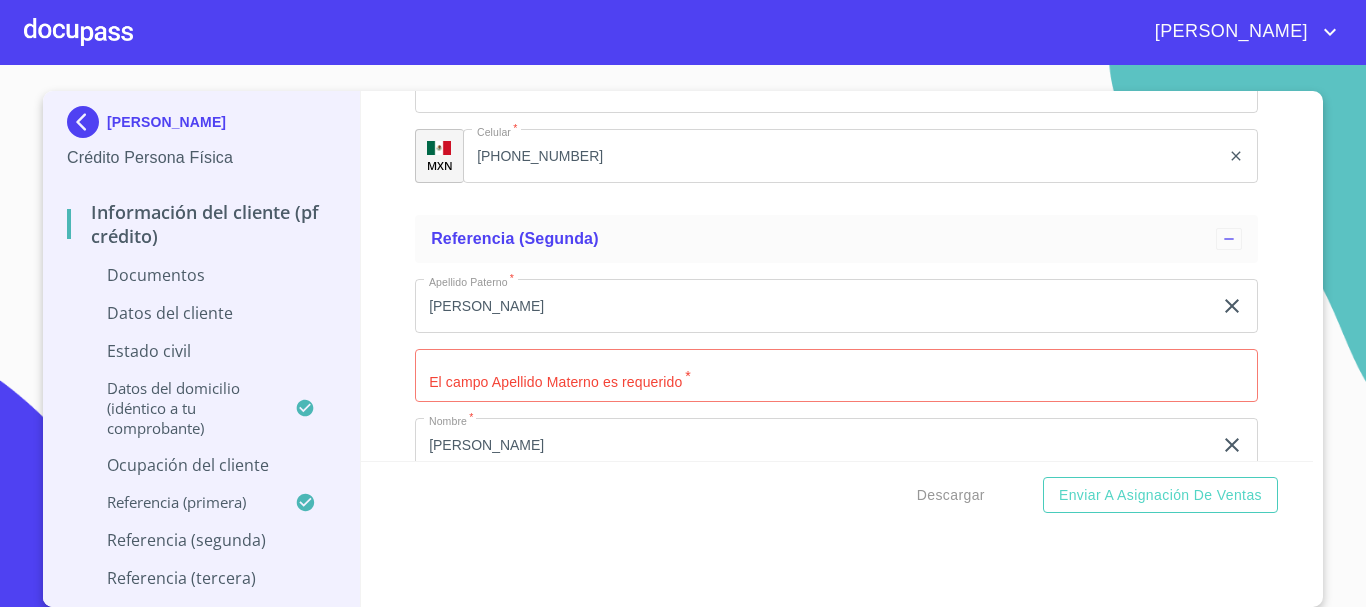 scroll, scrollTop: 6508, scrollLeft: 0, axis: vertical 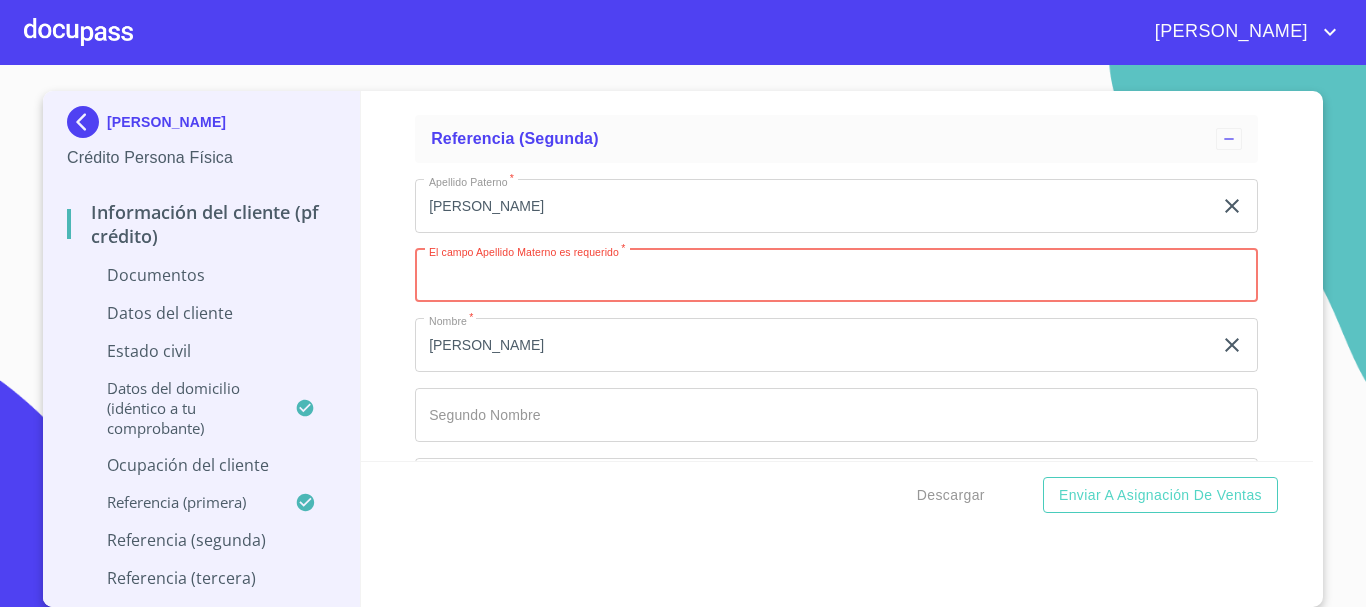 click on "Documento de identificación.   *" at bounding box center [836, 276] 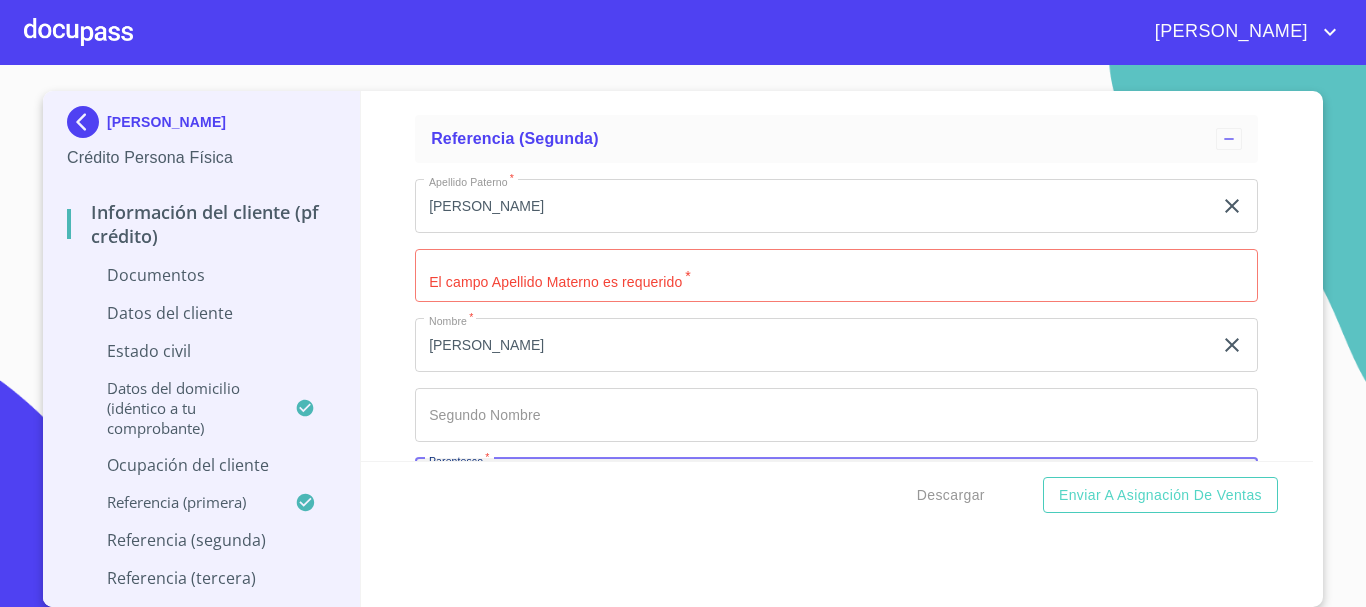 scroll, scrollTop: 6559, scrollLeft: 0, axis: vertical 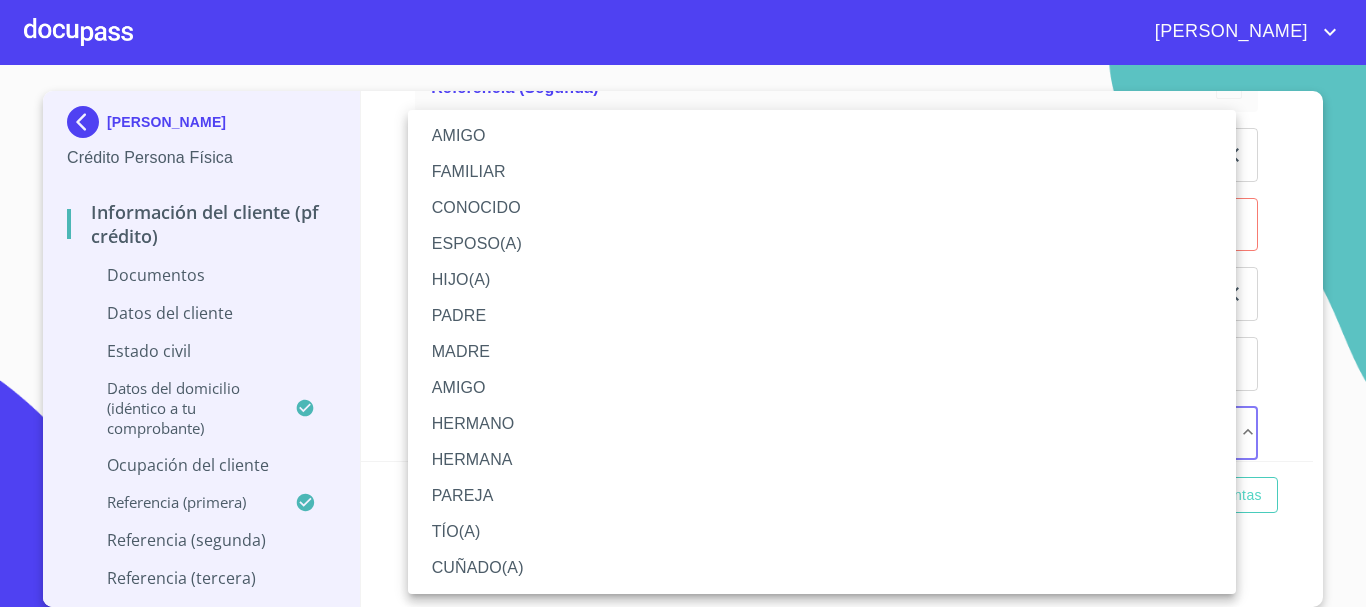 type 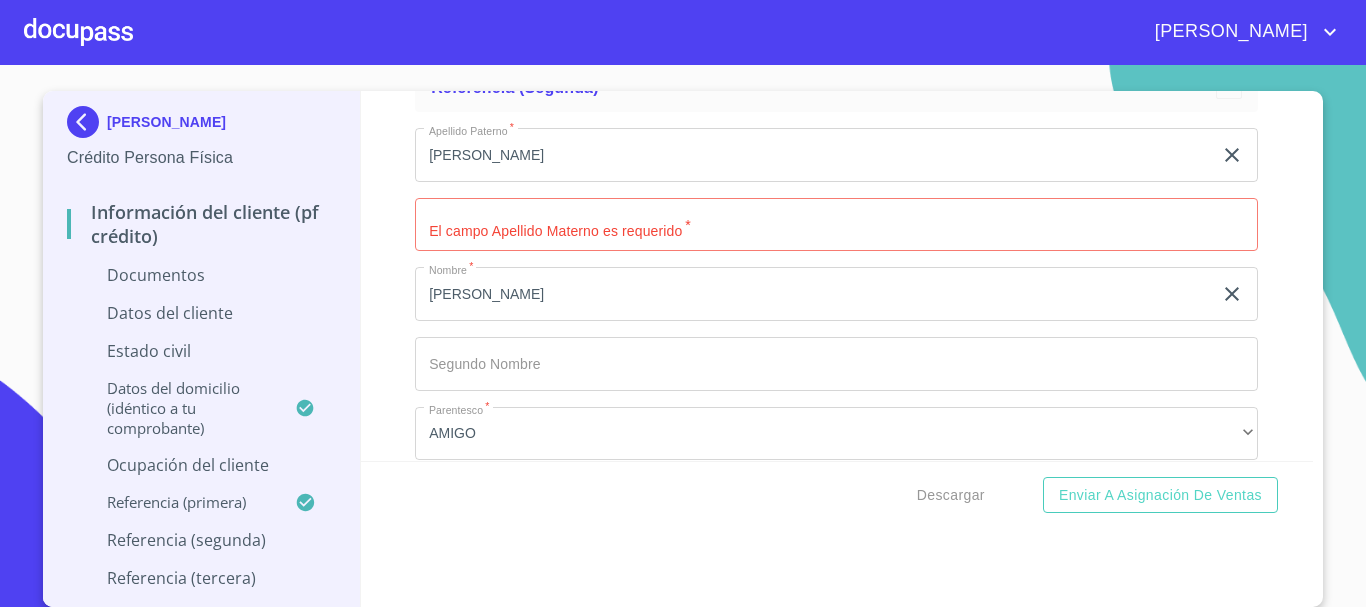 scroll, scrollTop: 6786, scrollLeft: 0, axis: vertical 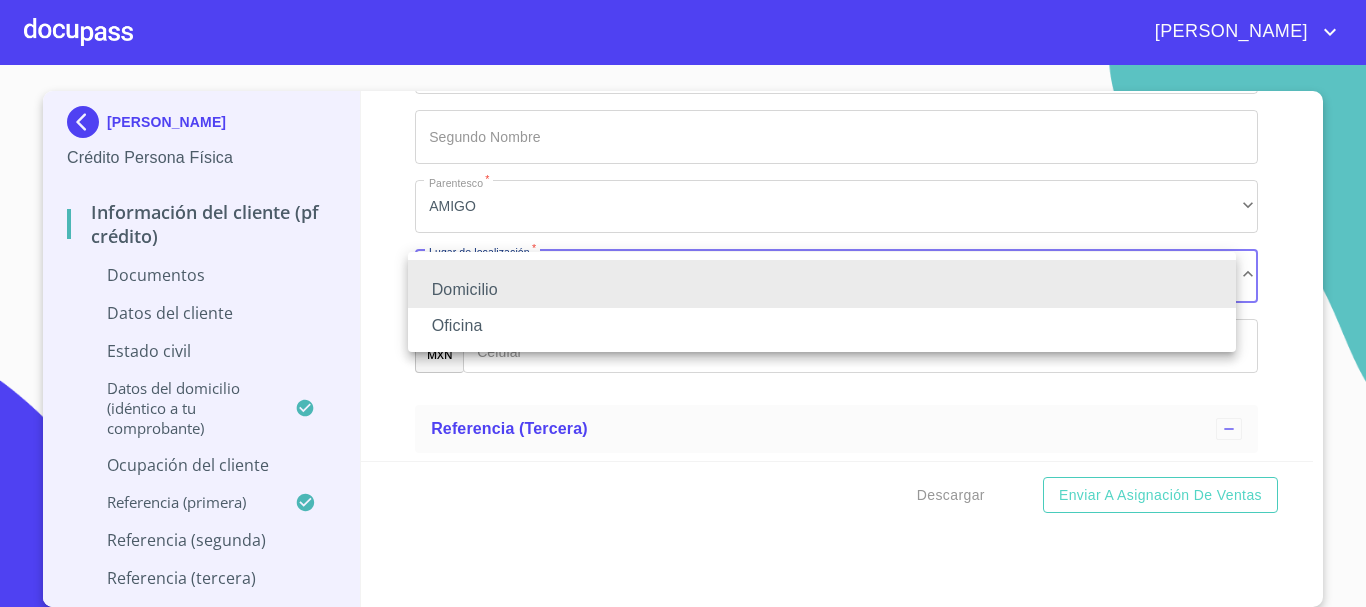 type 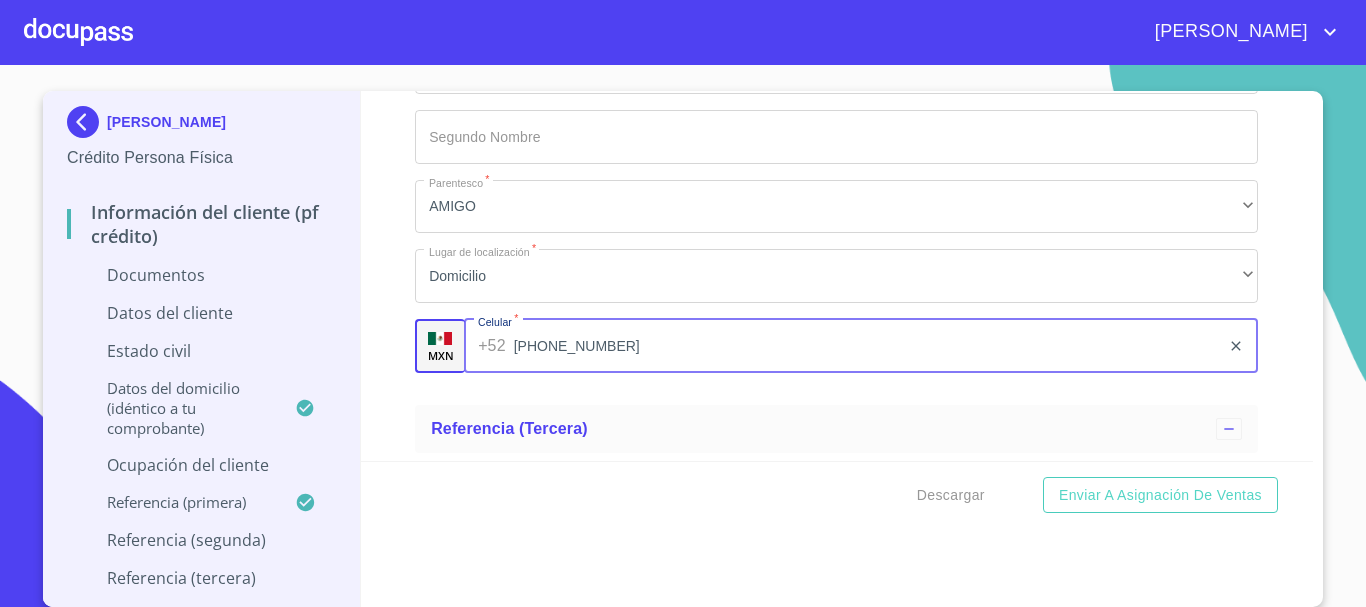scroll, scrollTop: 6486, scrollLeft: 0, axis: vertical 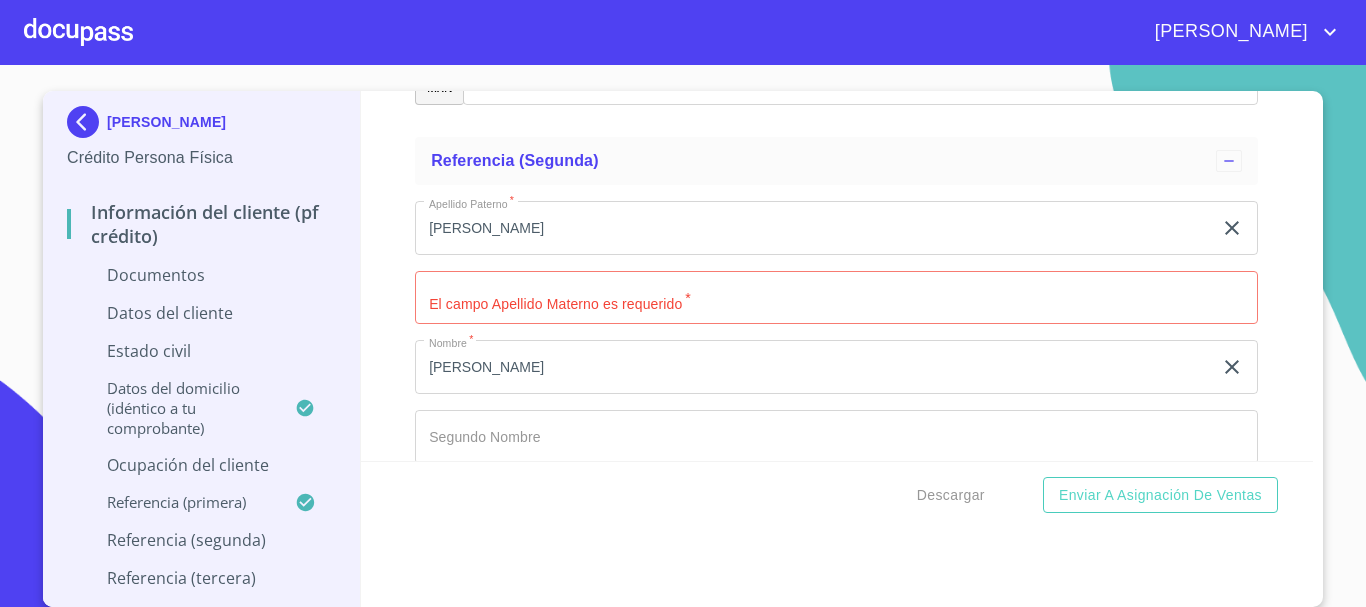 type on "[PHONE_NUMBER]" 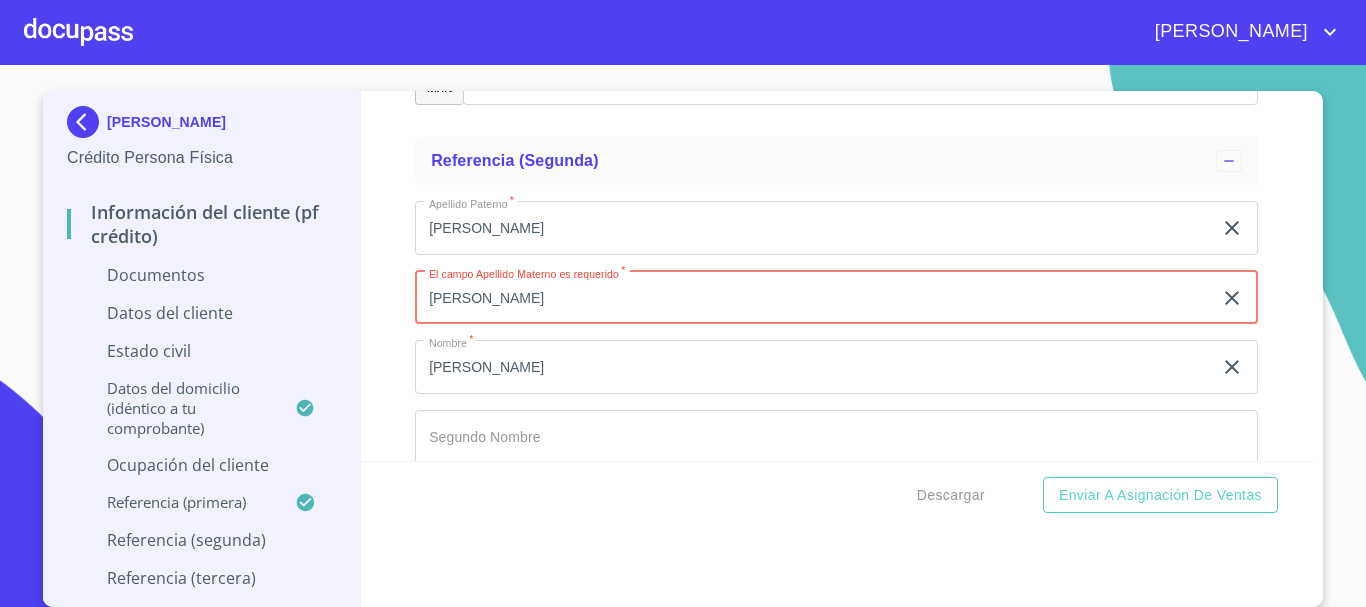 type on "[PERSON_NAME]" 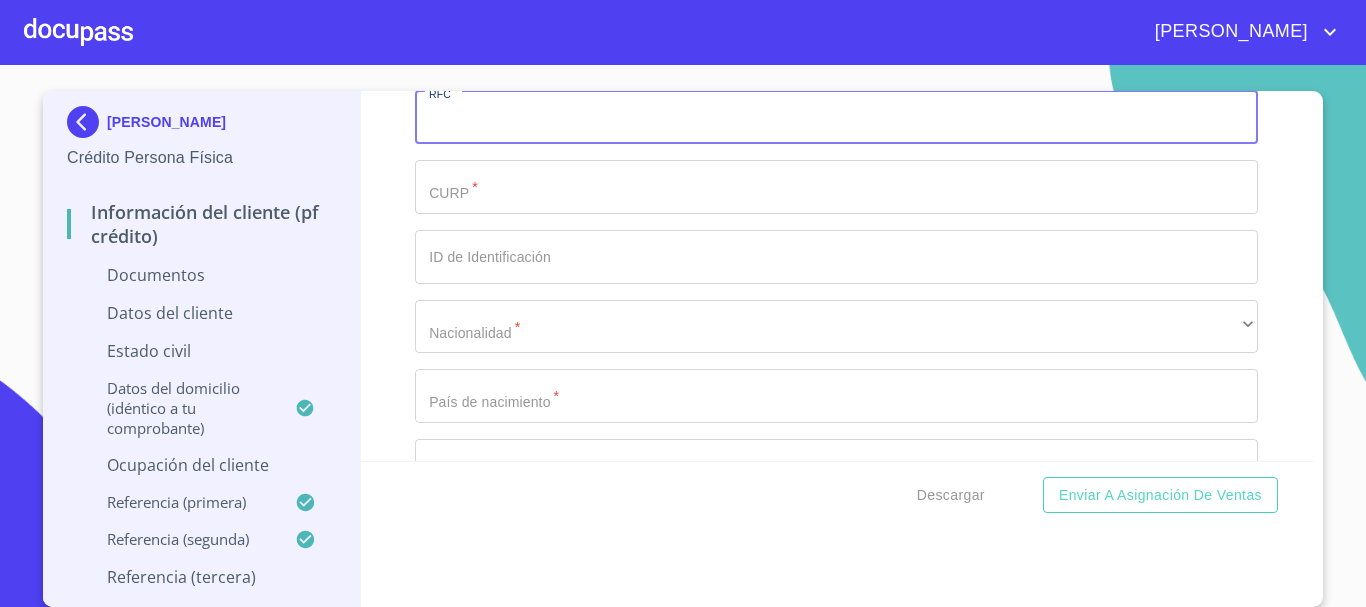 scroll, scrollTop: 2753, scrollLeft: 0, axis: vertical 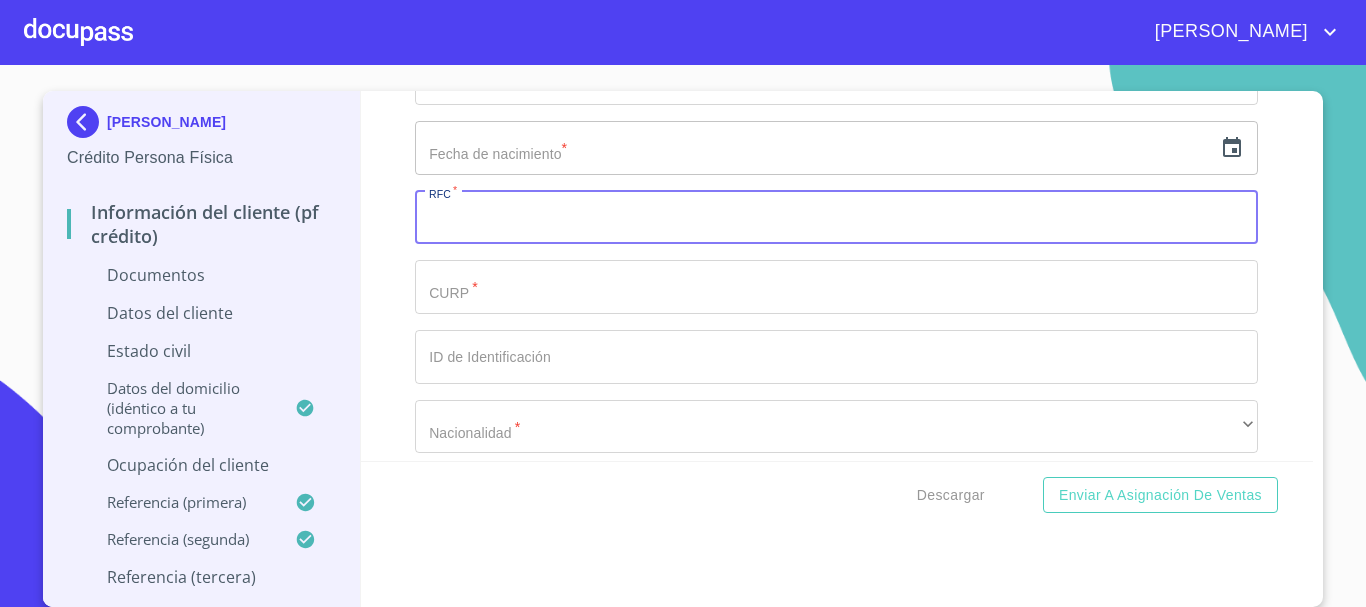click at bounding box center [813, 148] 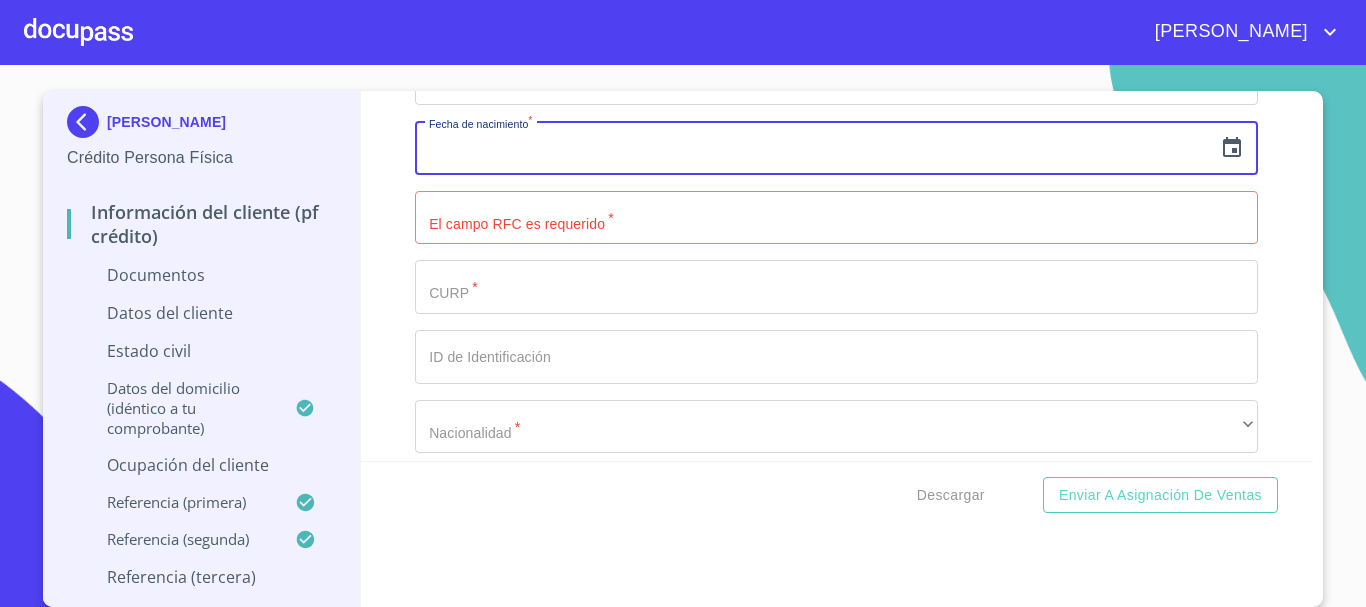 click 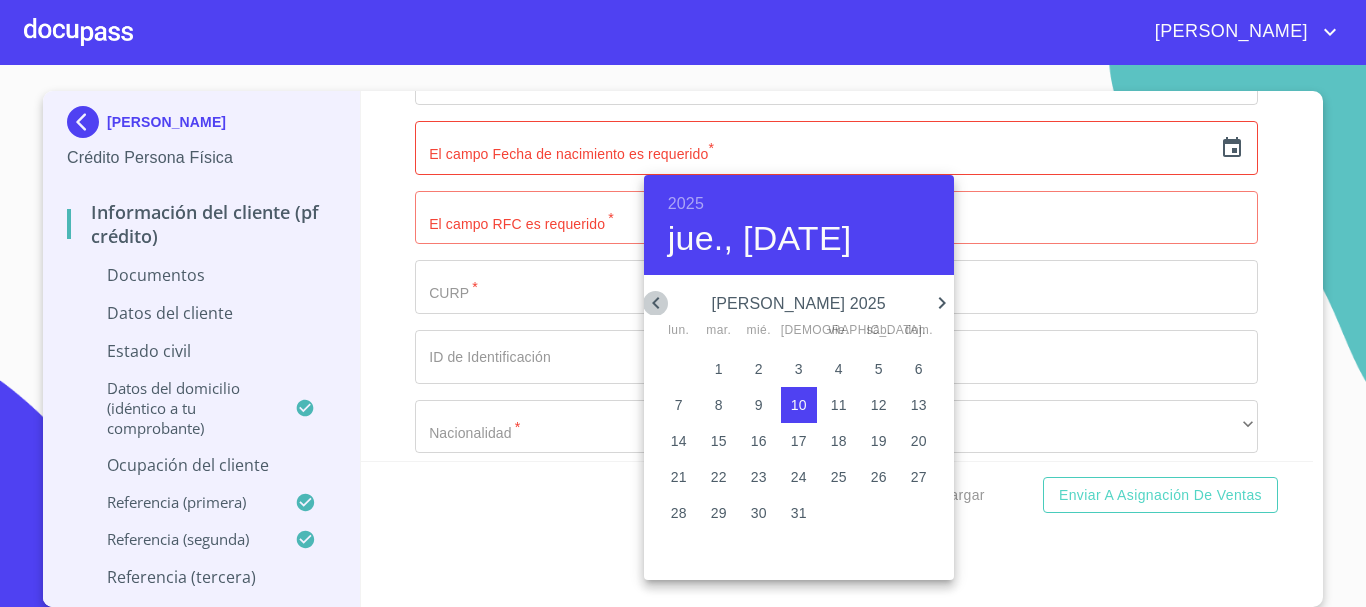 click 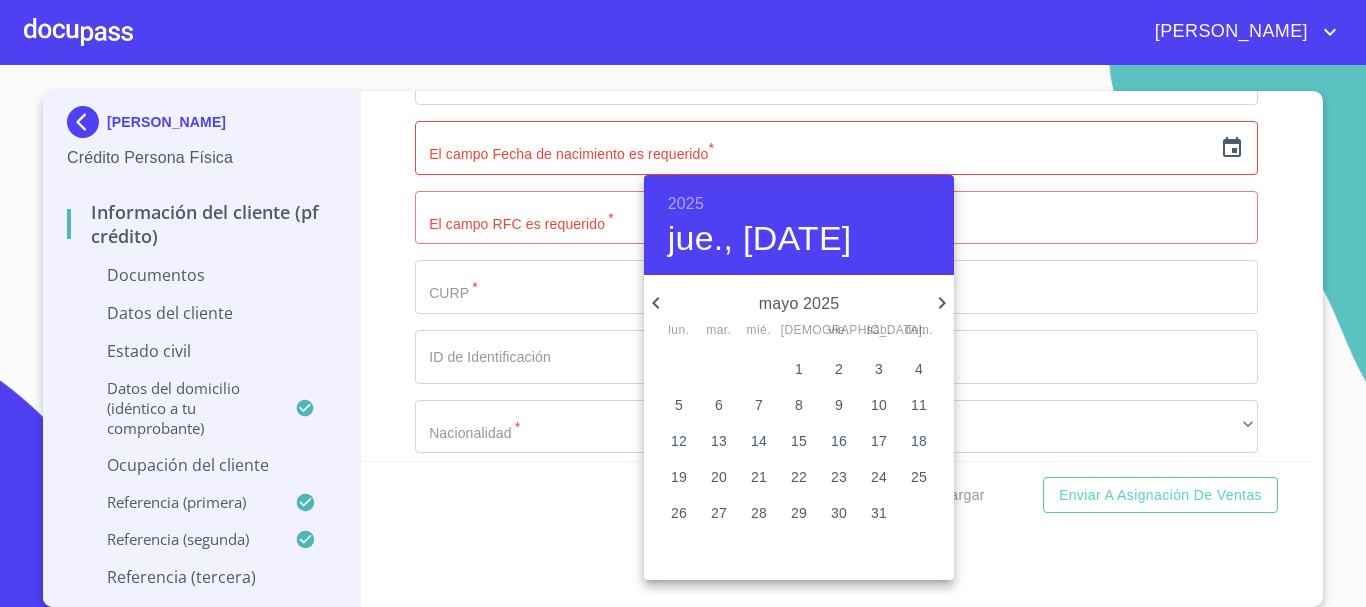 click 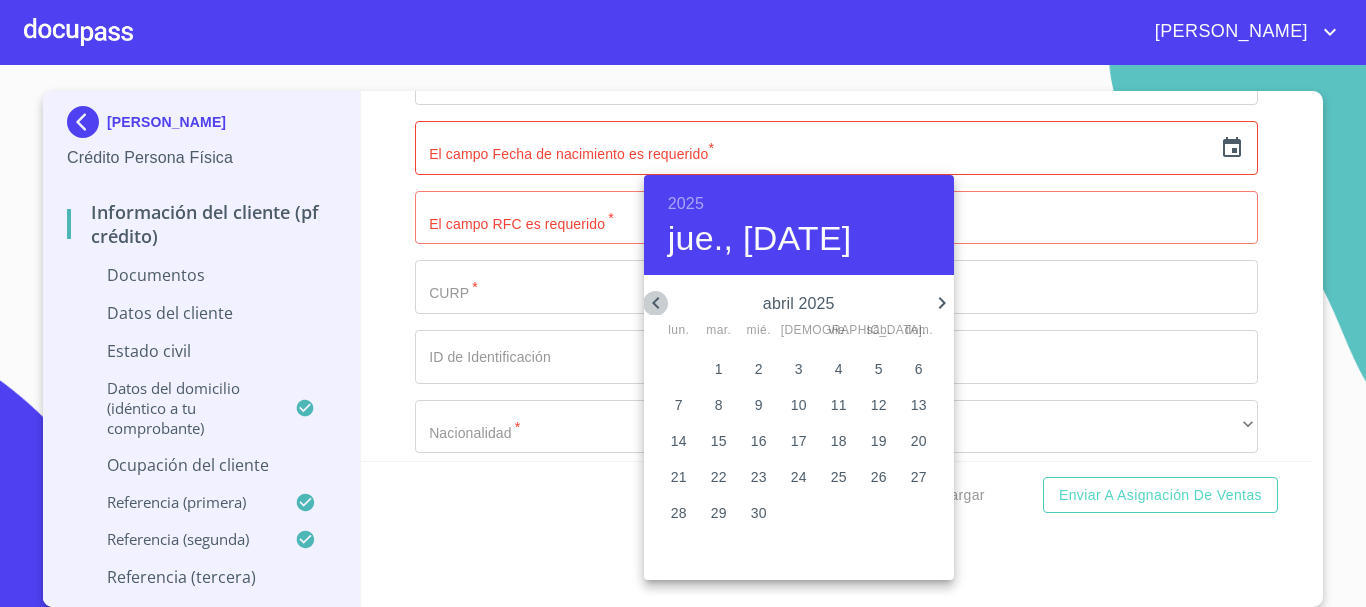click 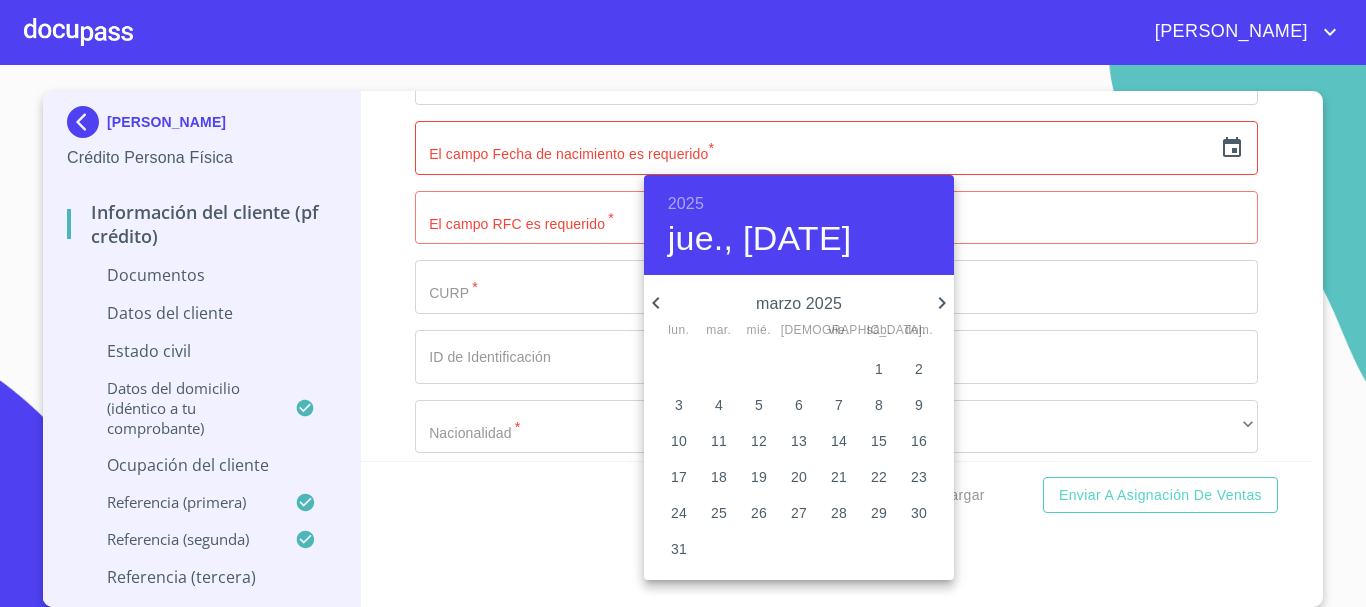click 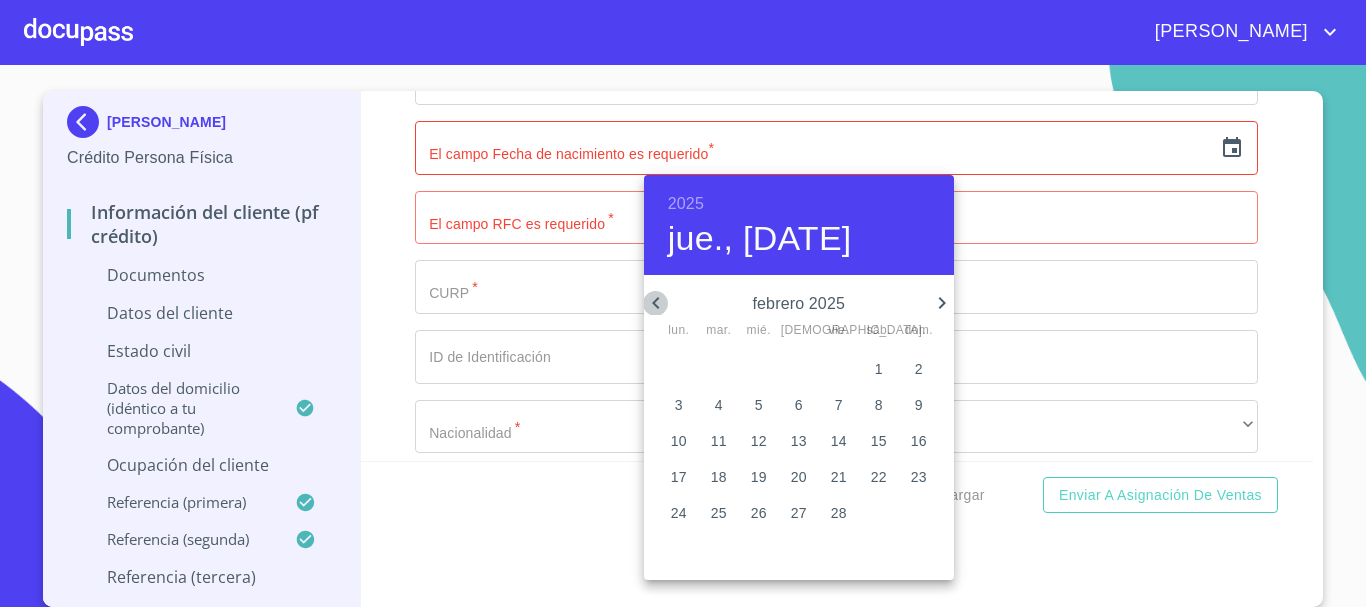 click 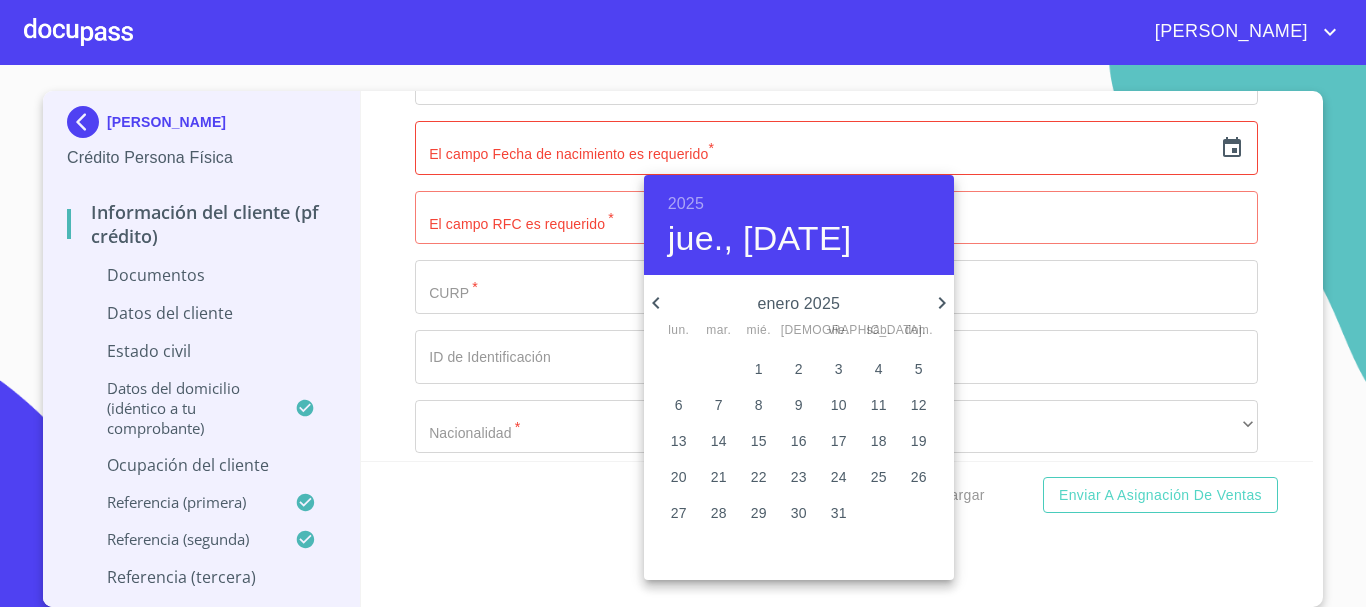 click on "24" at bounding box center [839, 477] 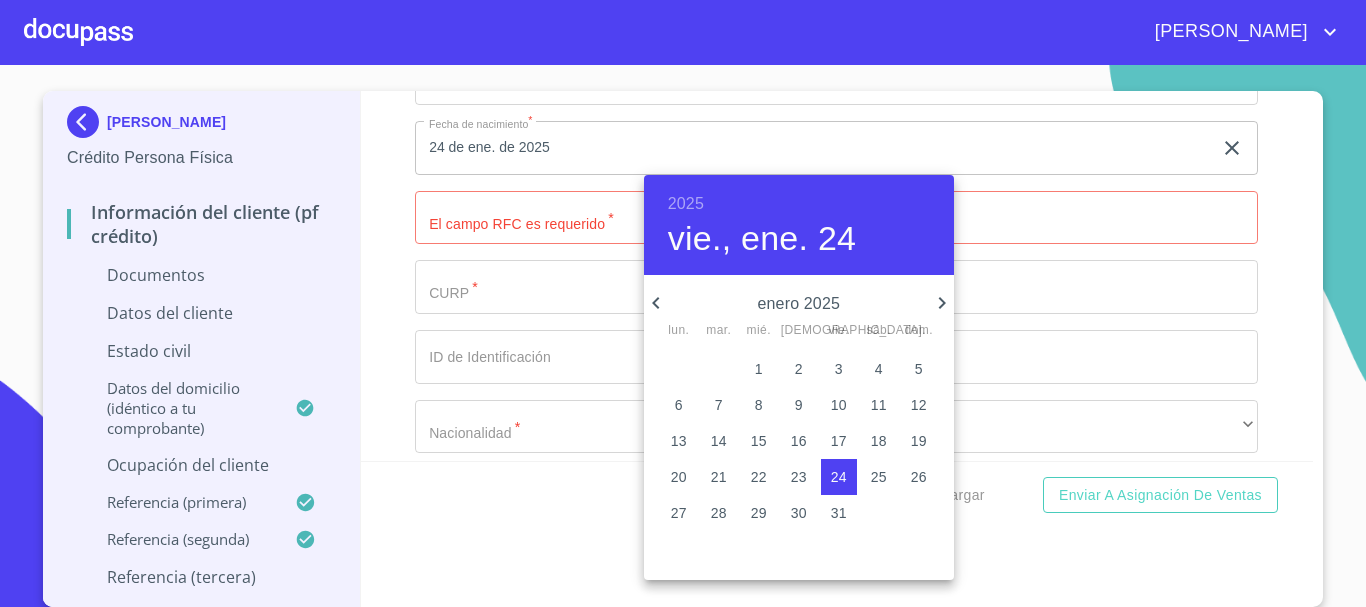 click on "2025" at bounding box center [686, 204] 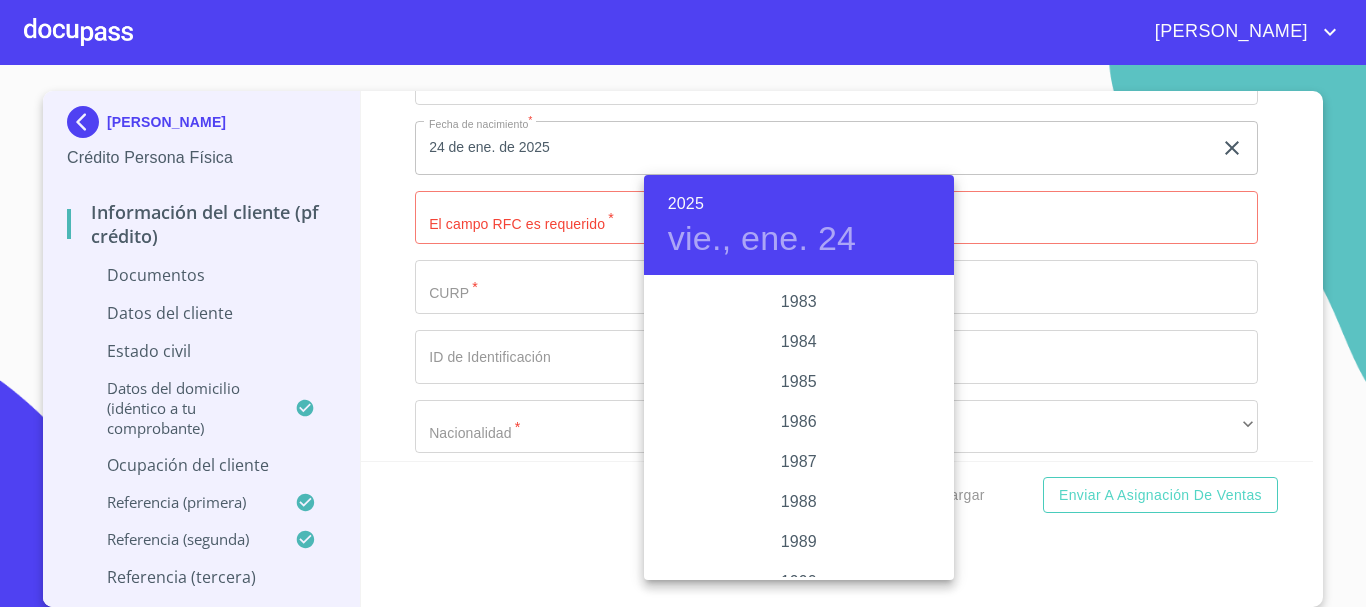 scroll, scrollTop: 2280, scrollLeft: 0, axis: vertical 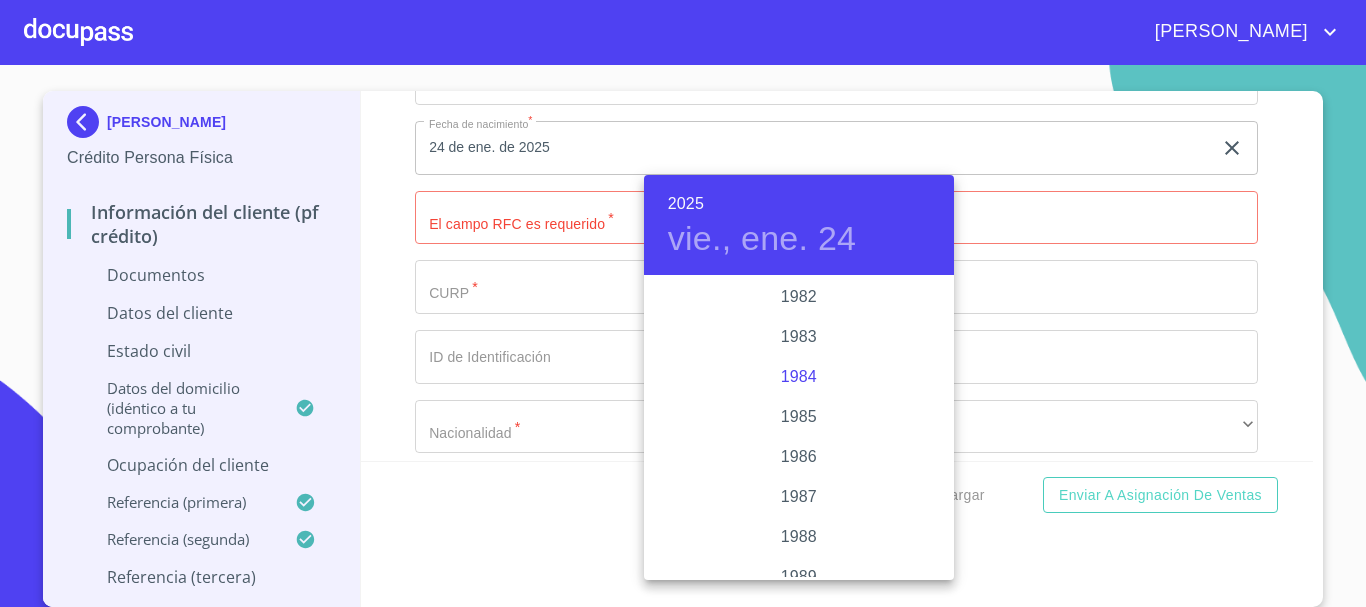 click on "1984" at bounding box center [799, 377] 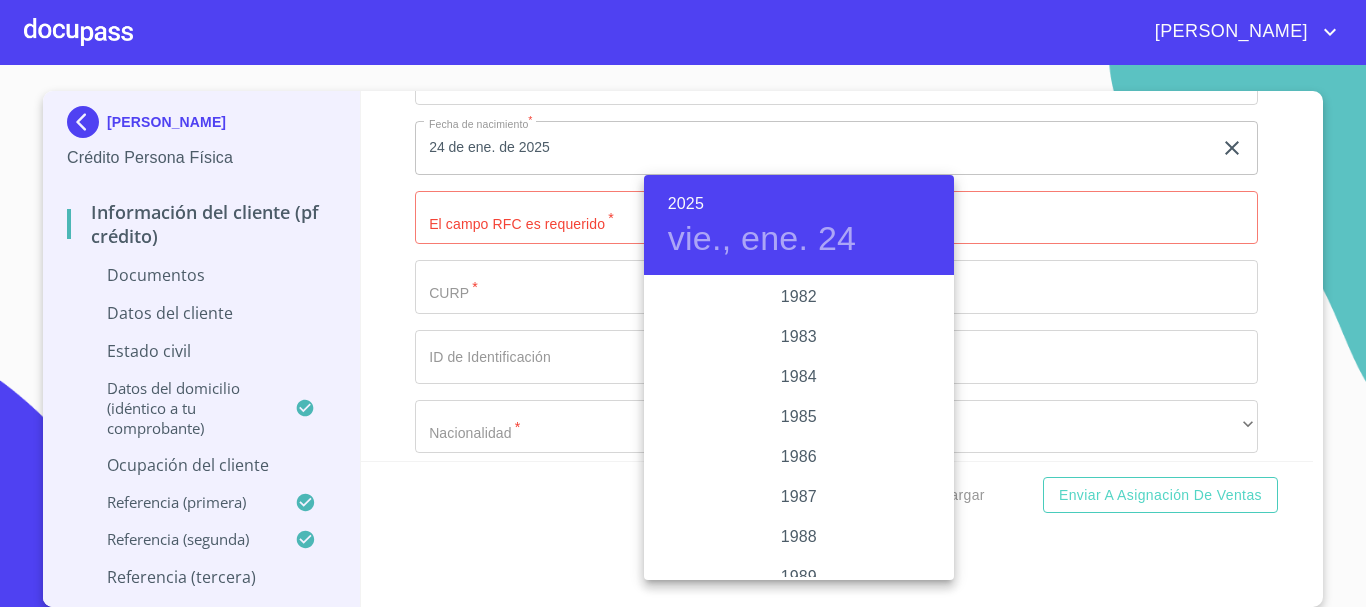 type on "24 de ene. de 1984" 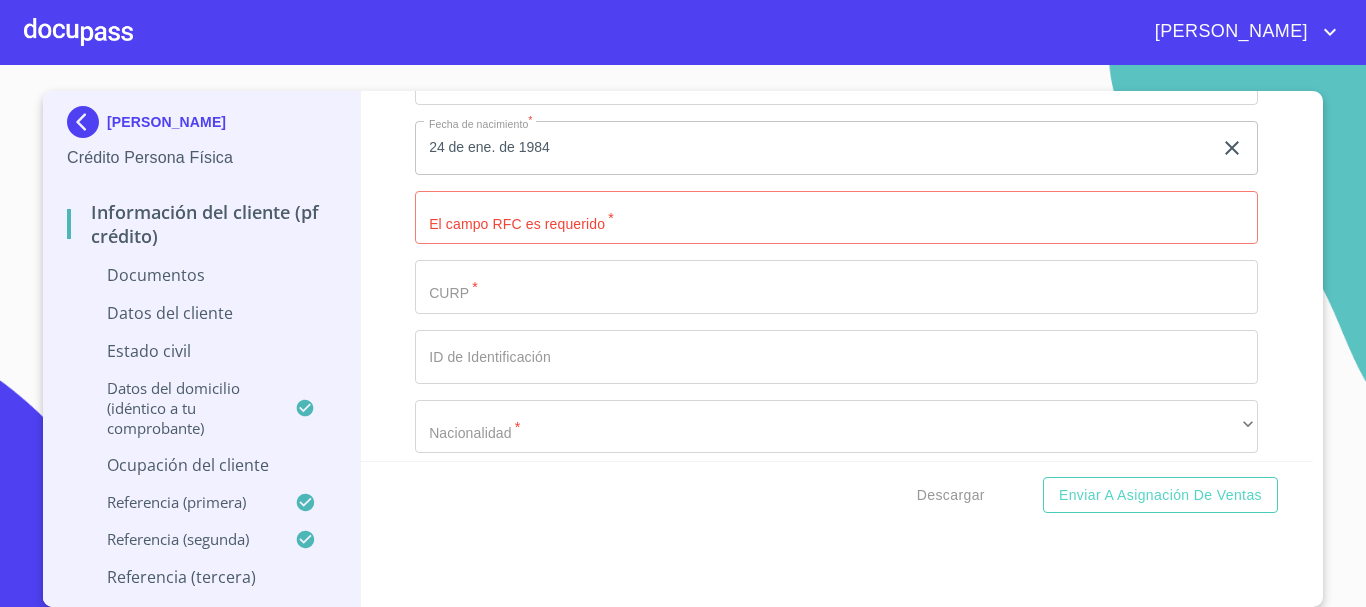 click on "Documento de identificación.   *" at bounding box center (836, 218) 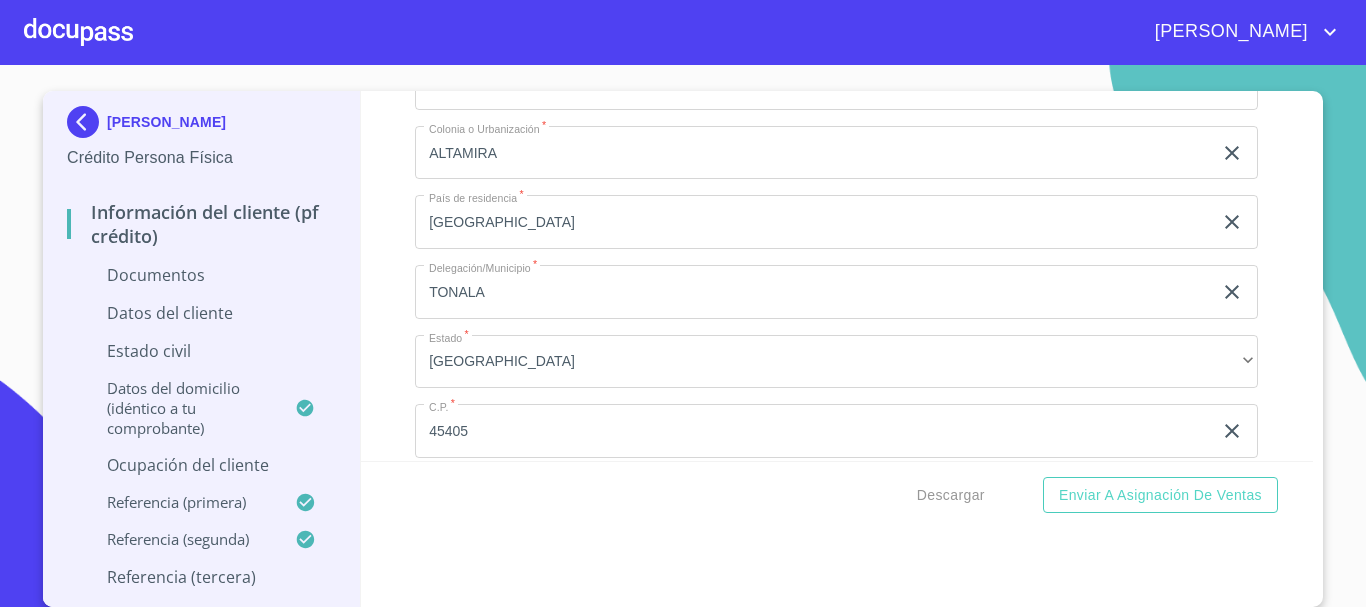 scroll, scrollTop: 4453, scrollLeft: 0, axis: vertical 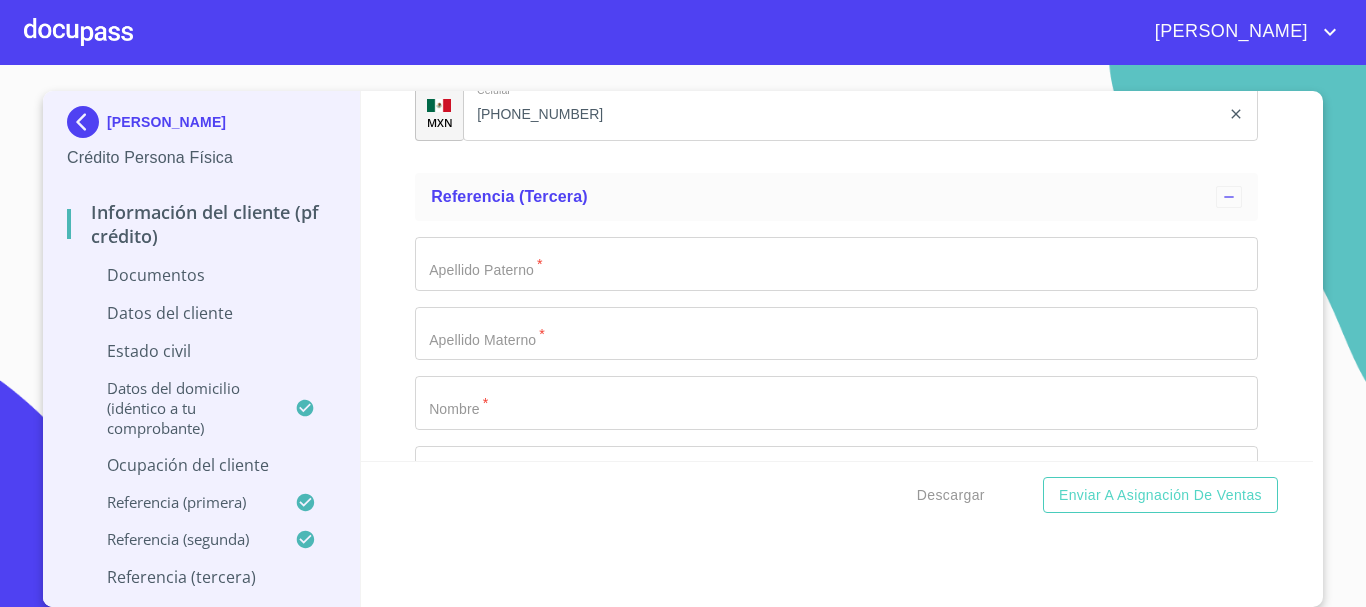 type on "PASA" 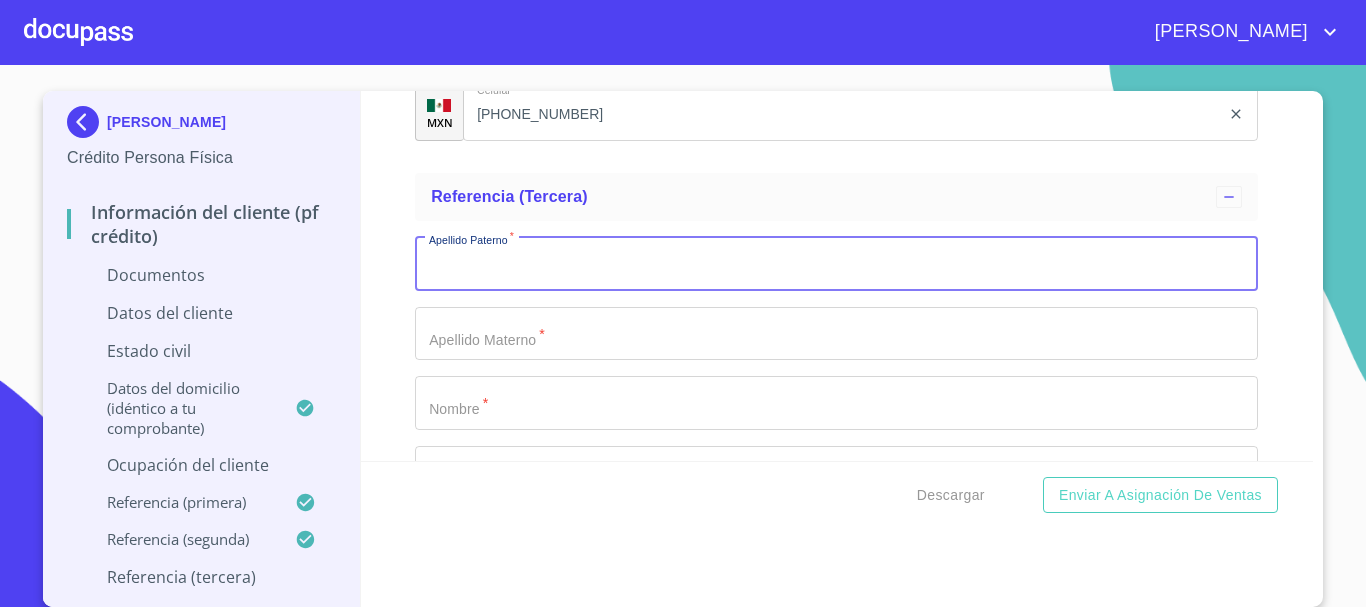 click on "Documento de identificación.   *" at bounding box center (813, -4395) 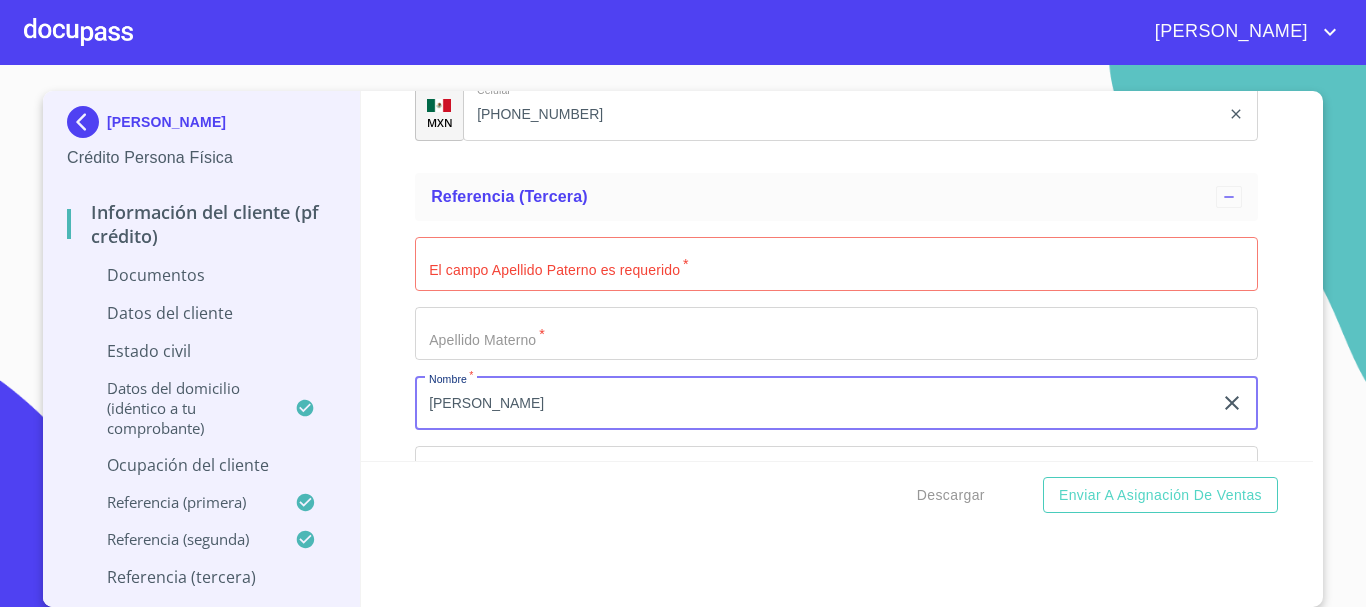 type on "[PERSON_NAME]" 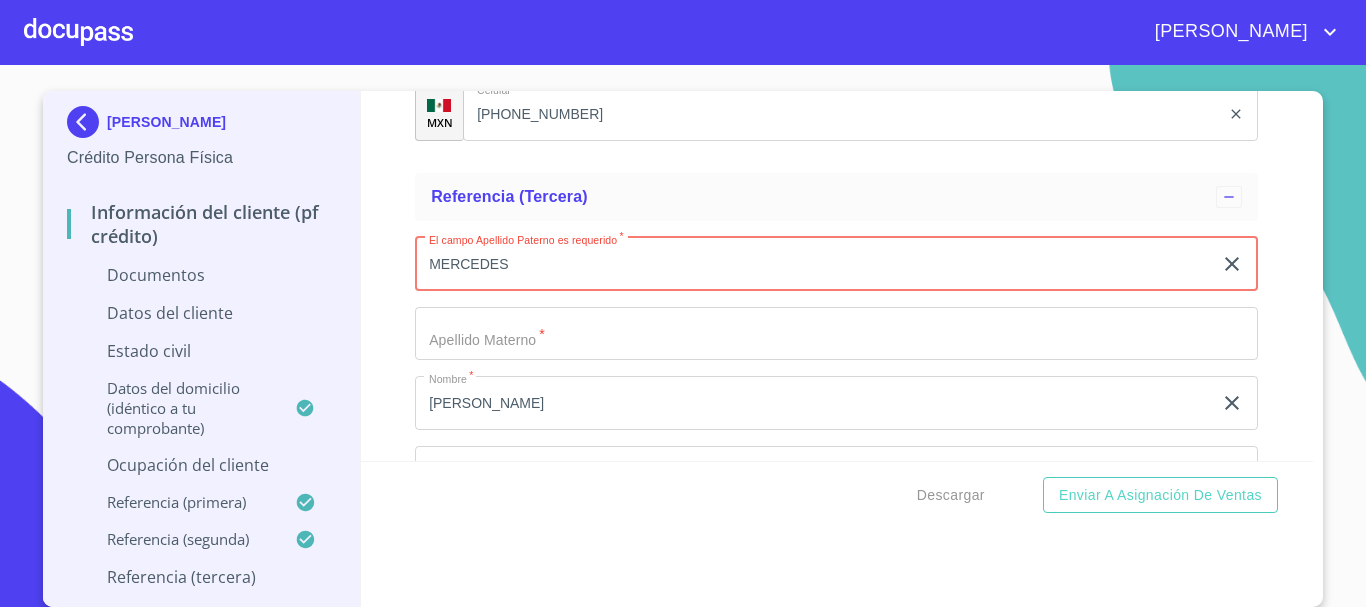 type on "MERCEDES" 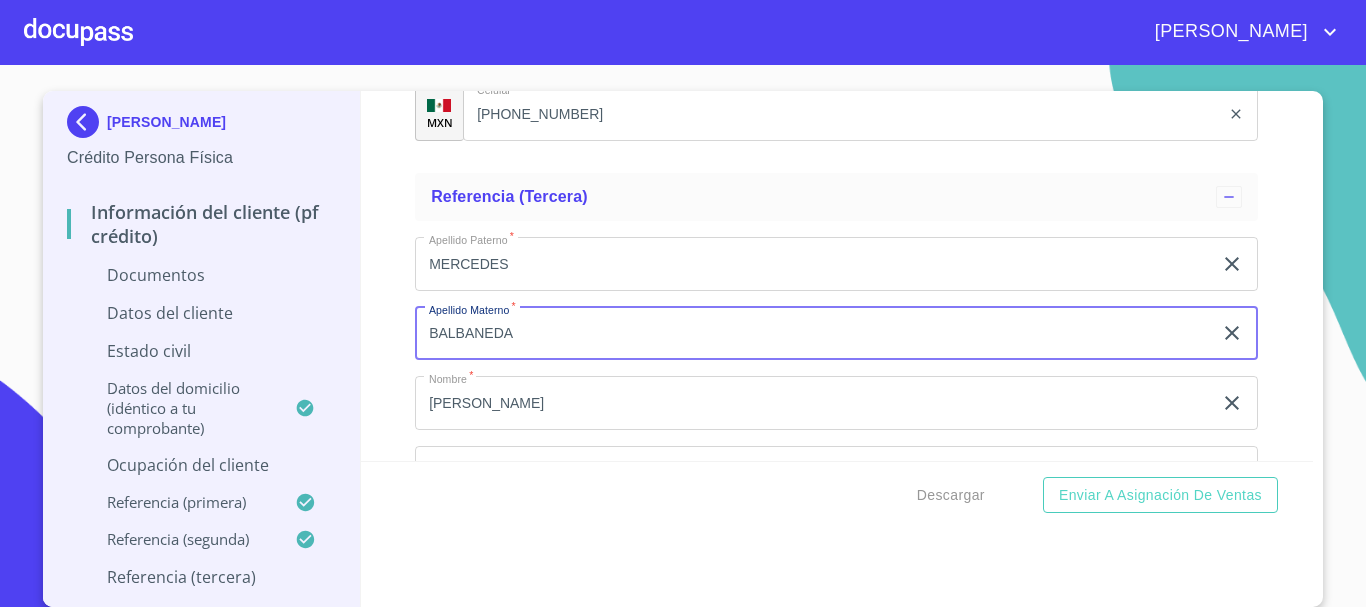 drag, startPoint x: 598, startPoint y: 345, endPoint x: 187, endPoint y: 331, distance: 411.23837 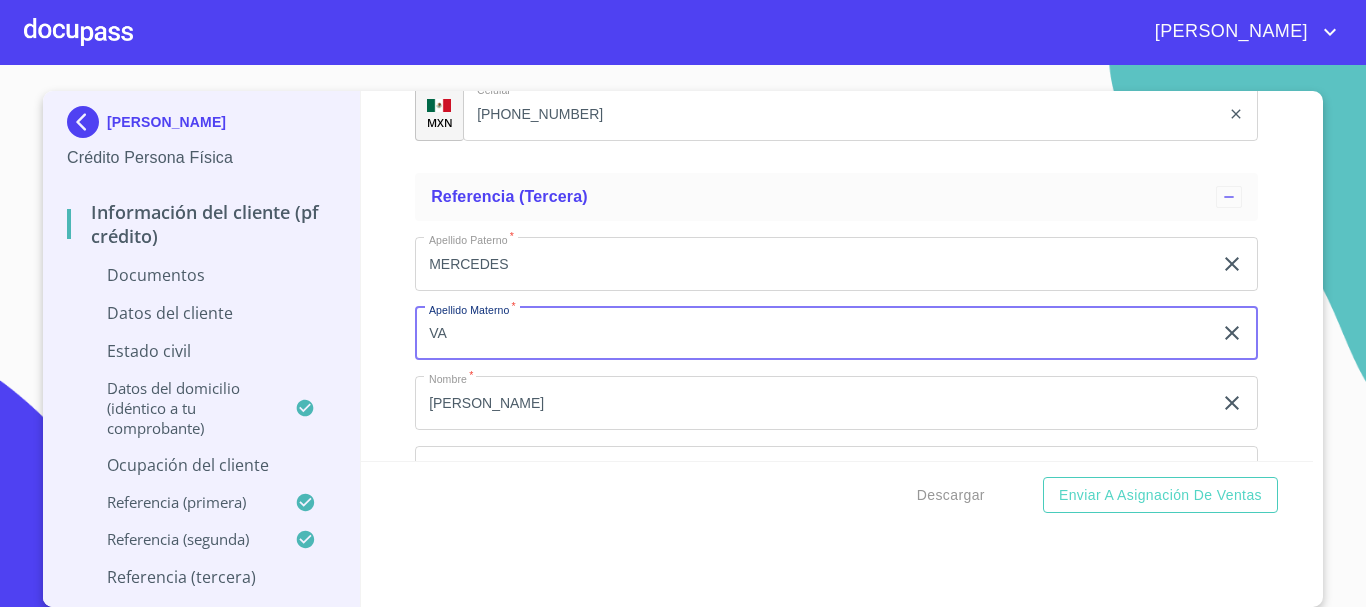 type on "V" 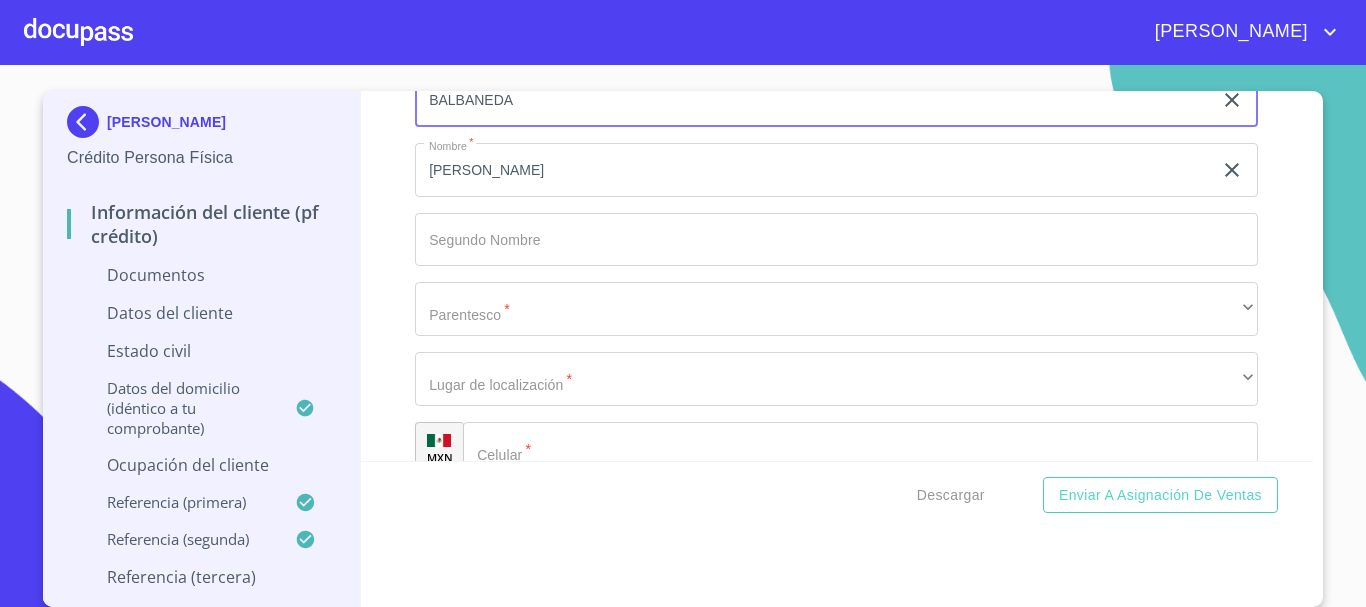 scroll, scrollTop: 7318, scrollLeft: 0, axis: vertical 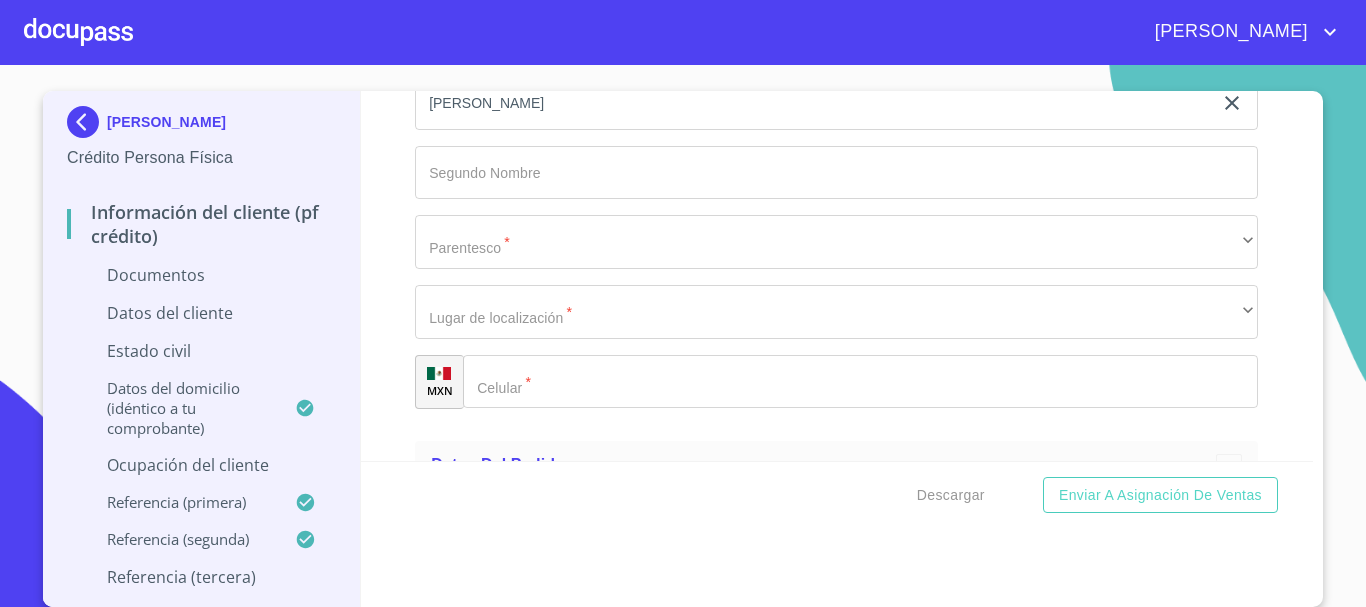 type on "BALBANEDA" 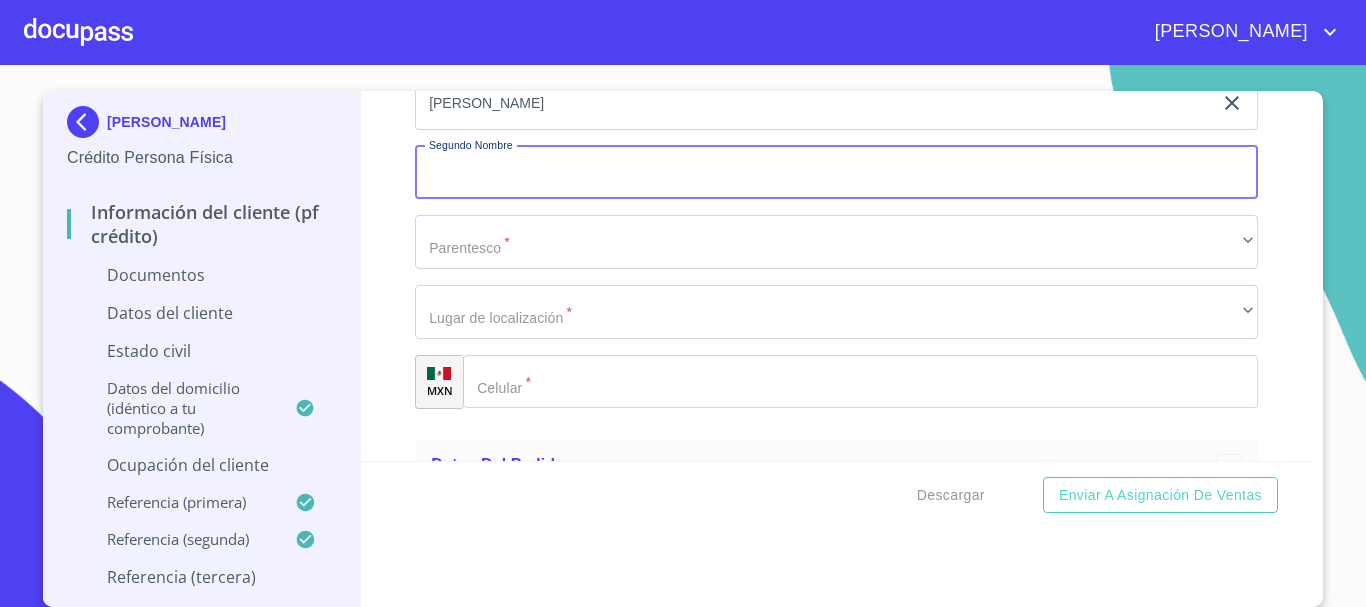click on "Documento de identificación.   *" at bounding box center [836, 173] 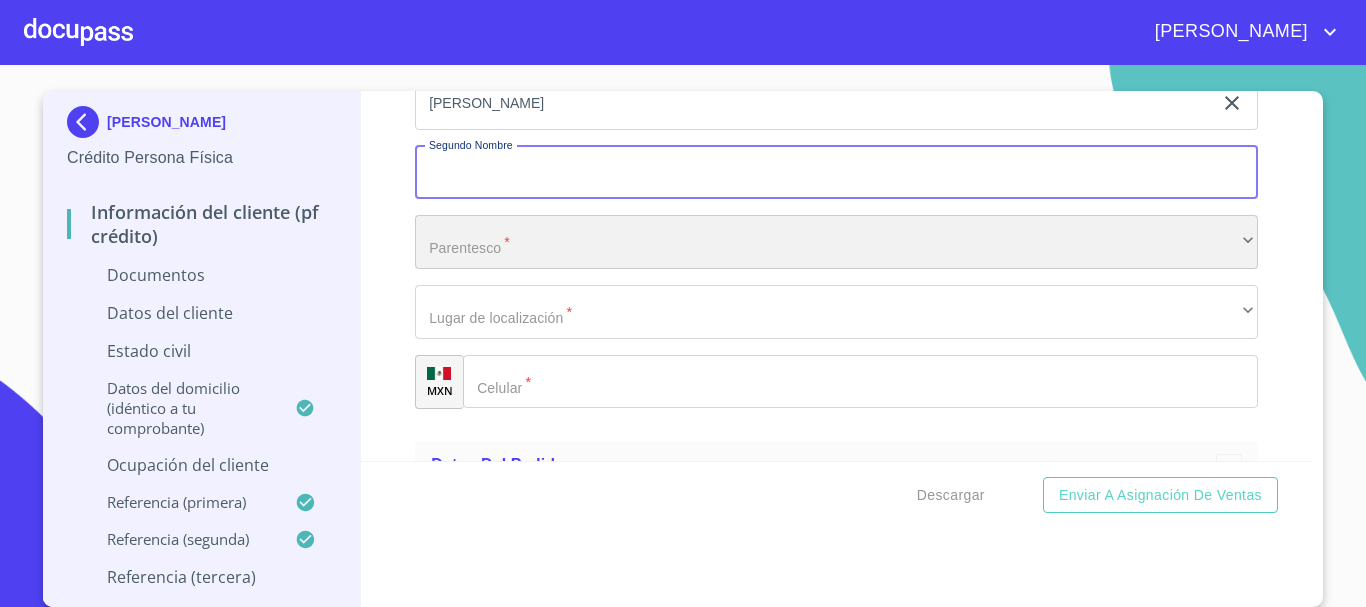click on "​" at bounding box center [836, 242] 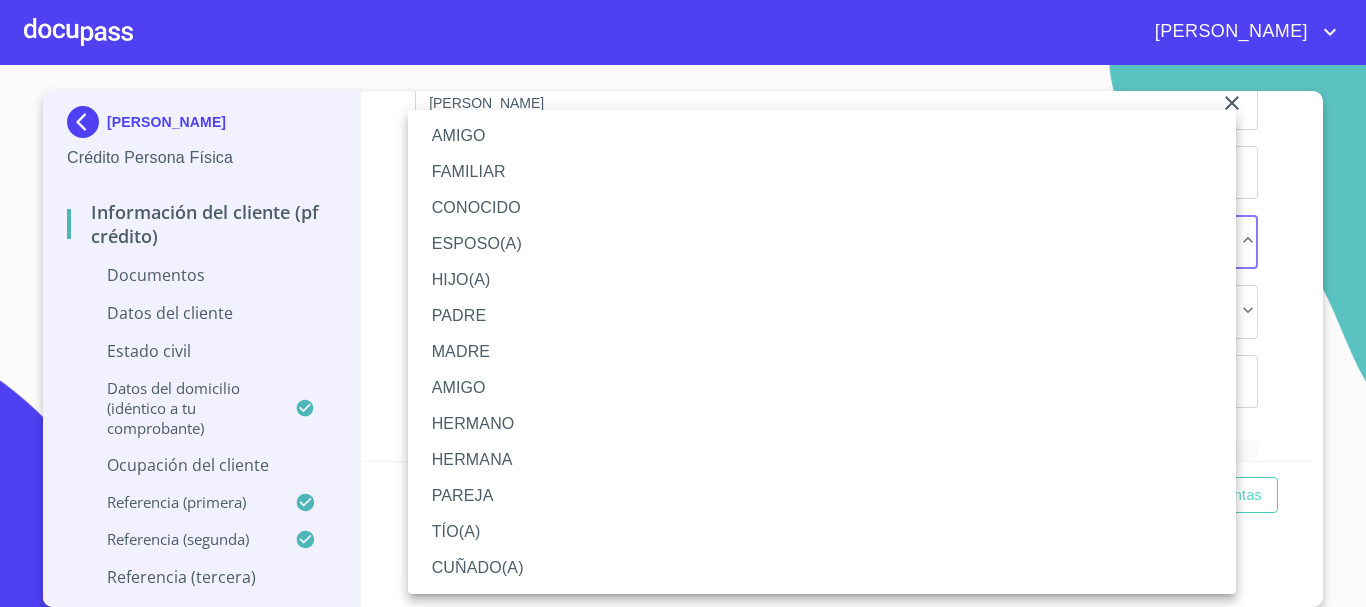 type 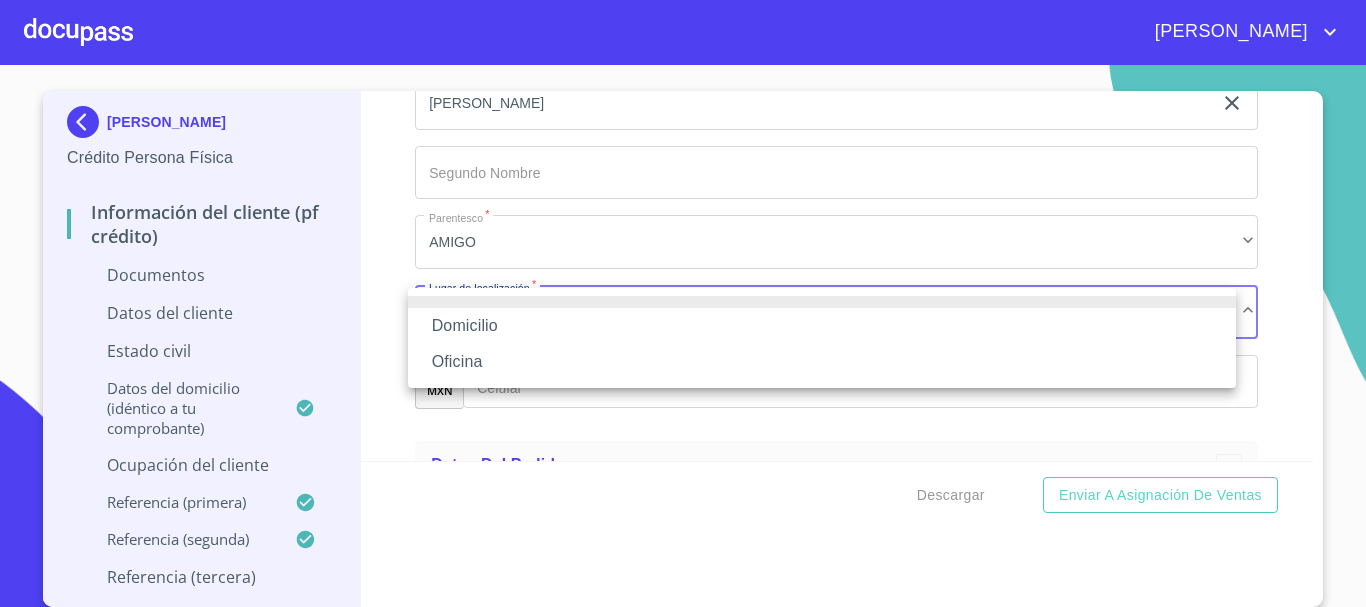 type 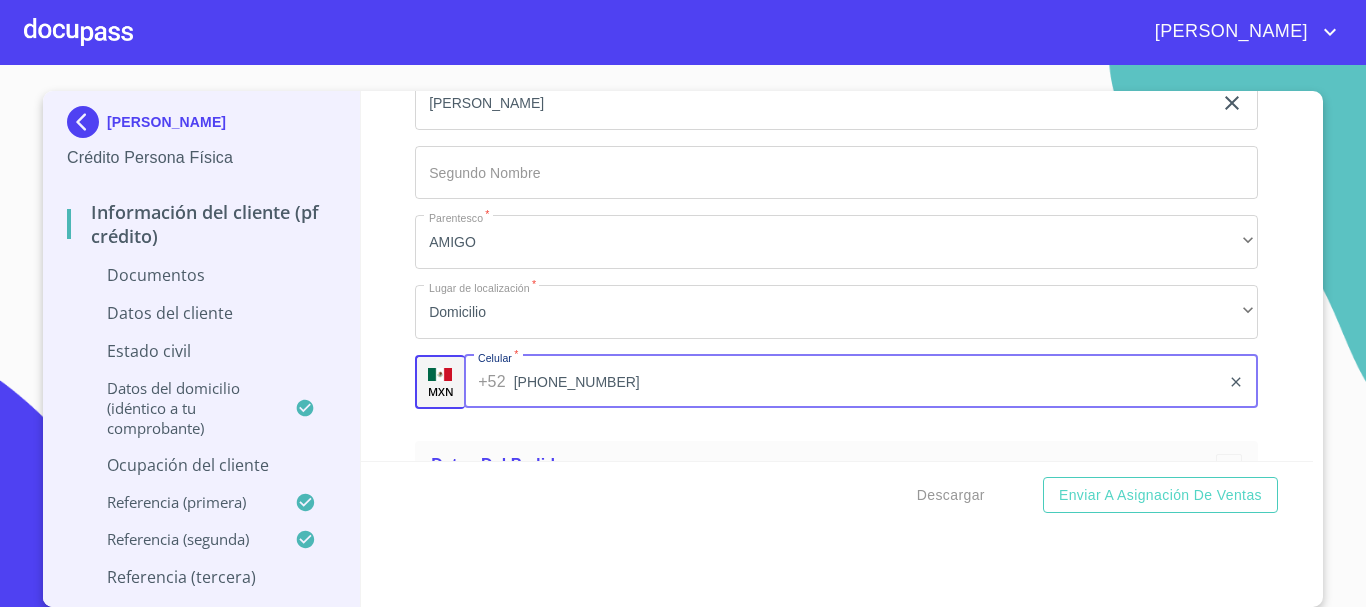 type on "[PHONE_NUMBER]" 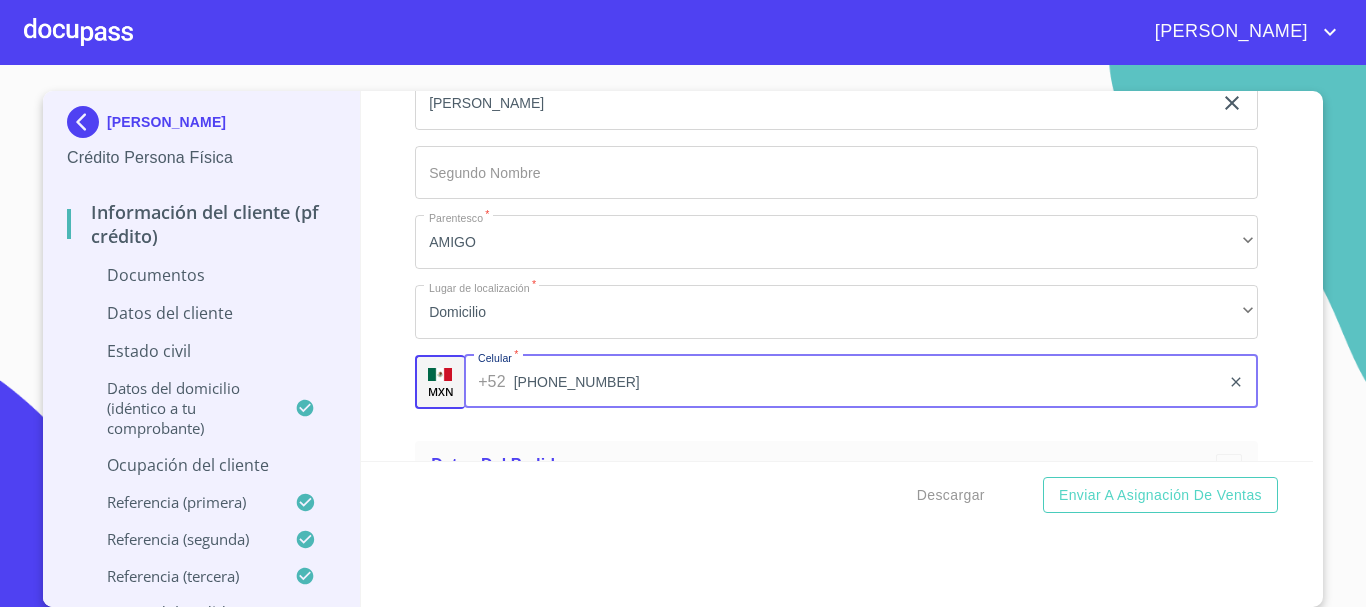 drag, startPoint x: 577, startPoint y: 385, endPoint x: 343, endPoint y: 380, distance: 234.0534 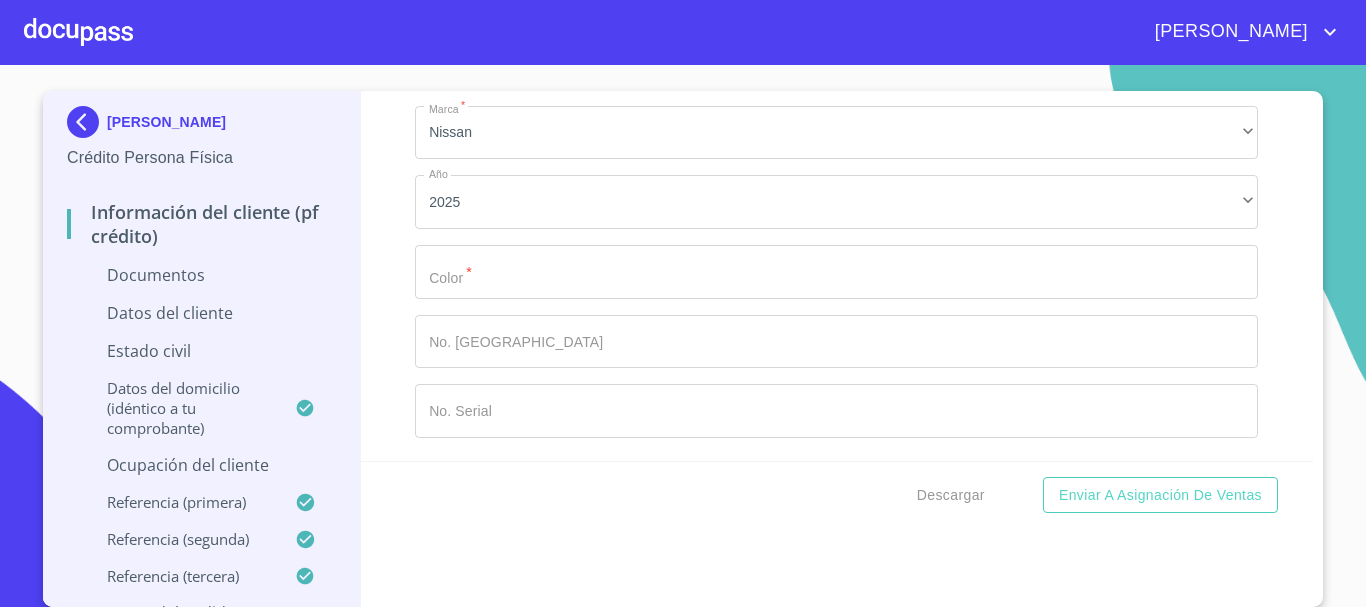 scroll, scrollTop: 7718, scrollLeft: 0, axis: vertical 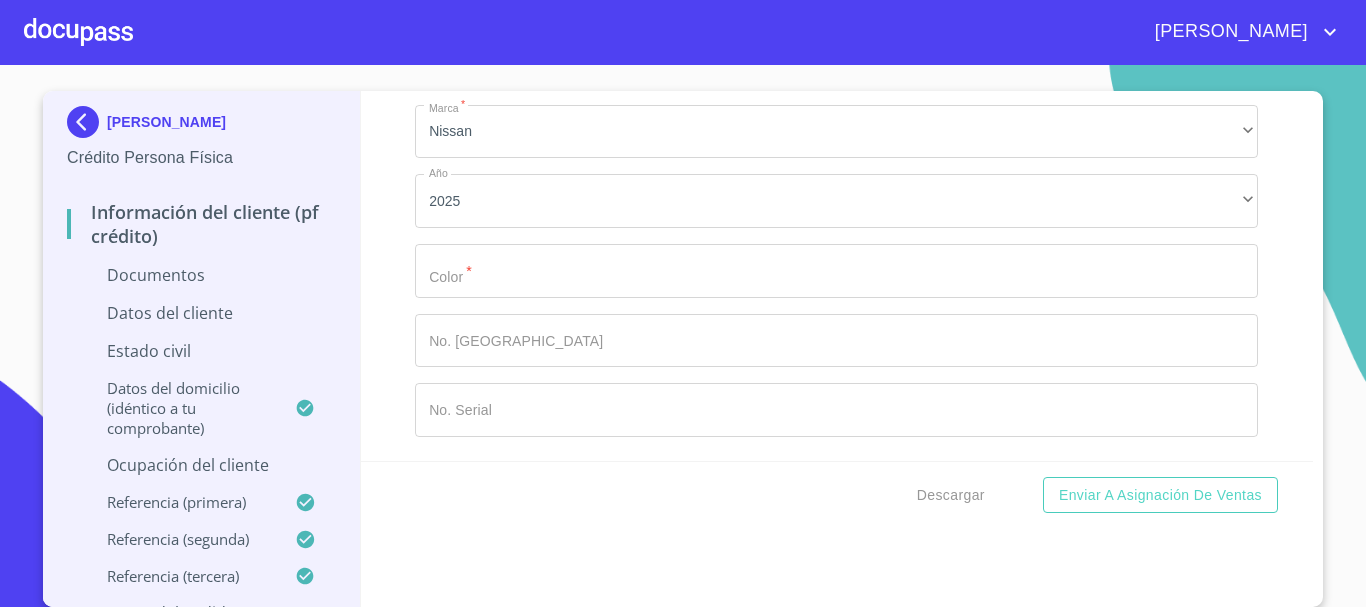 click on "Documento de identificación.   *" at bounding box center (813, -5095) 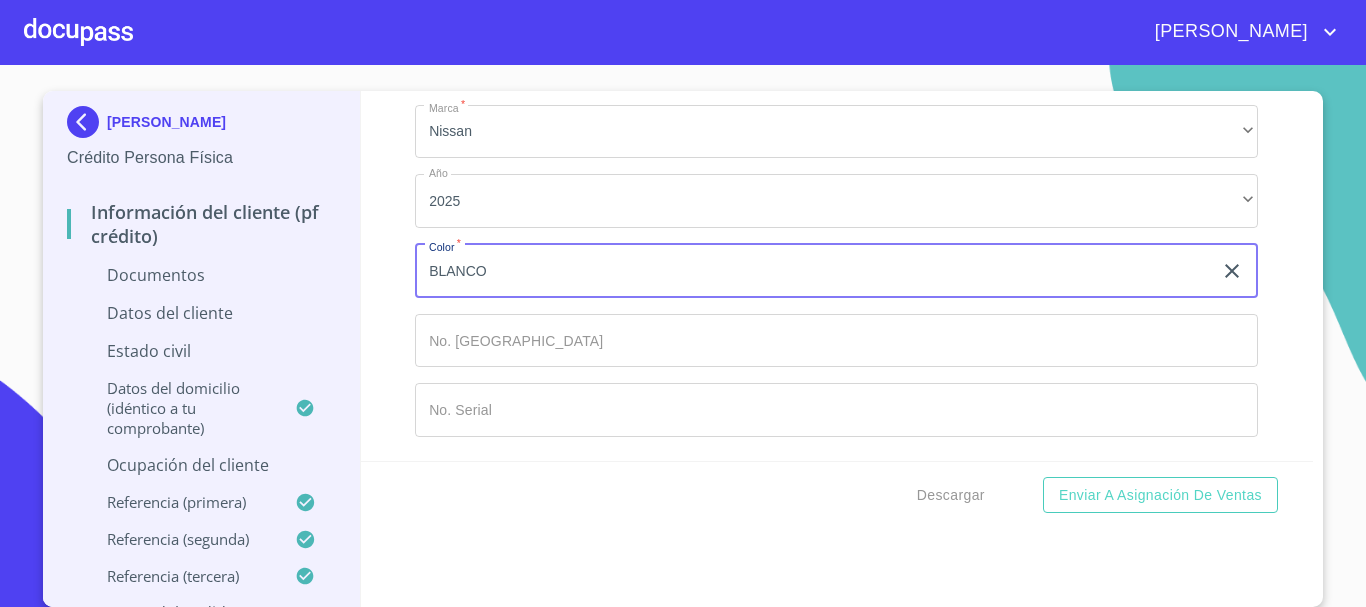 type on "BLANCO" 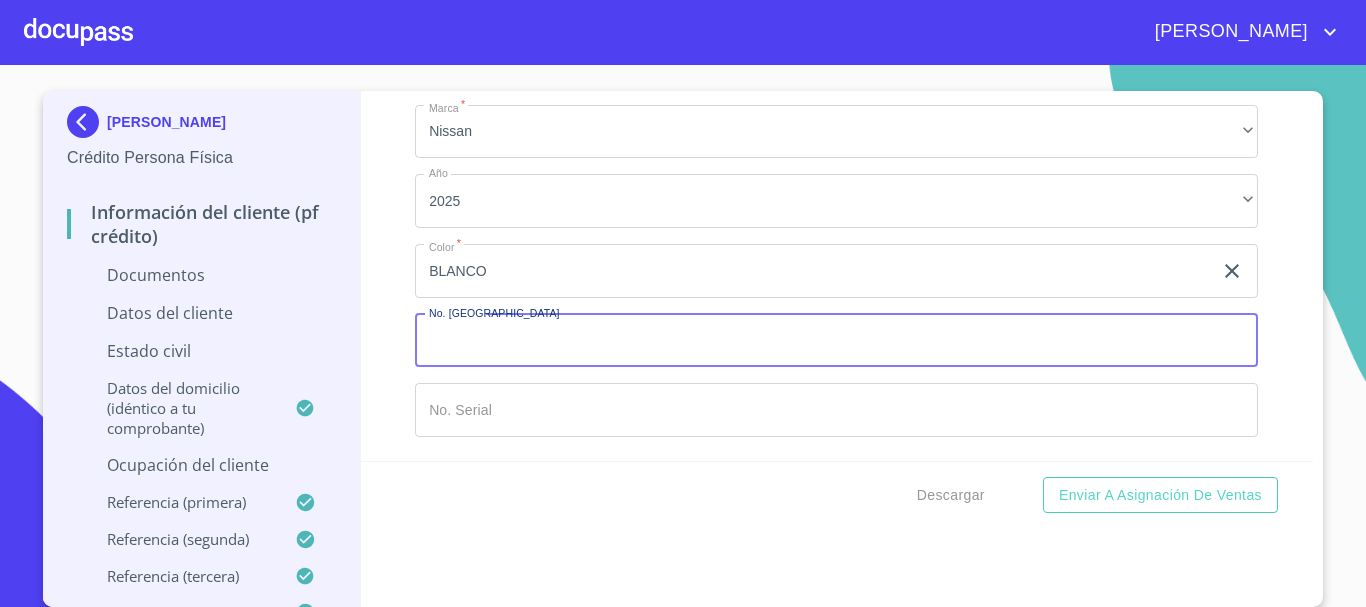 click on "Información del cliente (PF crédito)   Documentos Documento de identificación.   * INE ​ Identificación Oficial * Arrastra o selecciona el (los) documento(s) para agregar Comprobante de Domicilio * Arrastra o selecciona el (los) documento(s) para agregar Fuente de ingresos   * Independiente/Dueño de negocio/Persona Moral ​ Comprobante de Ingresos mes 1 * Arrastra o selecciona el (los) documento(s) para agregar Comprobante de Ingresos mes 2 * Arrastra o selecciona el (los) documento(s) para agregar Comprobante de Ingresos mes 3 * Arrastra o selecciona el (los) documento(s) para agregar CURP * [GEOGRAPHIC_DATA] o selecciona el (los) documento(s) para agregar [PERSON_NAME] de situación fiscal Arrastra o selecciona el (los) documento(s) para agregar Datos del cliente Apellido [PERSON_NAME]   * [PERSON_NAME] ​ Apellido Materno   * [PERSON_NAME] ​ Primer nombre   * [PERSON_NAME] ​ [PERSON_NAME] Nombre ​ Fecha de nacimiento * 24 de ene. de [DEMOGRAPHIC_DATA] ​ RFC incompleto o con formato incorrecto   * PASA ​ CURP   * ​ ​   * *" at bounding box center [837, 276] 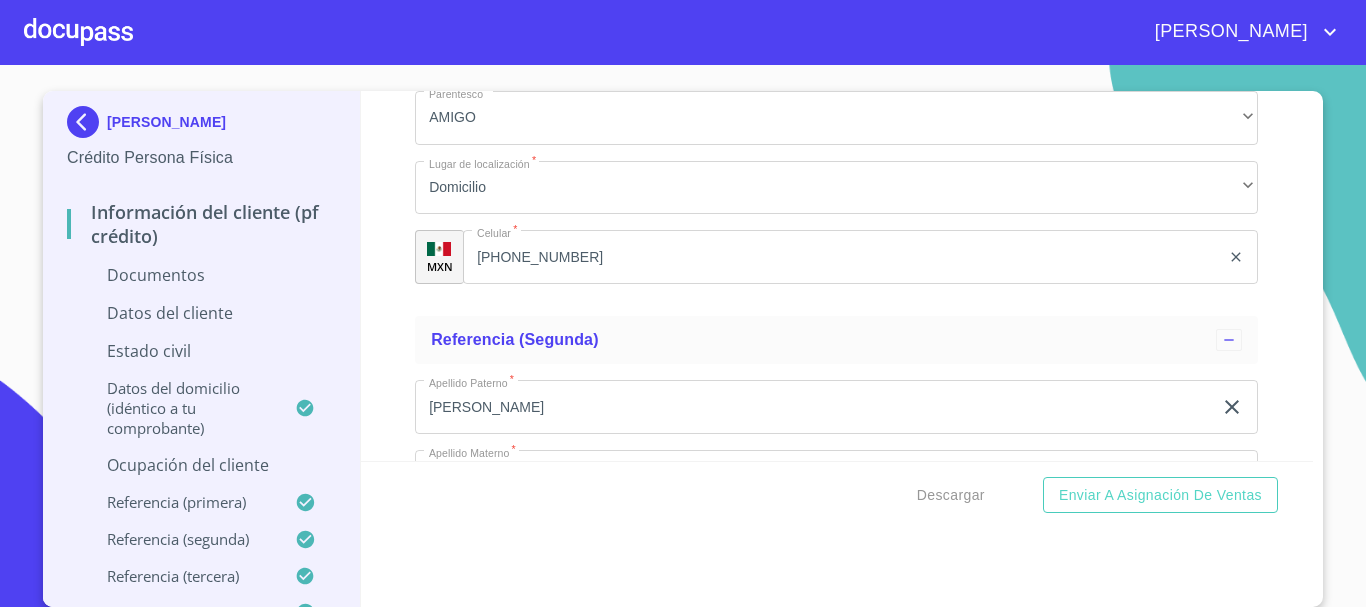 scroll, scrollTop: 6118, scrollLeft: 0, axis: vertical 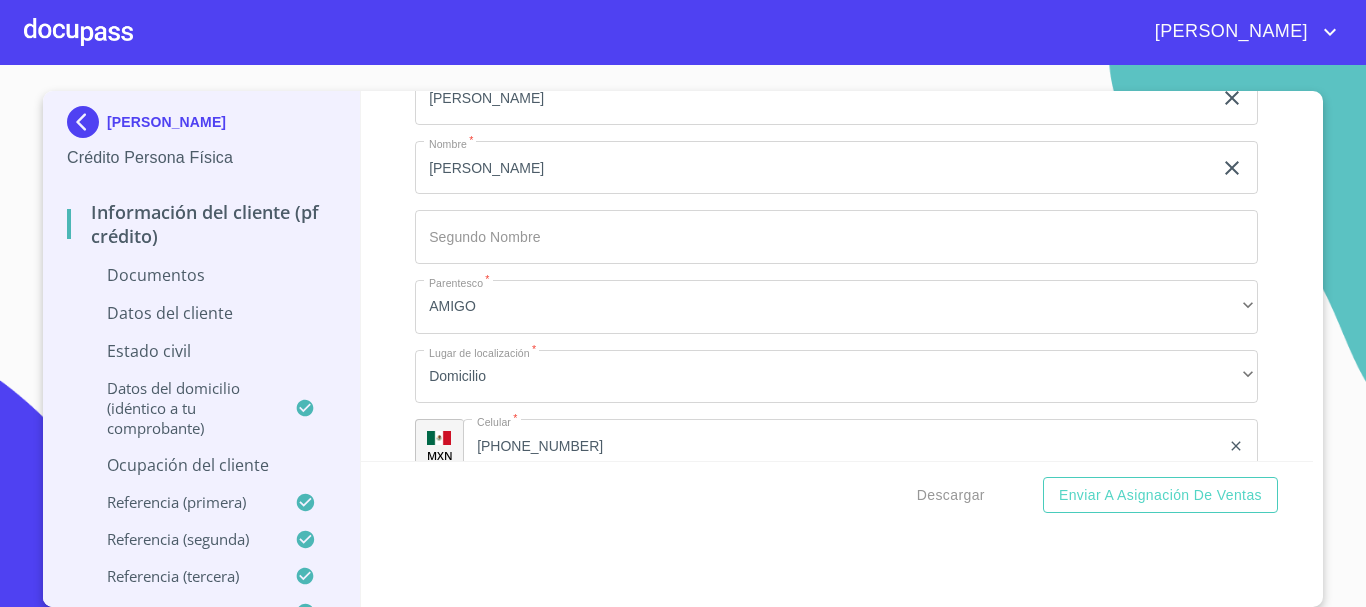click at bounding box center [78, 32] 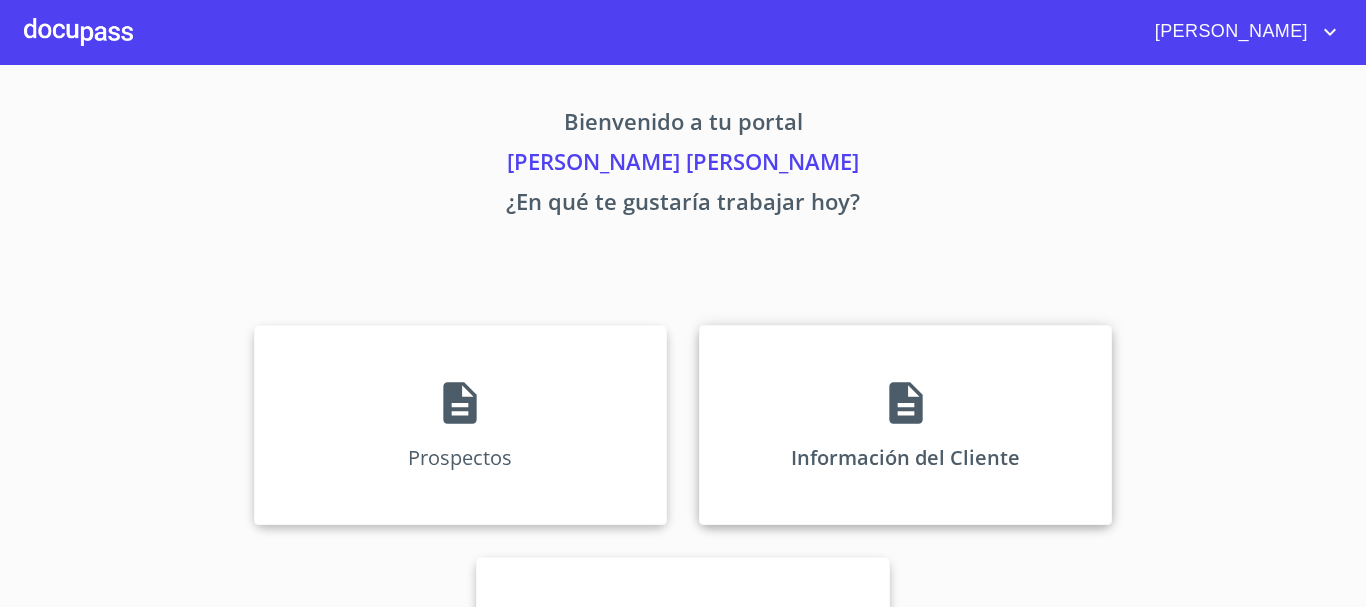 click 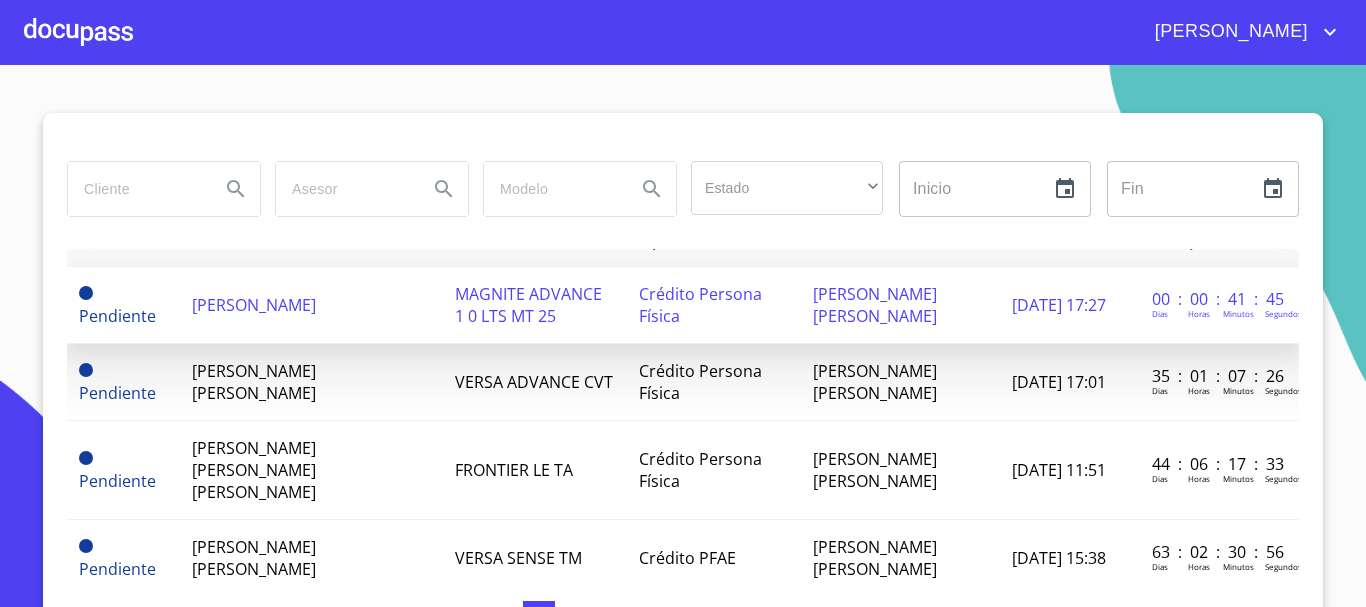 scroll, scrollTop: 0, scrollLeft: 0, axis: both 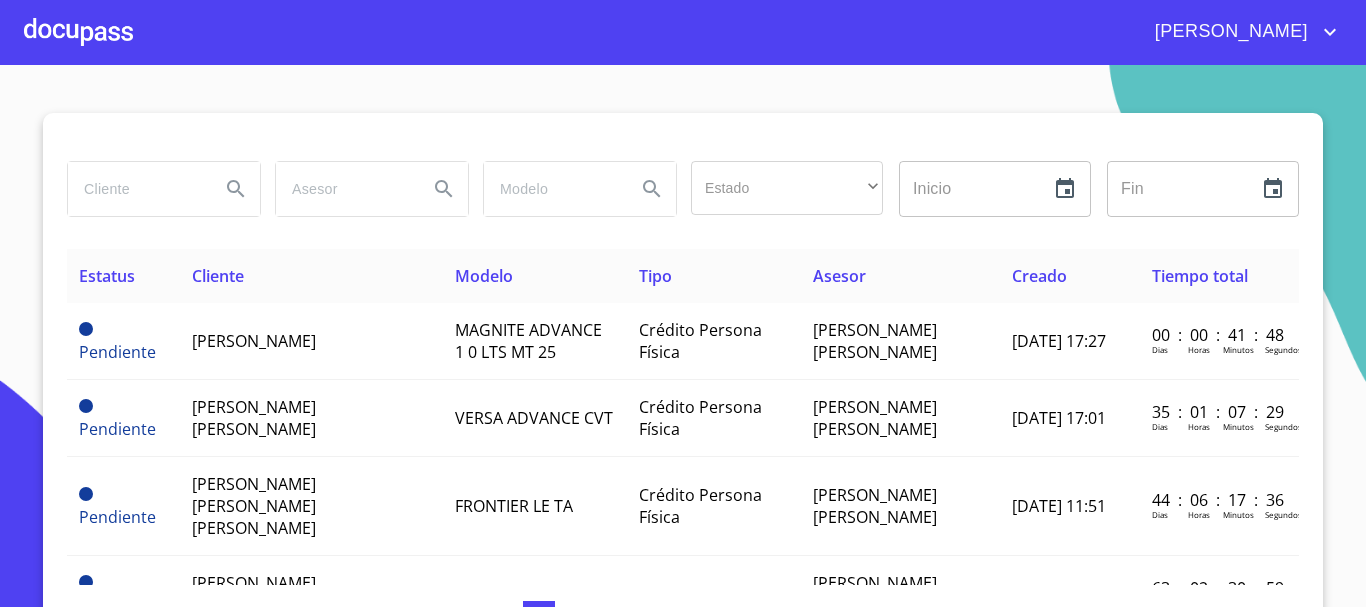 click at bounding box center (78, 32) 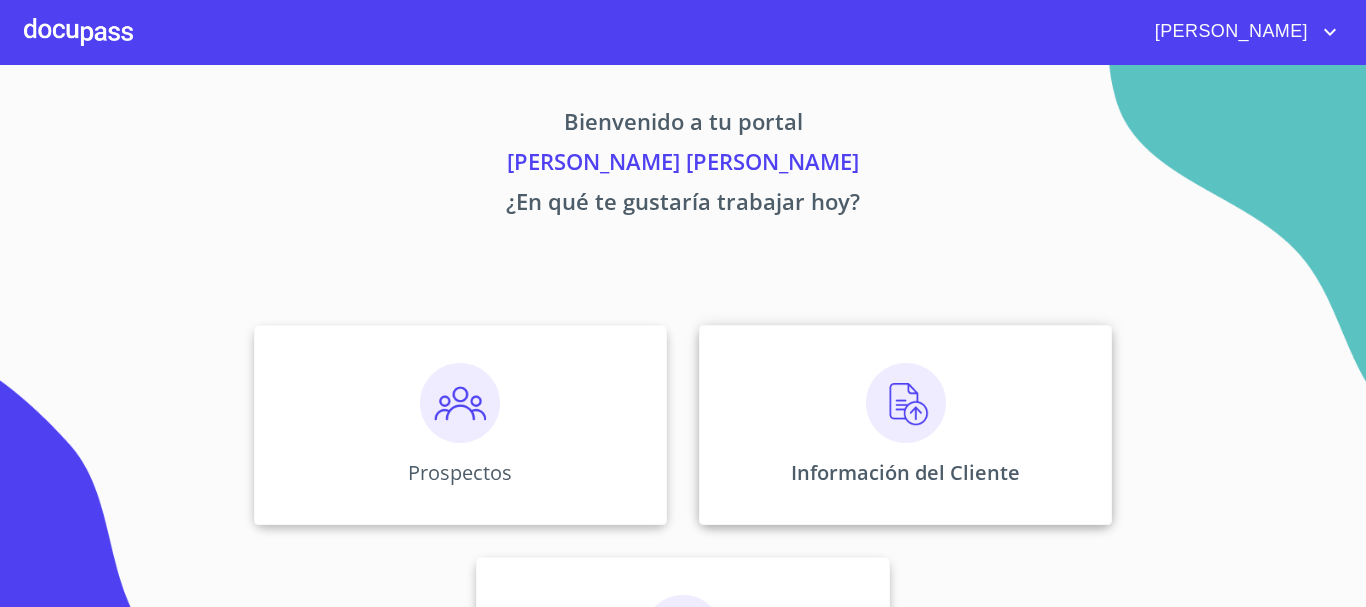 click at bounding box center (906, 403) 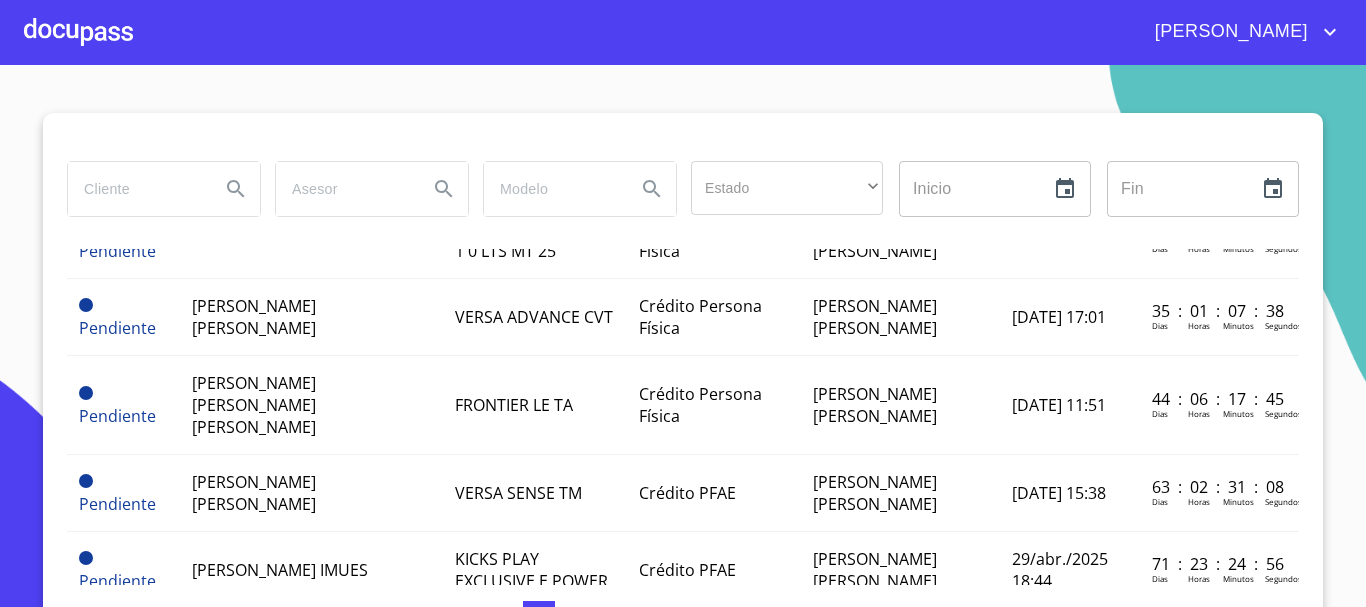 scroll, scrollTop: 100, scrollLeft: 0, axis: vertical 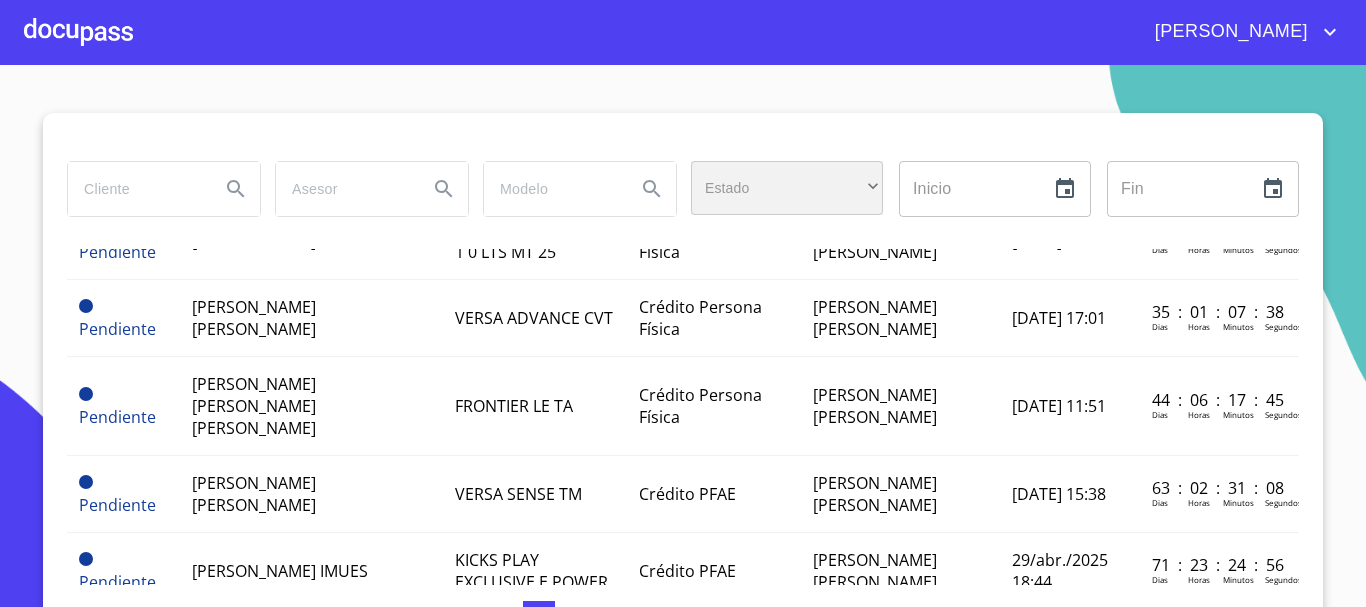 click on "​" at bounding box center [787, 188] 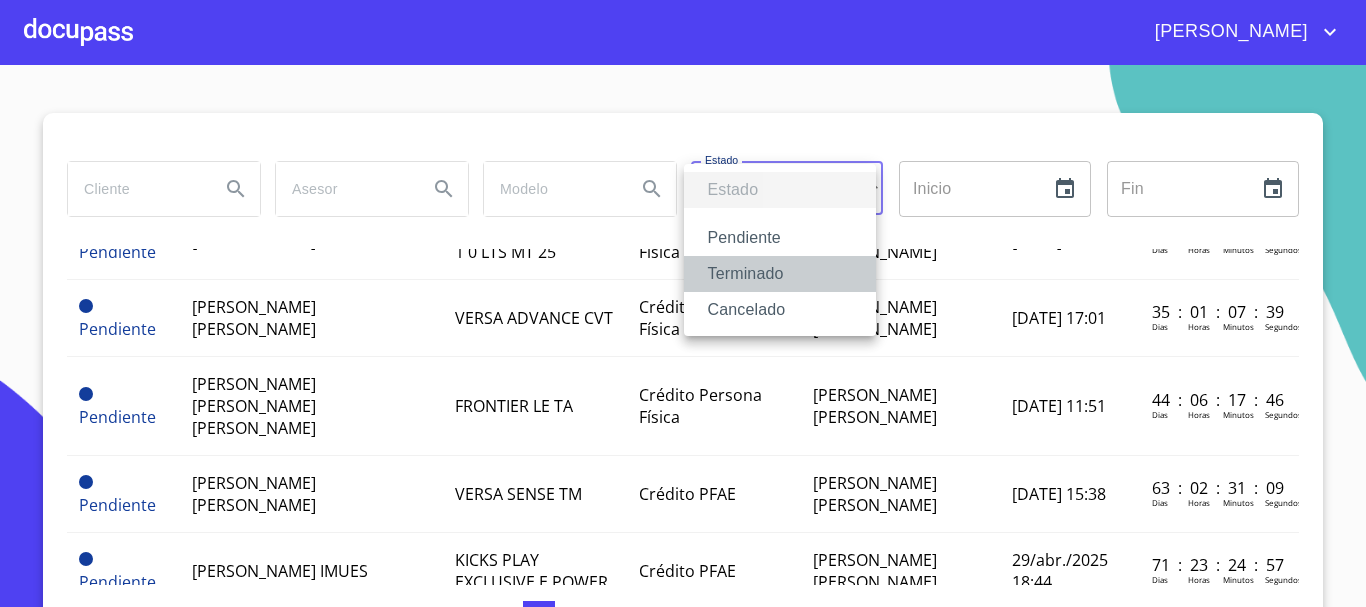 click on "Terminado" at bounding box center (780, 274) 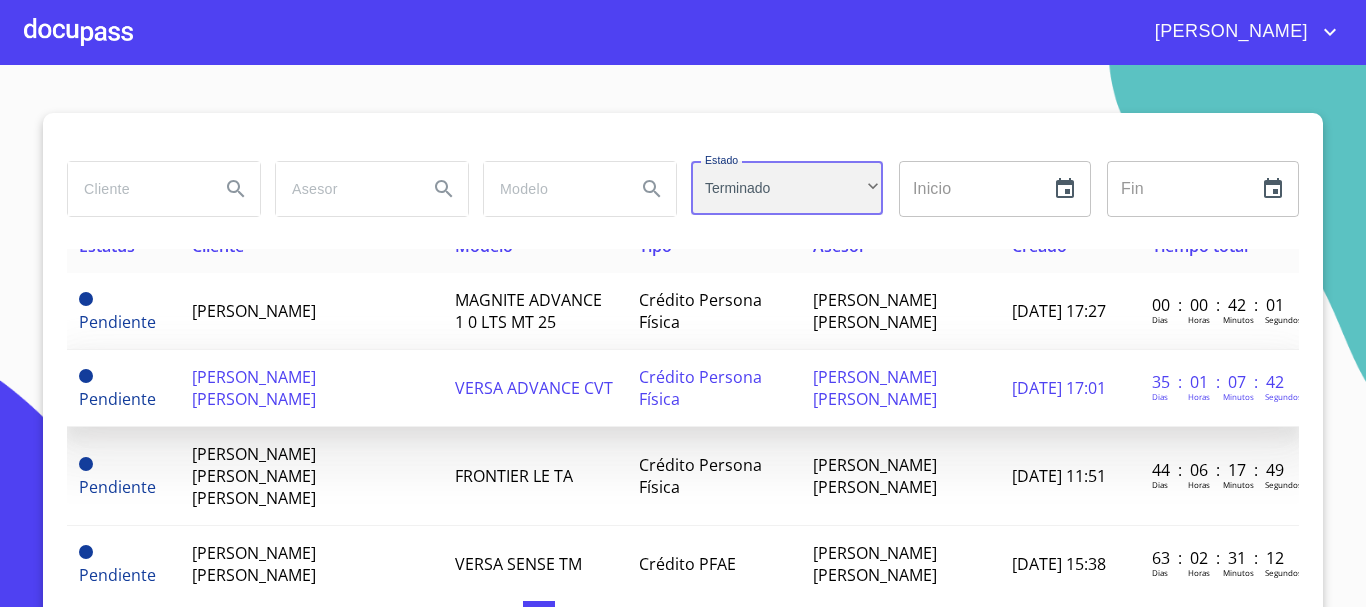 scroll, scrollTop: 0, scrollLeft: 0, axis: both 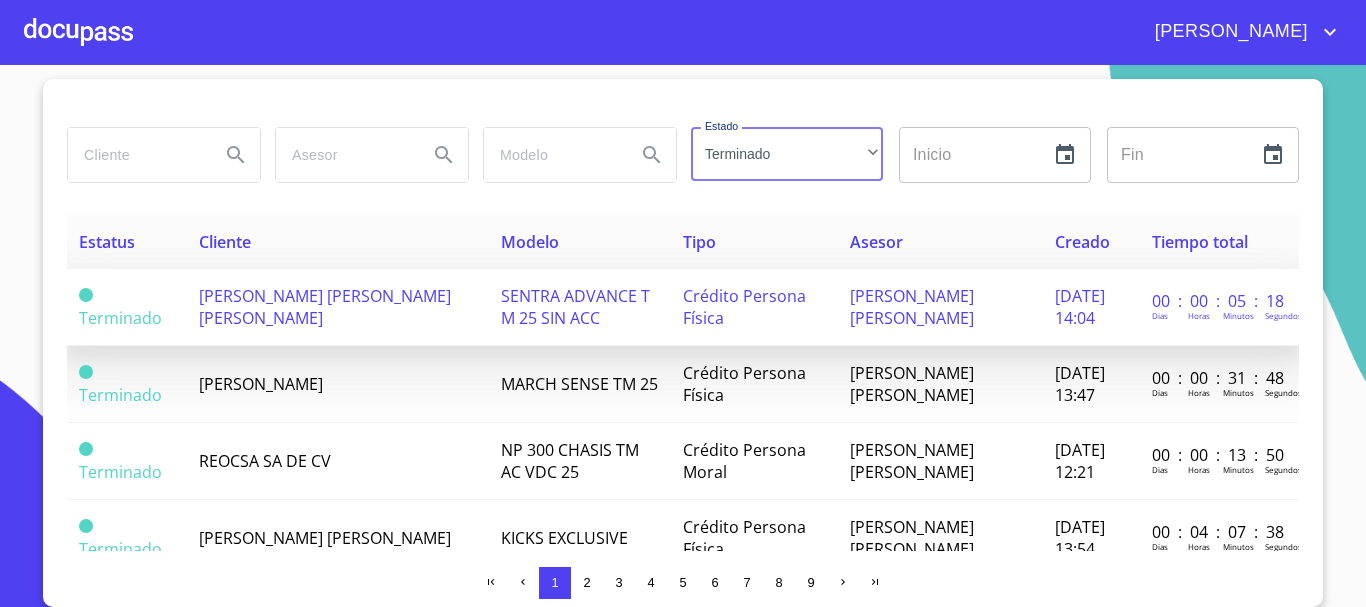 click on "SENTRA ADVANCE T M 25 SIN ACC" at bounding box center (575, 307) 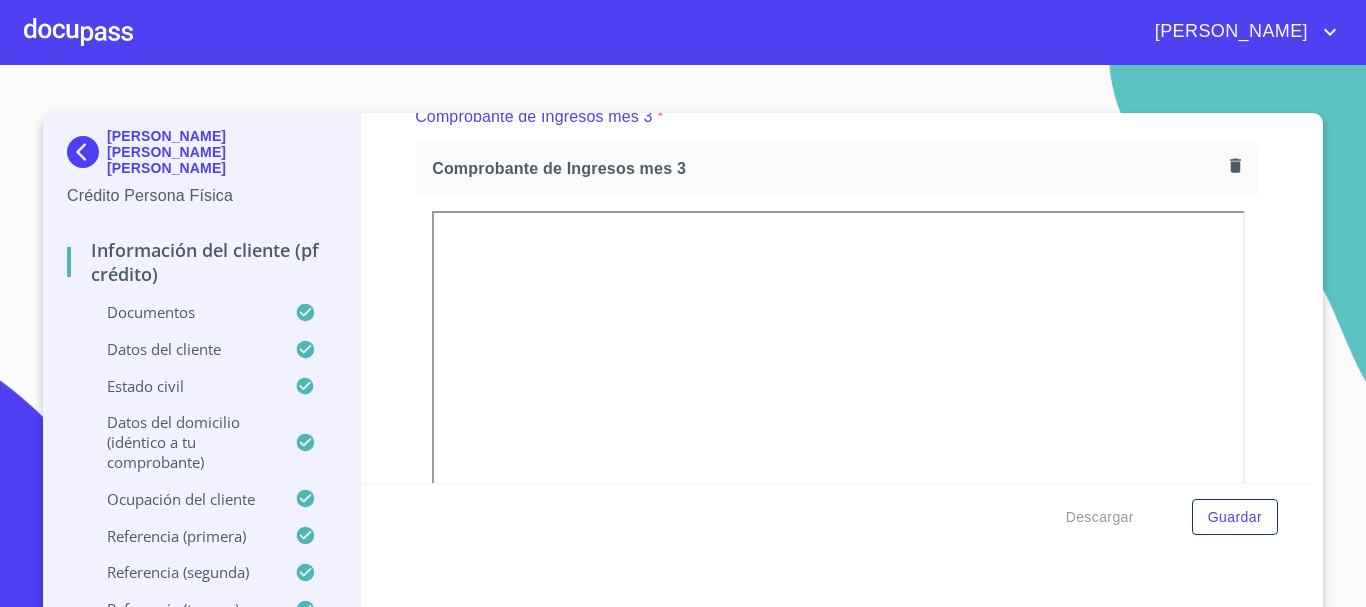 scroll, scrollTop: 3727, scrollLeft: 0, axis: vertical 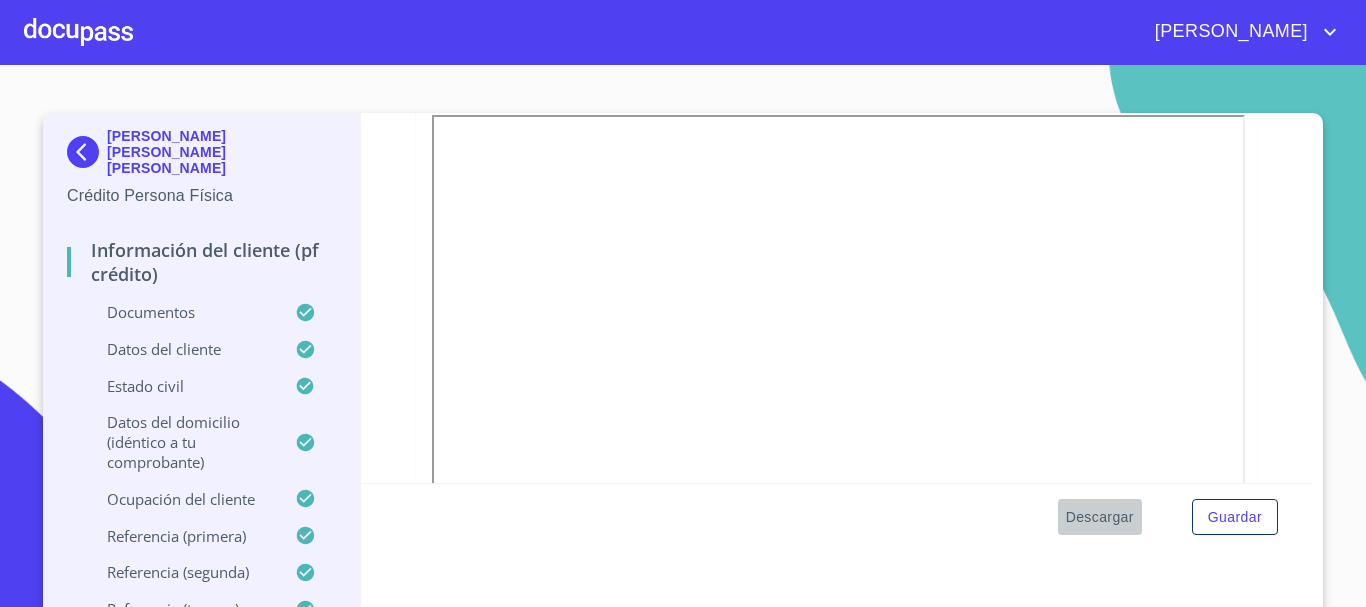 click on "Descargar" at bounding box center [1100, 517] 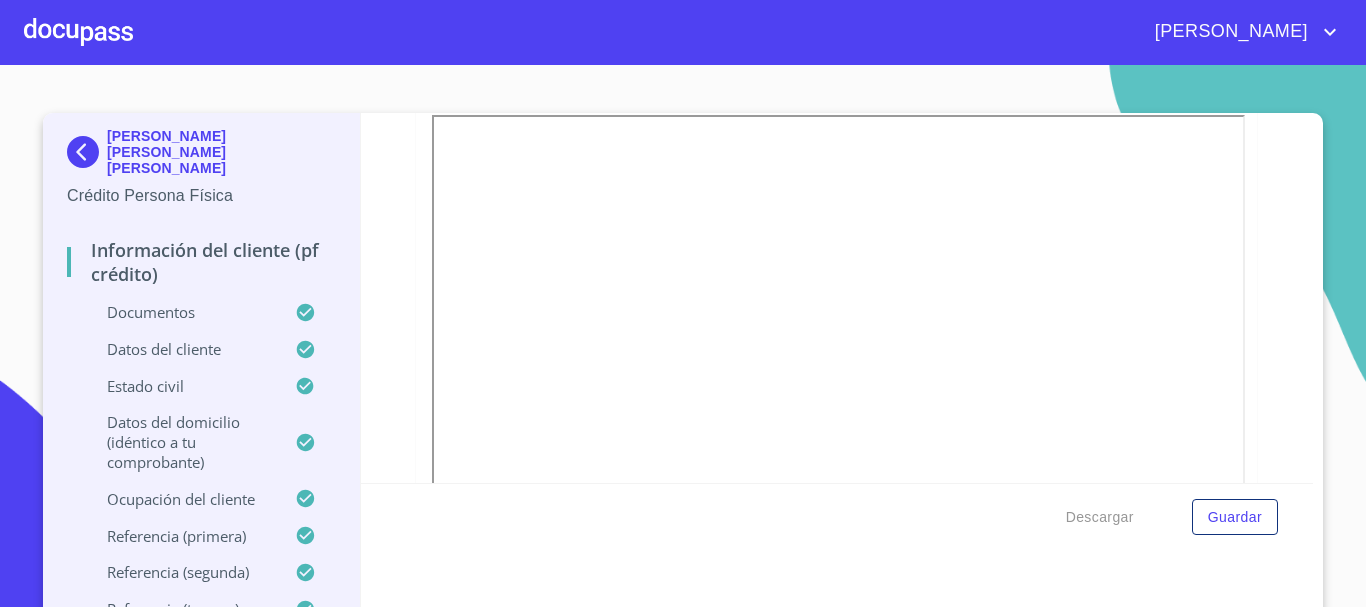 click on "[PERSON_NAME] [PERSON_NAME] DE [PERSON_NAME] Persona Física Información del cliente (PF crédito) Documentos Datos del cliente Estado Civil Datos del domicilio (idéntico a tu comprobante) Ocupación del Cliente Referencia (primera) Referencia (segunda) Referencia (tercera) Datos del pedido Credinissan (PF crédito) Asignación de Ventas Información del cliente (PF crédito)   Documentos Documento de identificación.   * INE ​ Identificación Oficial * Identificación Oficial Identificación Oficial Identificación Oficial Comprobante de Domicilio * Comprobante de Domicilio Comprobante de [PERSON_NAME] de ingresos   * Independiente/Dueño de negocio/Persona Moral ​ Comprobante de Ingresos mes 1 * Comprobante de Ingresos mes 1 Comprobante de Ingresos mes 1 Comprobante de Ingresos mes 2 * Comprobante de Ingresos mes 2 Comprobante de Ingresos mes 2 Comprobante de Ingresos mes 3 * Comprobante de Ingresos mes 3 Comprobante de Ingresos mes 3 CURP * CURP [PERSON_NAME] de situación fiscal Datos del cliente" at bounding box center [683, 336] 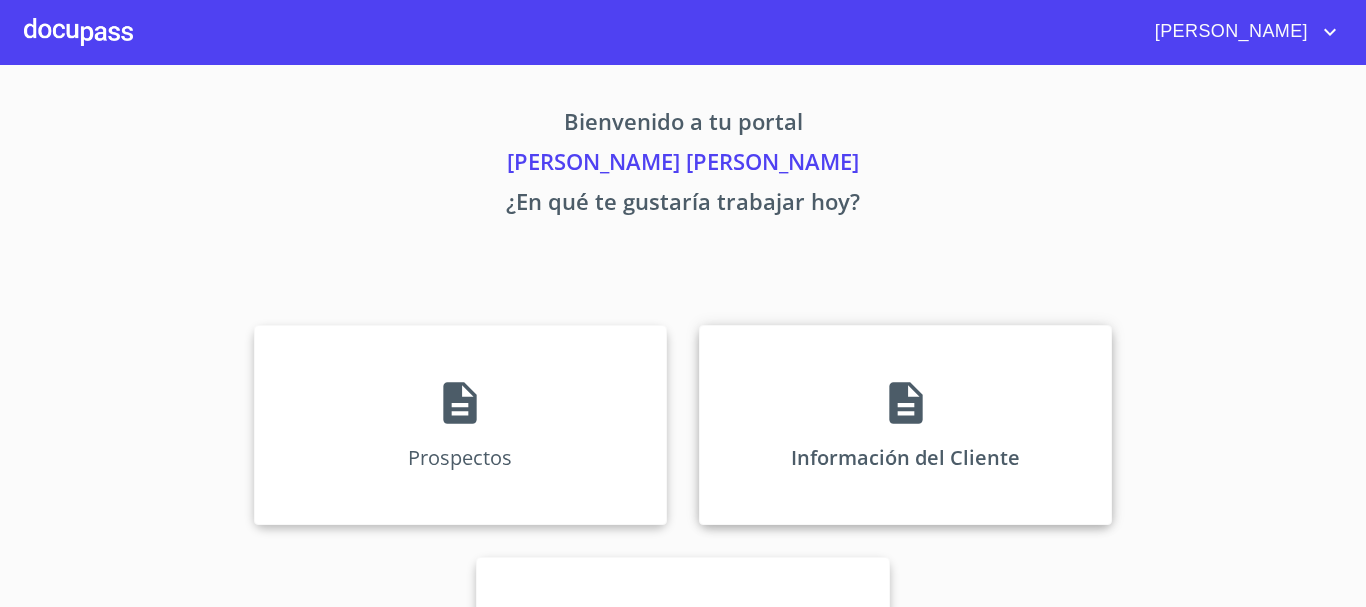 click on "Información del Cliente" at bounding box center (905, 425) 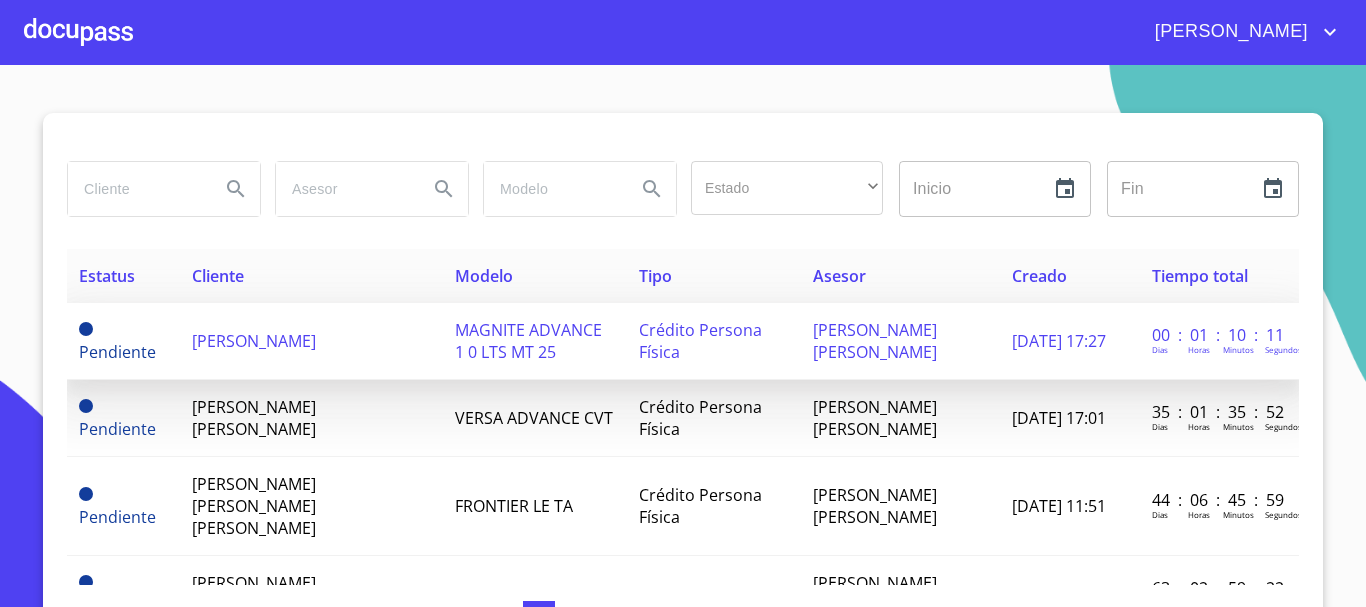 click on "MAGNITE ADVANCE 1 0 LTS MT 25" at bounding box center [528, 341] 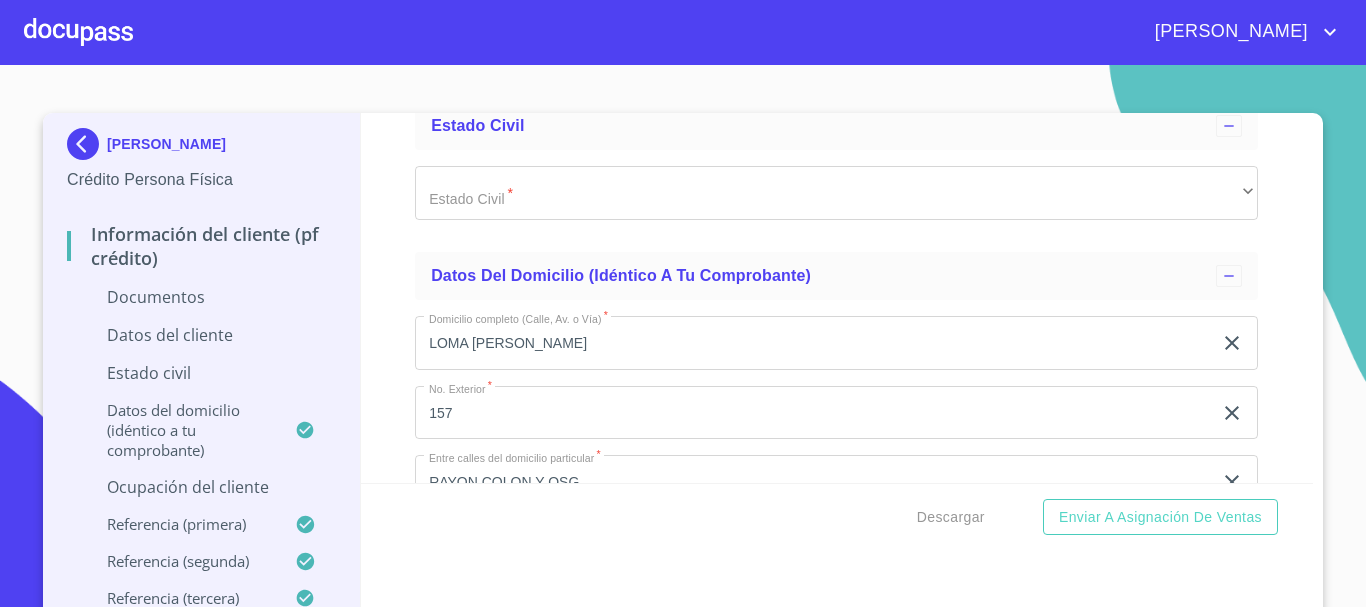 scroll, scrollTop: 3400, scrollLeft: 0, axis: vertical 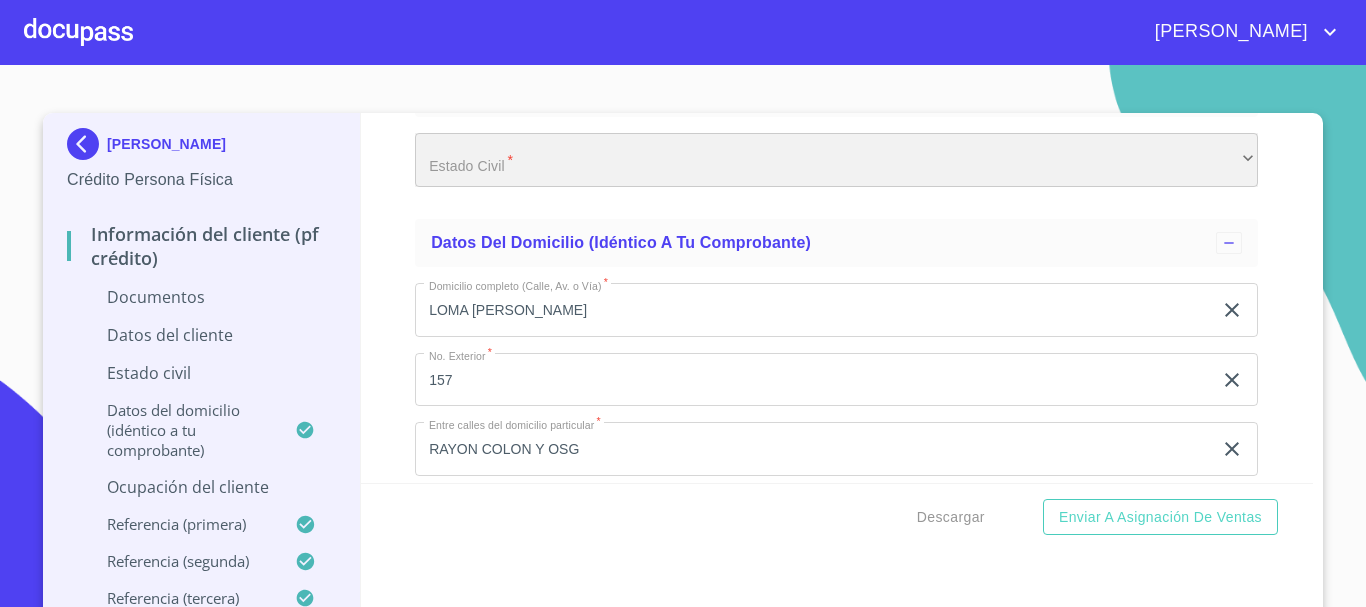 click on "​" at bounding box center (836, 160) 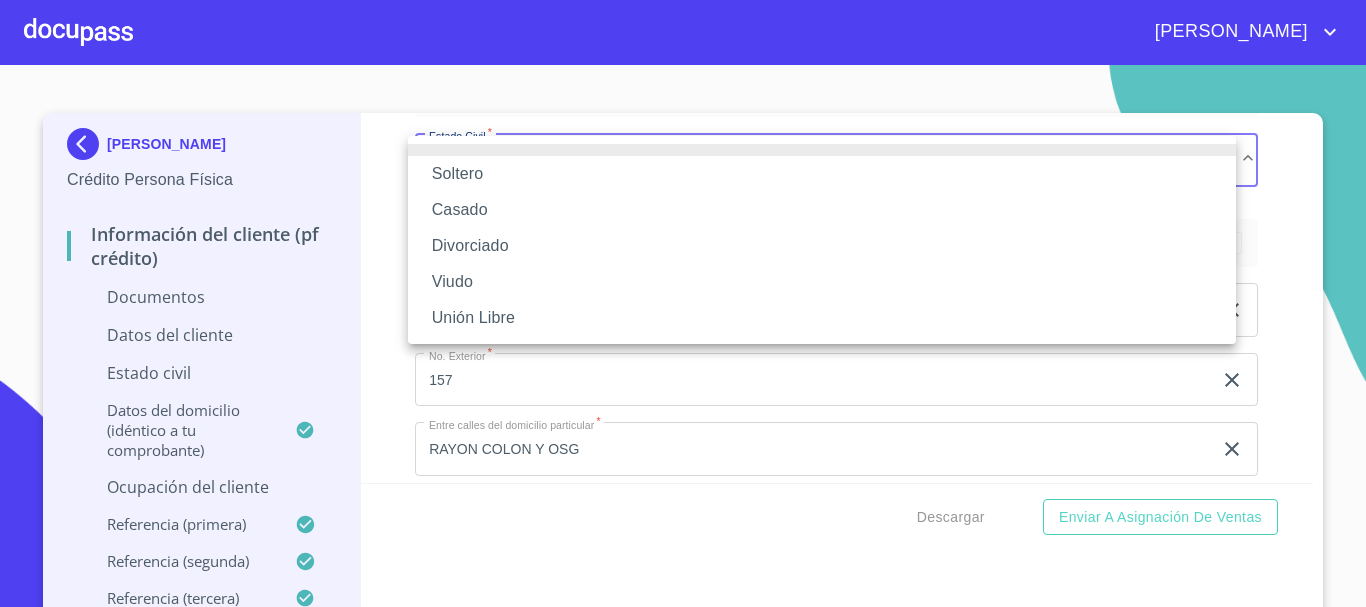 type 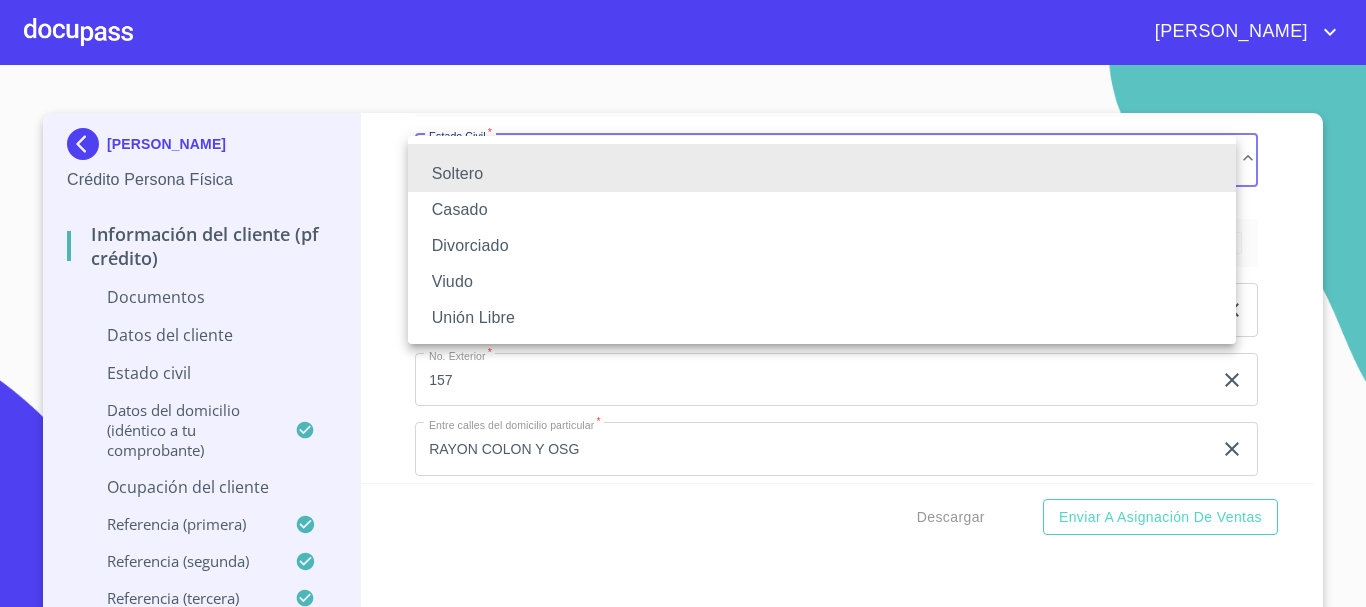 type 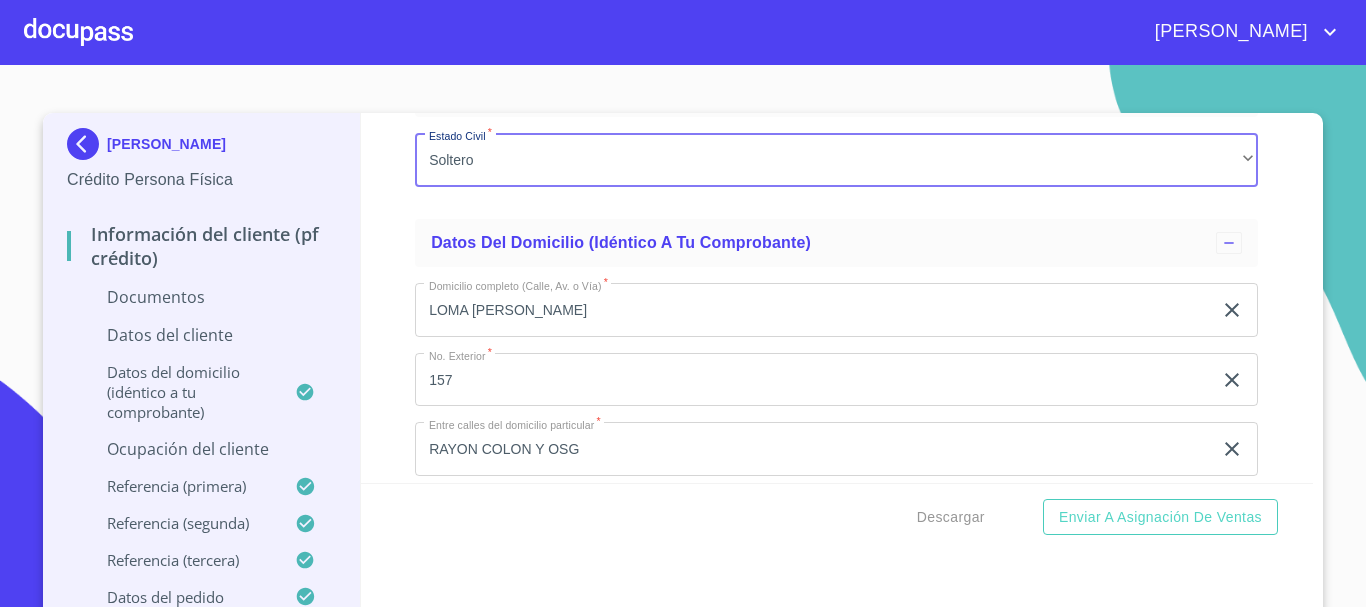 click on "Información del cliente (PF crédito)   Documentos Documento de identificación.   * INE ​ Identificación Oficial * Arrastra o selecciona el (los) documento(s) para agregar Comprobante de Domicilio * Arrastra o selecciona el (los) documento(s) para agregar Fuente de ingresos   * Independiente/Dueño de negocio/Persona Moral ​ Comprobante de Ingresos mes 1 * Arrastra o selecciona el (los) documento(s) para agregar Comprobante de Ingresos mes 2 * Arrastra o selecciona el (los) documento(s) para agregar Comprobante de Ingresos mes 3 * Arrastra o selecciona el (los) documento(s) para agregar CURP * [GEOGRAPHIC_DATA] o selecciona el (los) documento(s) para agregar [PERSON_NAME] de situación fiscal Arrastra o selecciona el (los) documento(s) para agregar Datos del cliente Apellido [PERSON_NAME]   * [PERSON_NAME] ​ Apellido Materno   * [PERSON_NAME] ​ Primer nombre   * [PERSON_NAME] ​ [PERSON_NAME] Nombre ​ Fecha de nacimiento * 24 de ene. de [DEMOGRAPHIC_DATA] ​ RFC   * ​ CURP   * ​ ID de Identificación ​ Nacionalidad   * ​ ​" at bounding box center (837, 298) 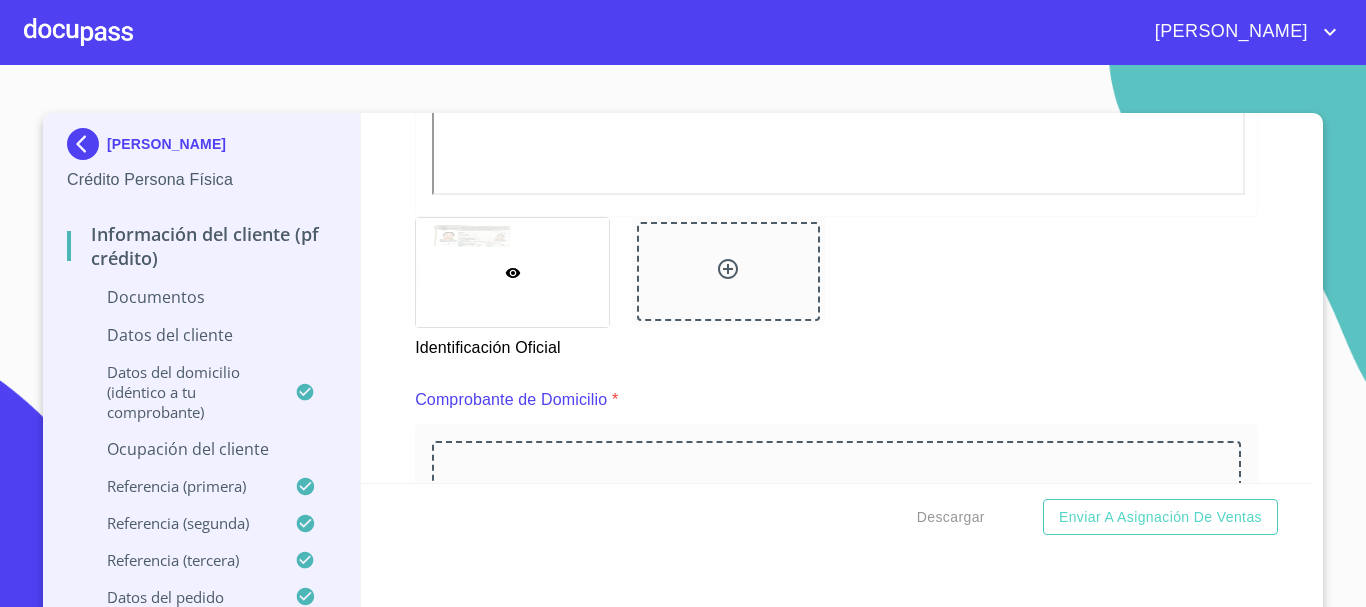 scroll, scrollTop: 834, scrollLeft: 0, axis: vertical 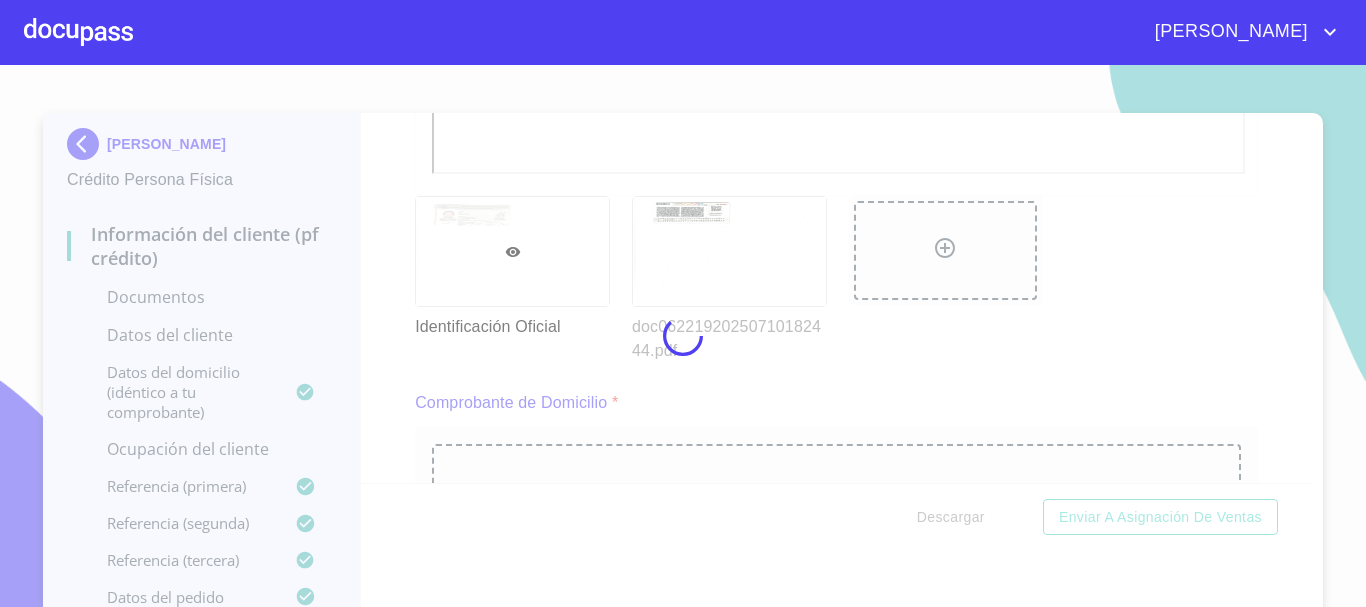 click at bounding box center [683, 336] 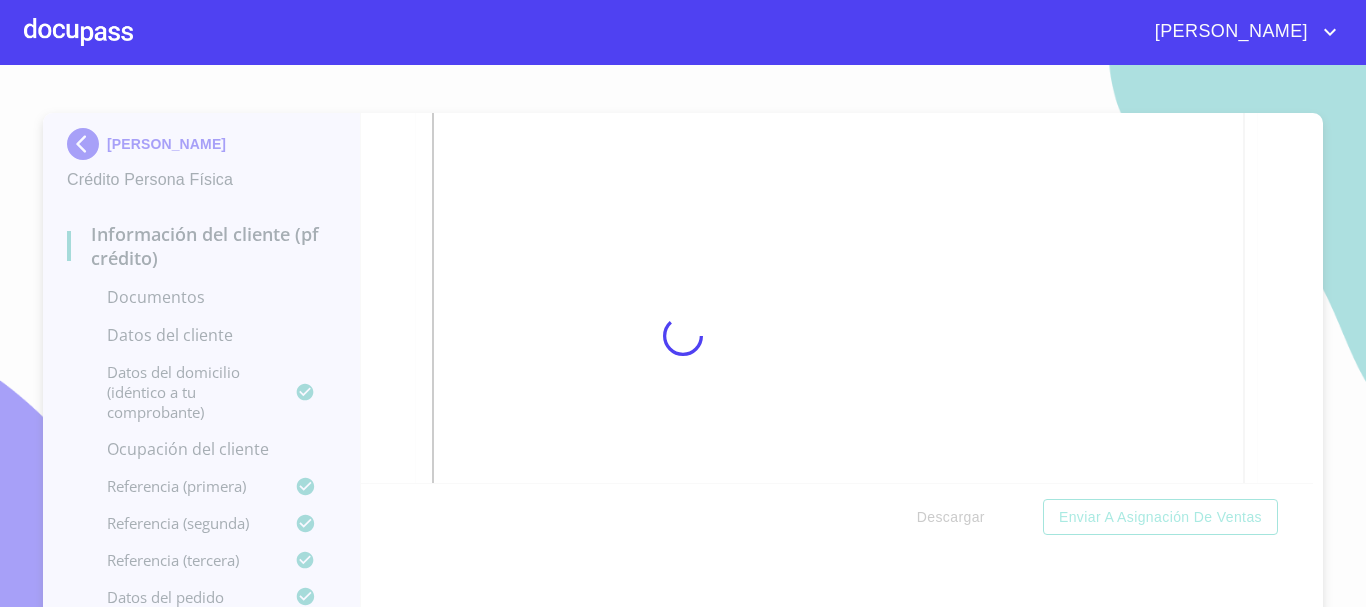 scroll, scrollTop: 15, scrollLeft: 0, axis: vertical 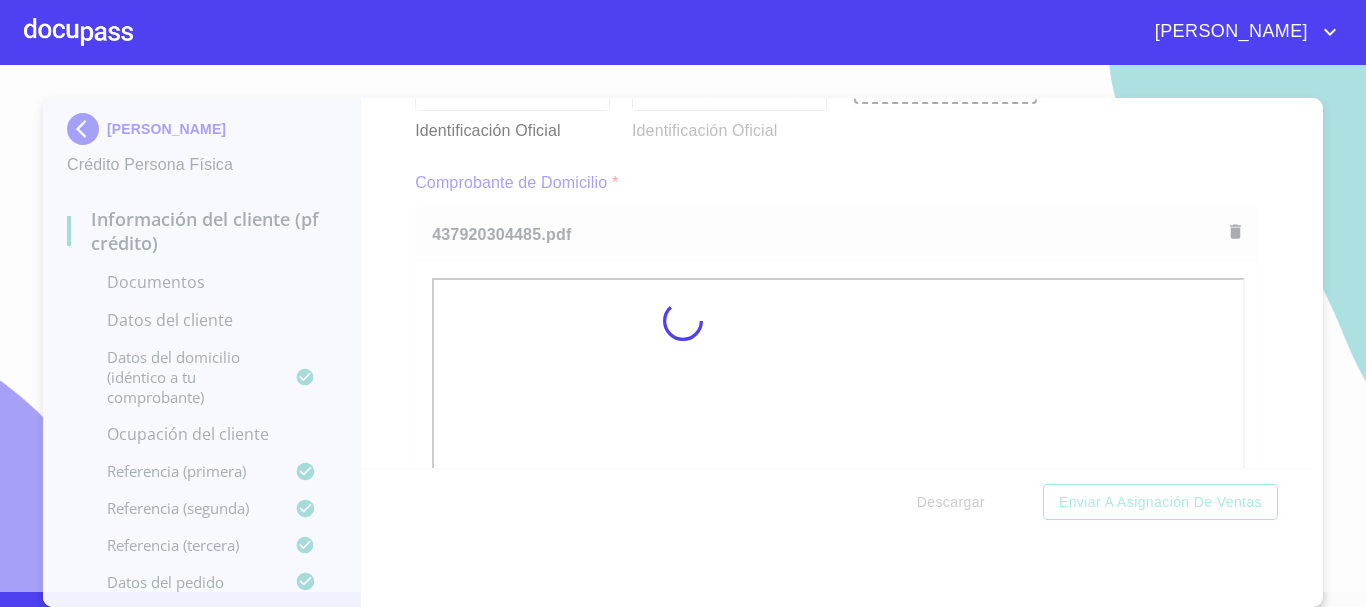 click at bounding box center [683, 321] 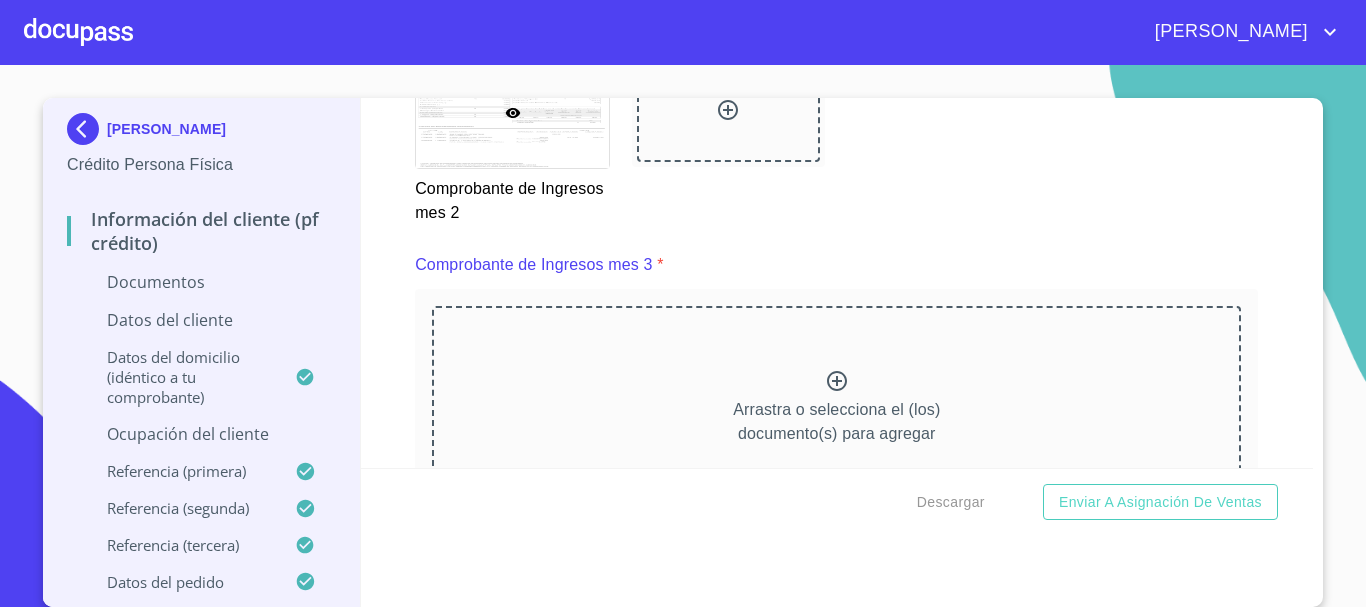 scroll, scrollTop: 3565, scrollLeft: 0, axis: vertical 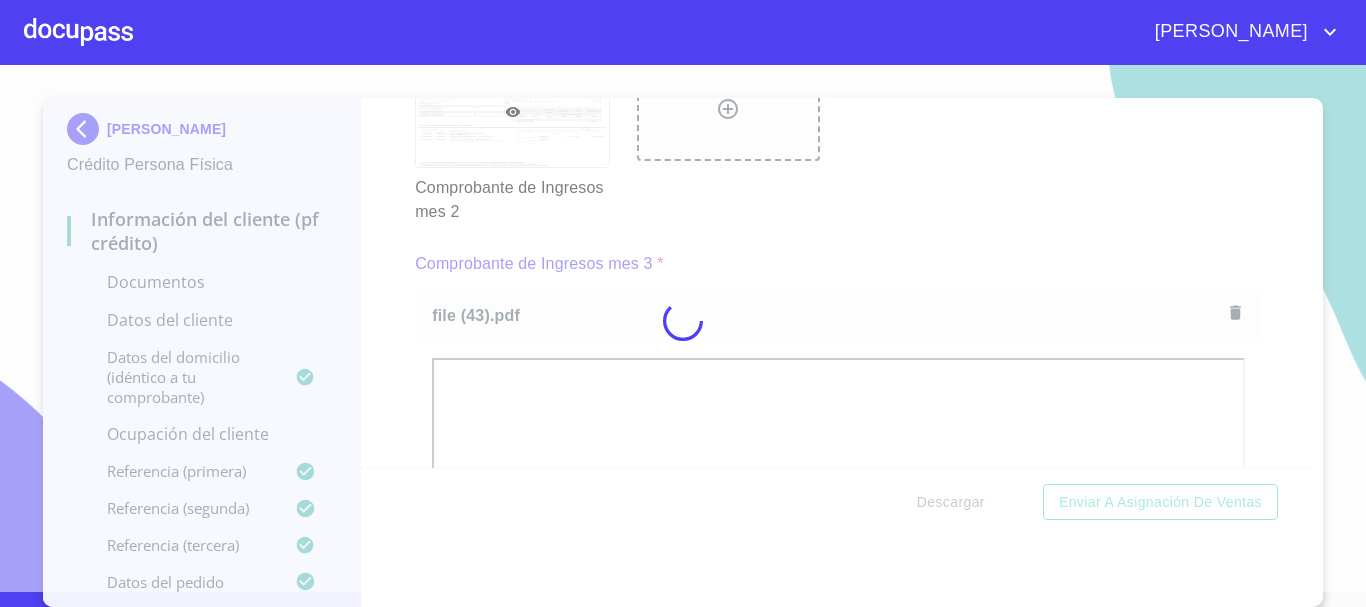 click at bounding box center (683, 321) 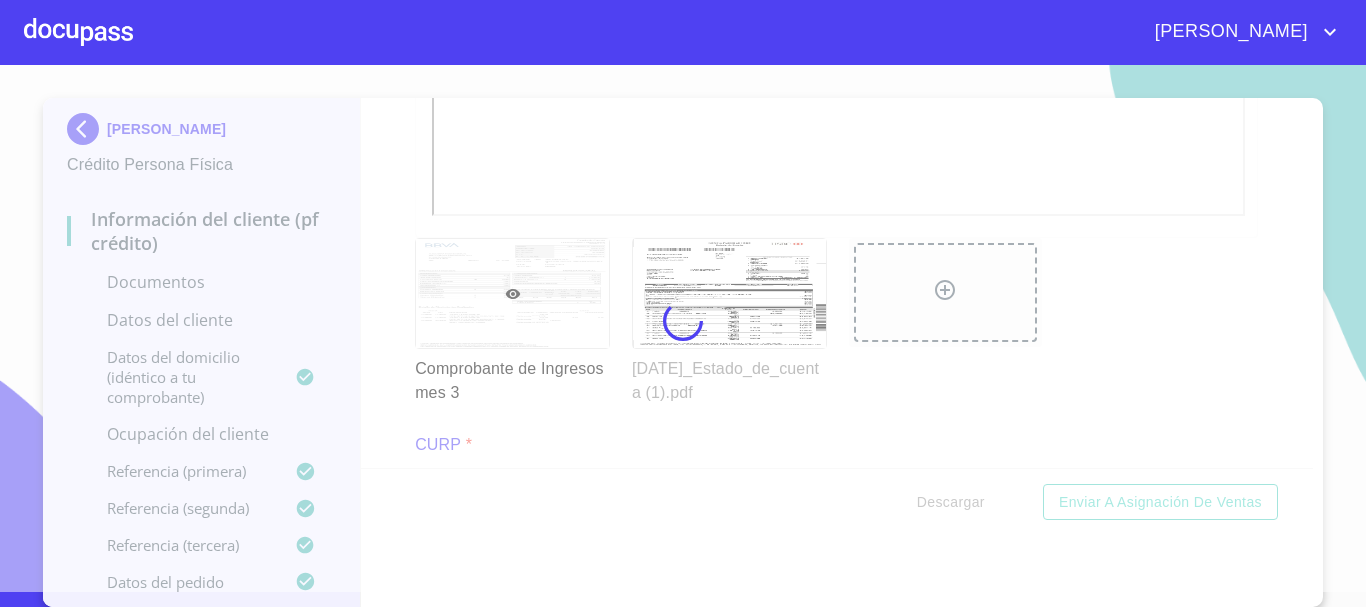 scroll, scrollTop: 3907, scrollLeft: 0, axis: vertical 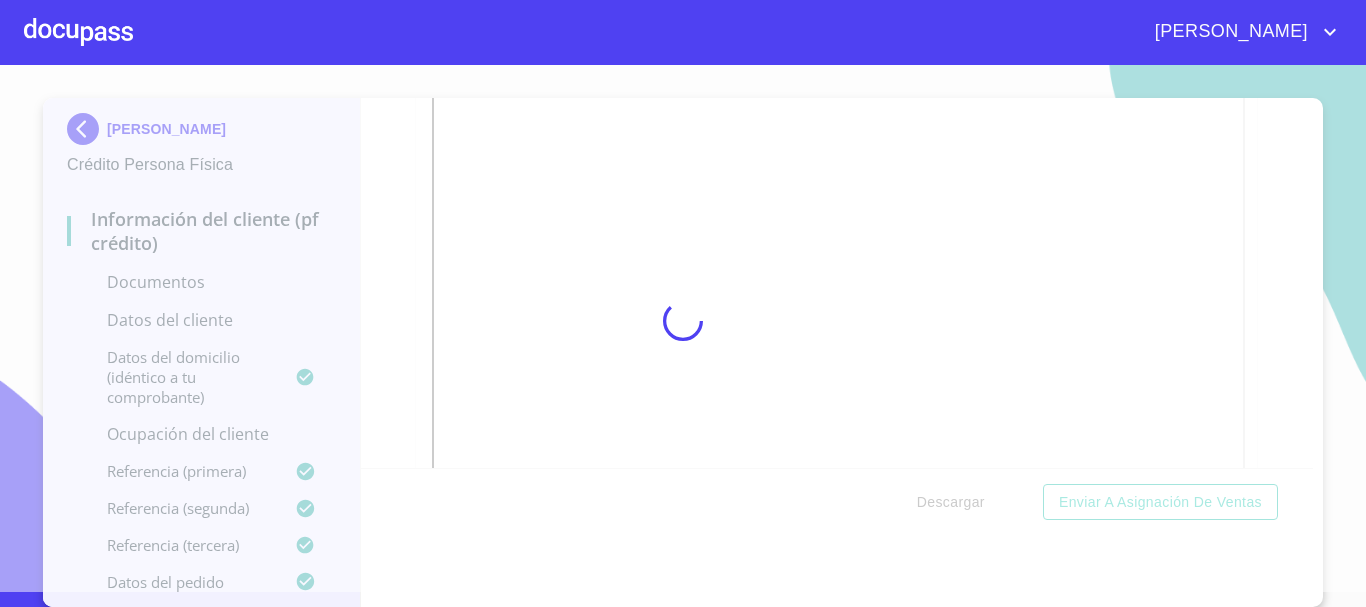 click at bounding box center [683, 321] 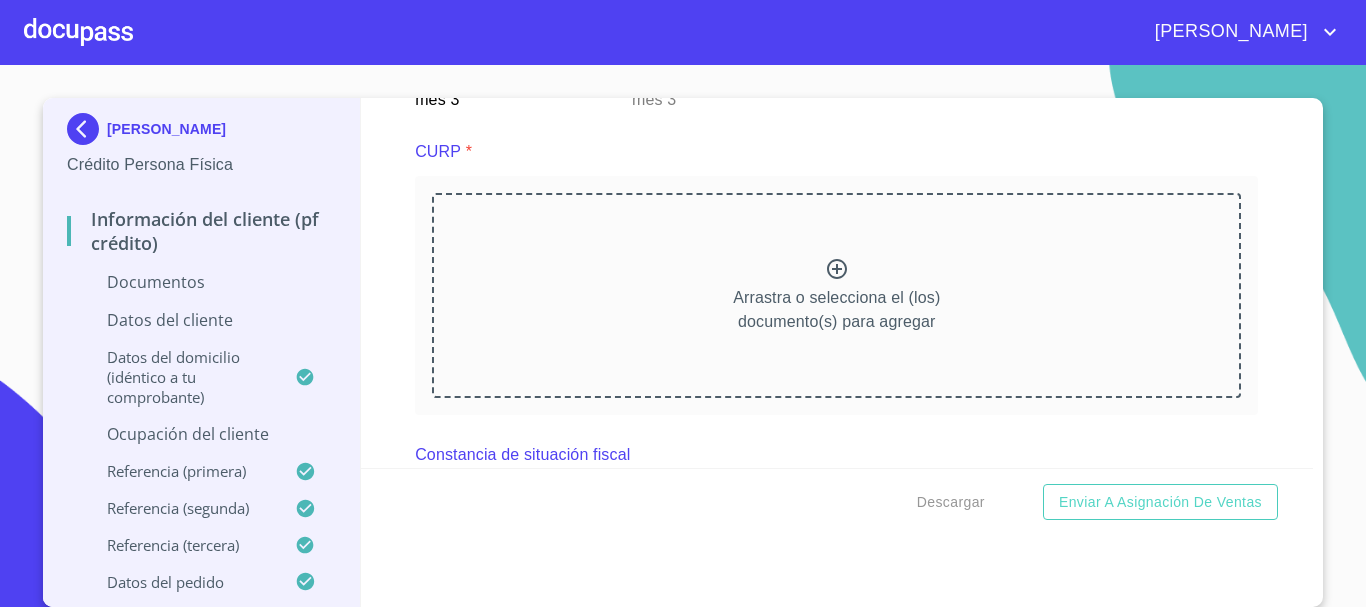 scroll, scrollTop: 4507, scrollLeft: 0, axis: vertical 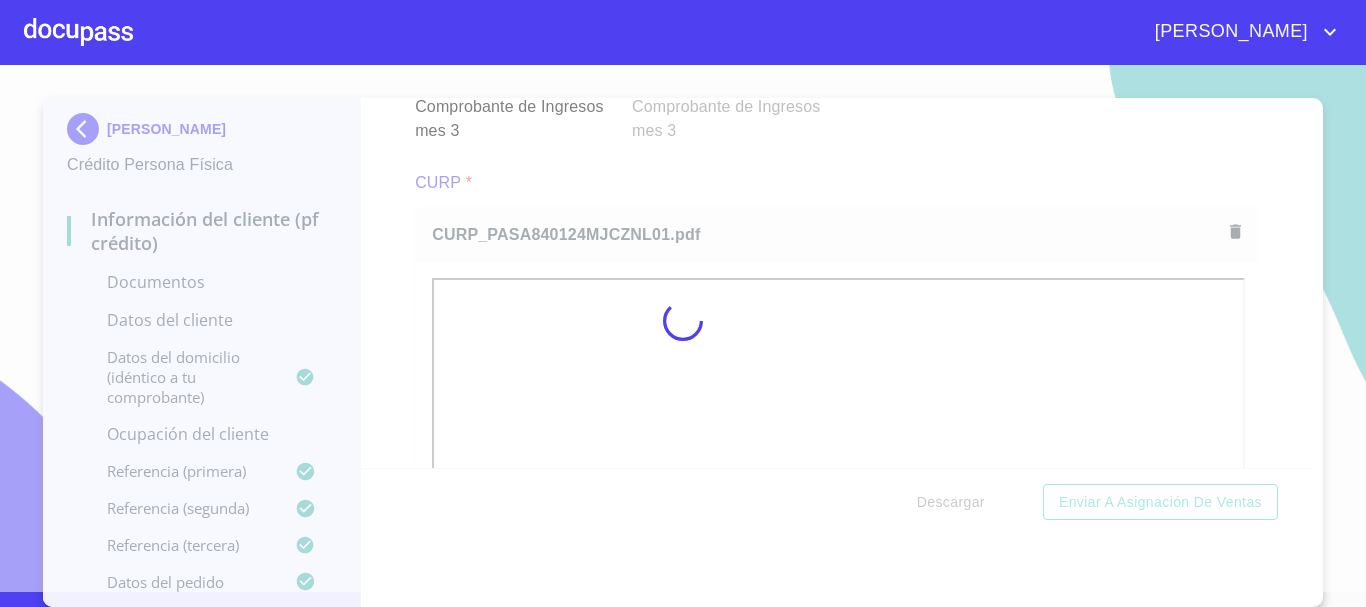 click at bounding box center (683, 321) 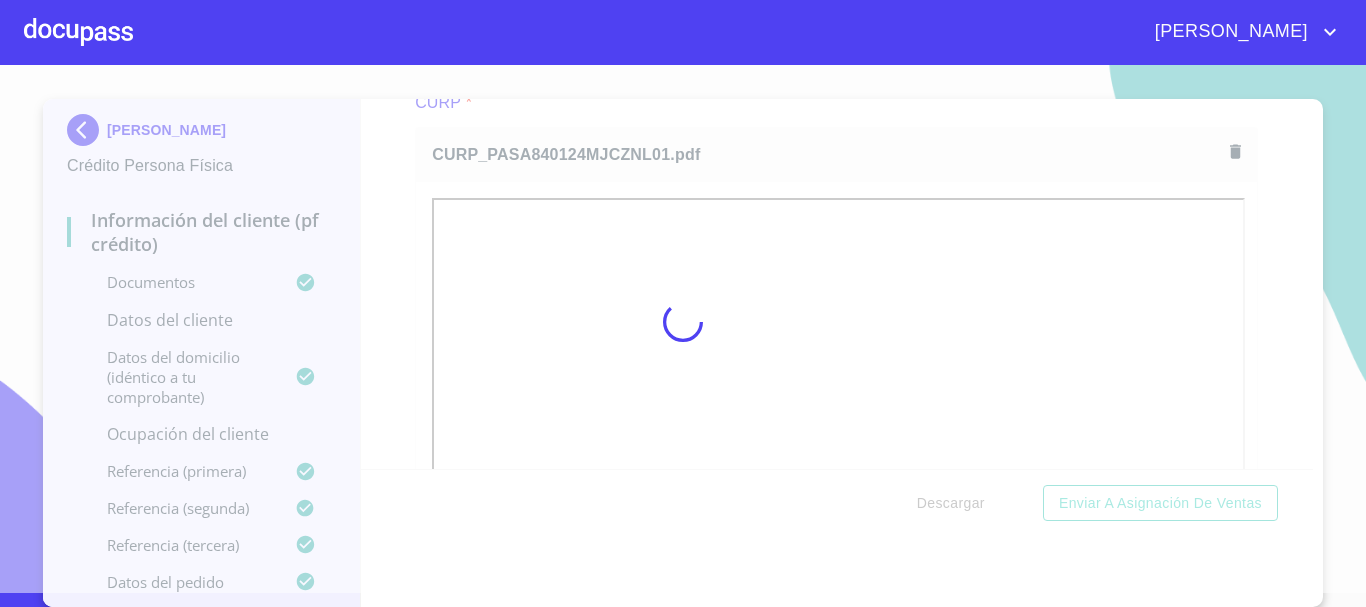scroll, scrollTop: 14, scrollLeft: 0, axis: vertical 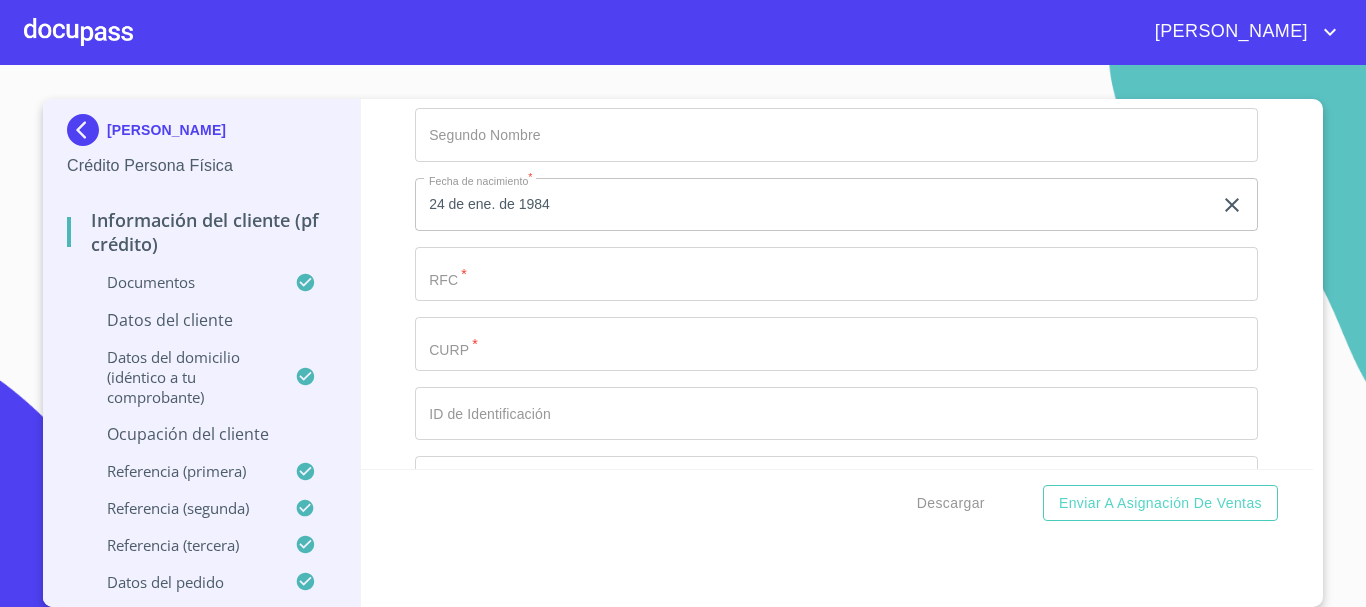 click on "Documento de identificación.   *" at bounding box center [813, -74] 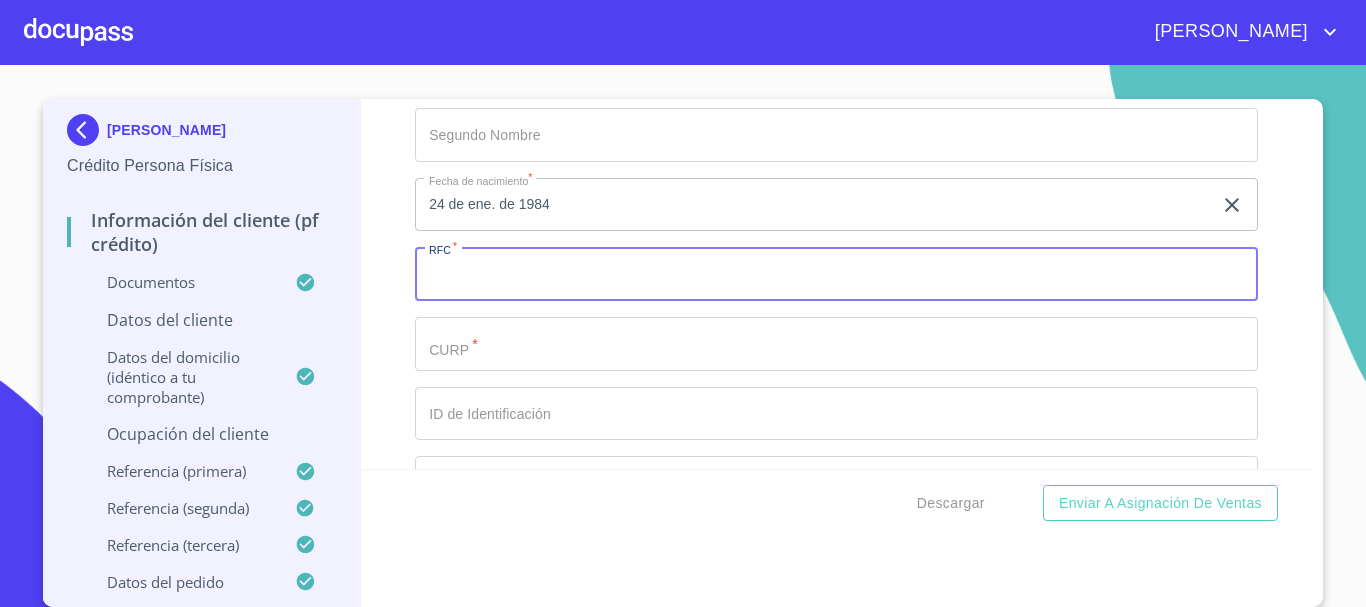 paste on "PASA840124" 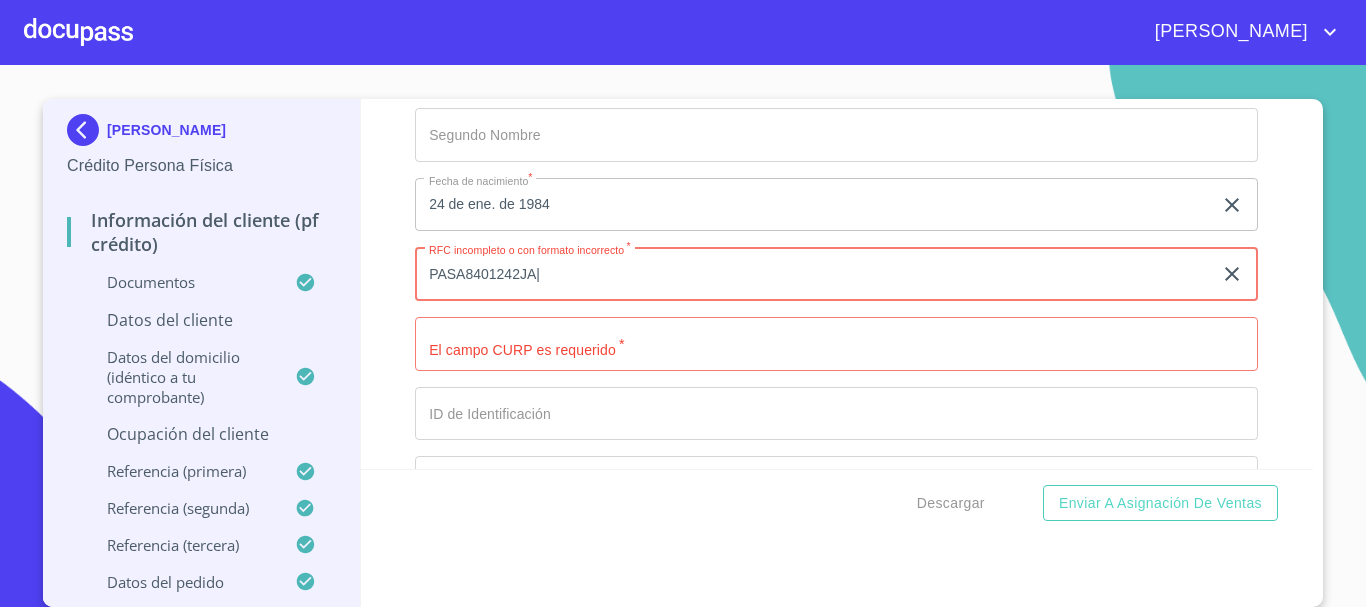 click on "PASA8401242JA|" at bounding box center [813, 274] 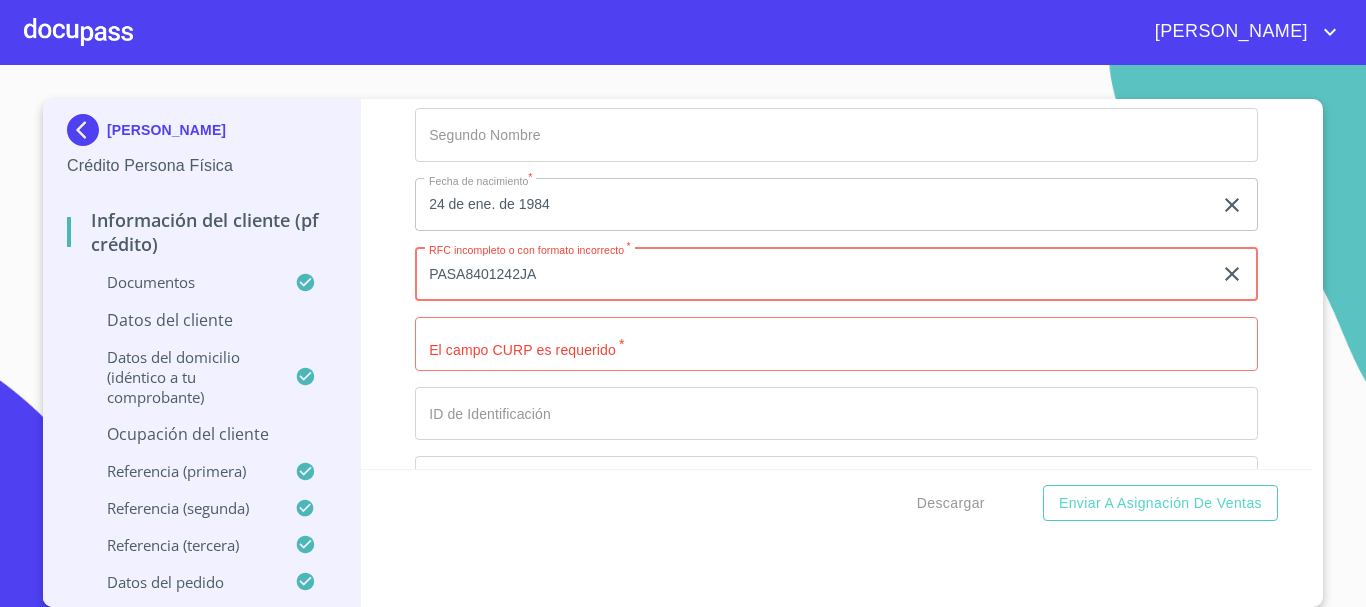 type on "PASA8401242JA" 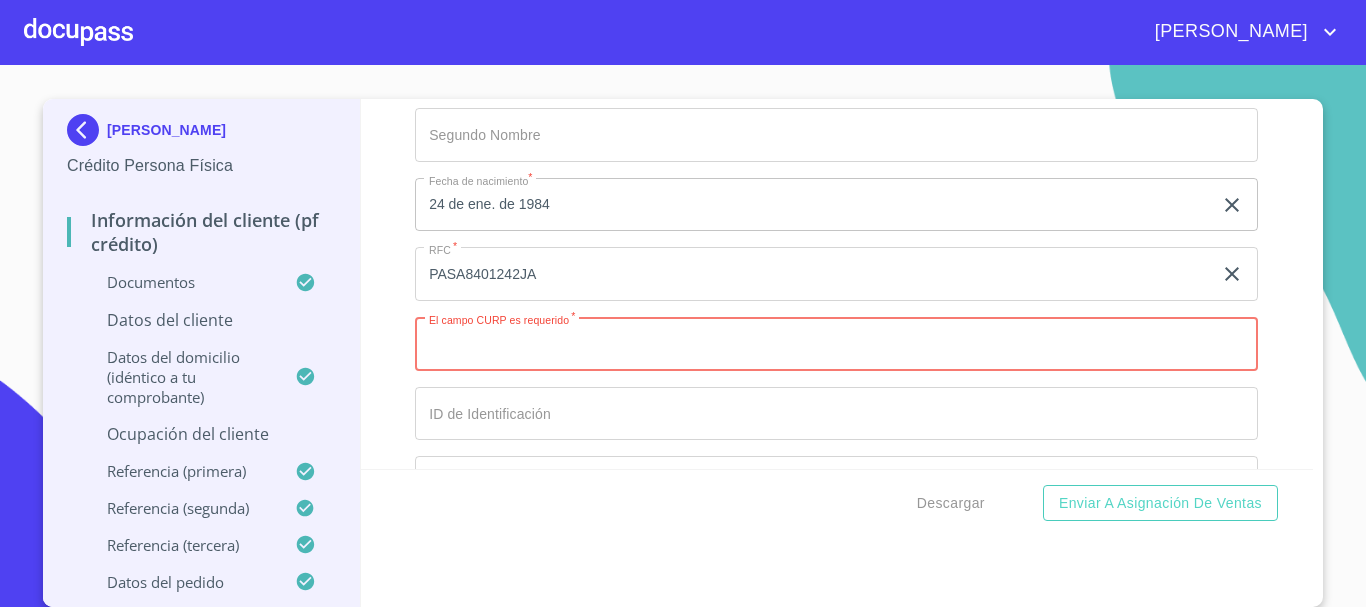 paste on "PASA840124MJCZNL01" 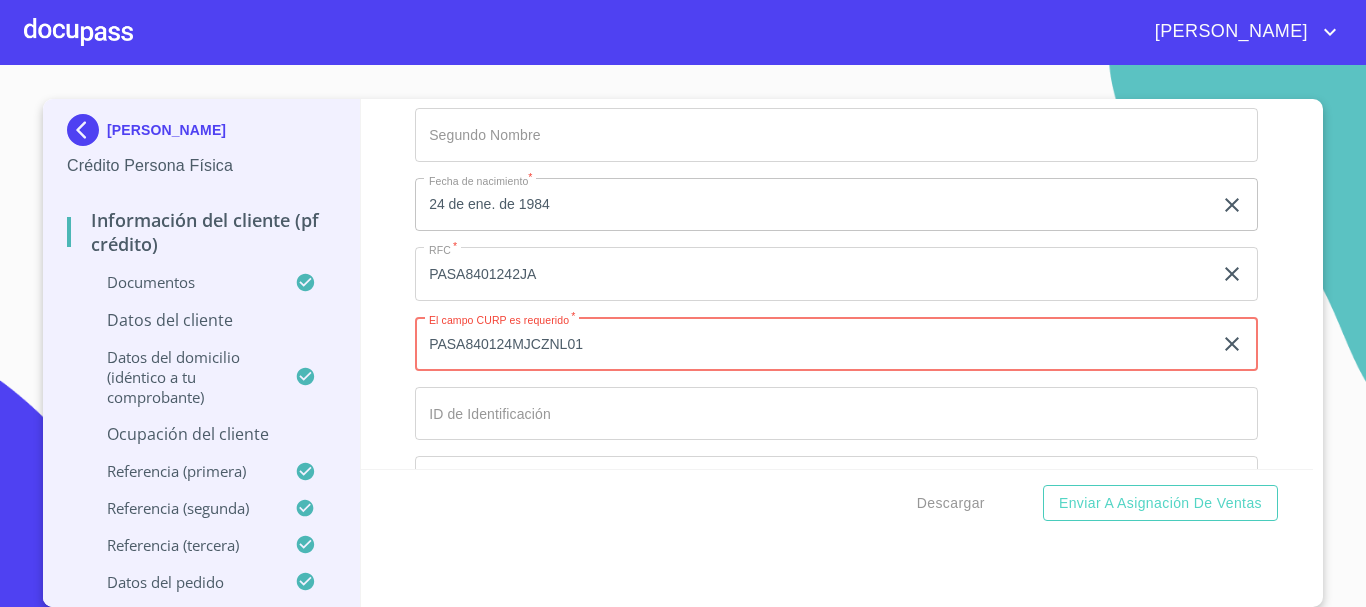 type on "PASA840124MJCZNL01" 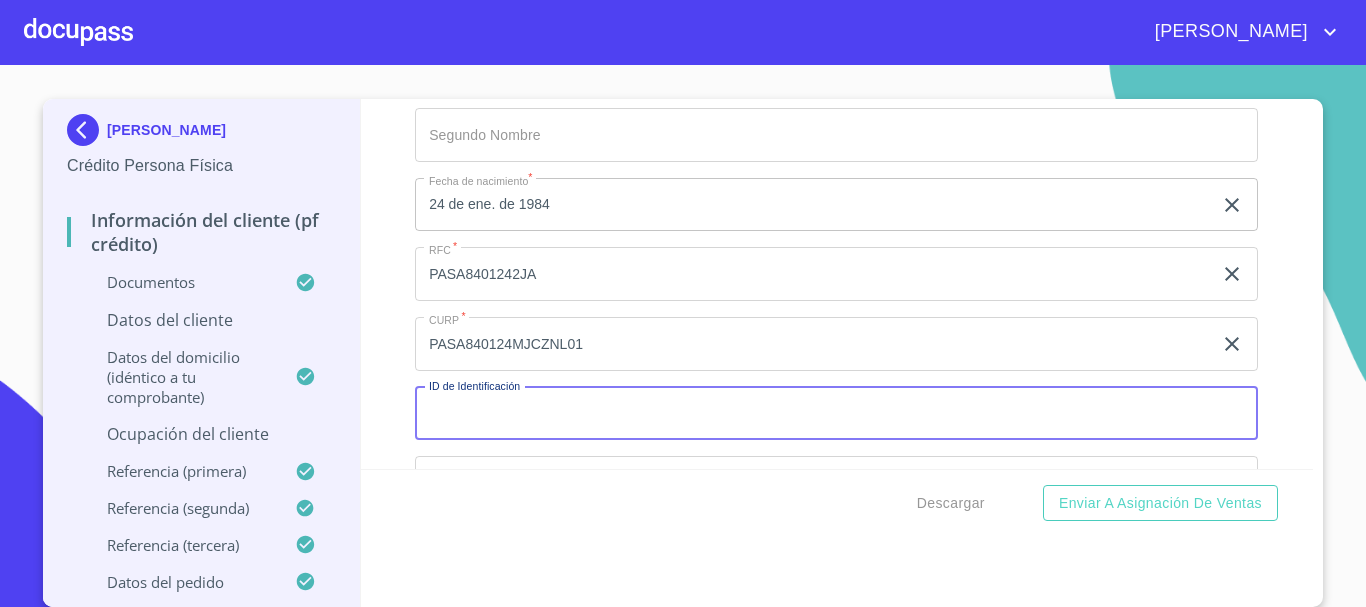 paste on "2801164426" 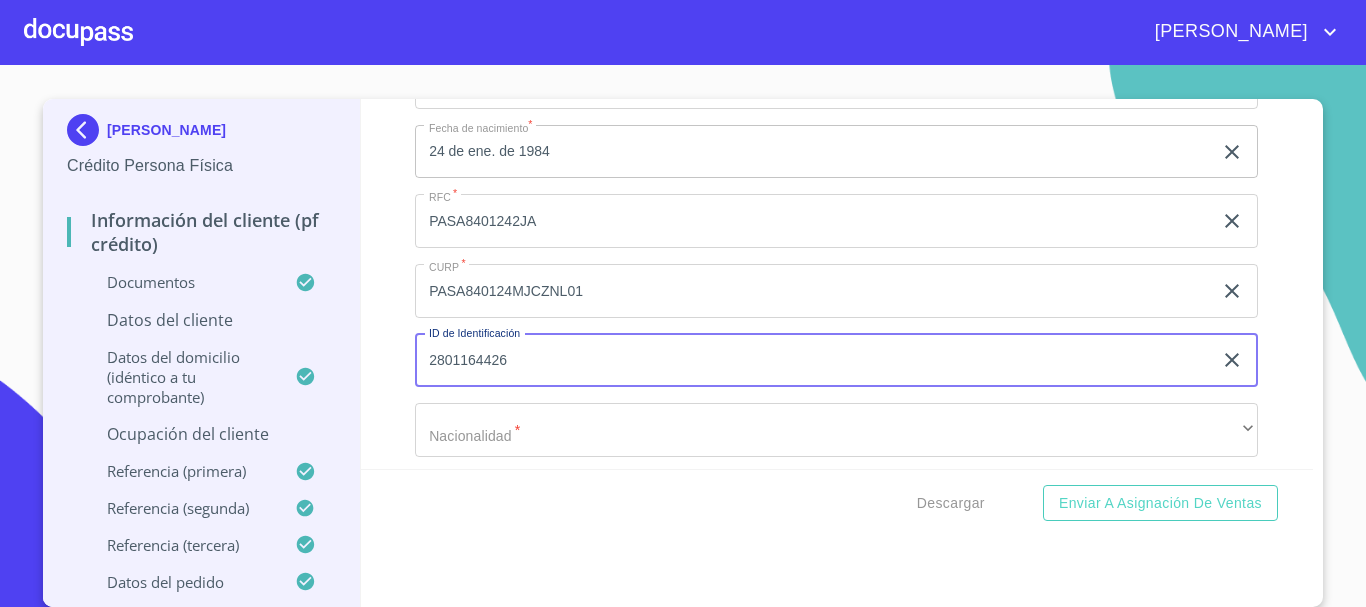 scroll, scrollTop: 6088, scrollLeft: 0, axis: vertical 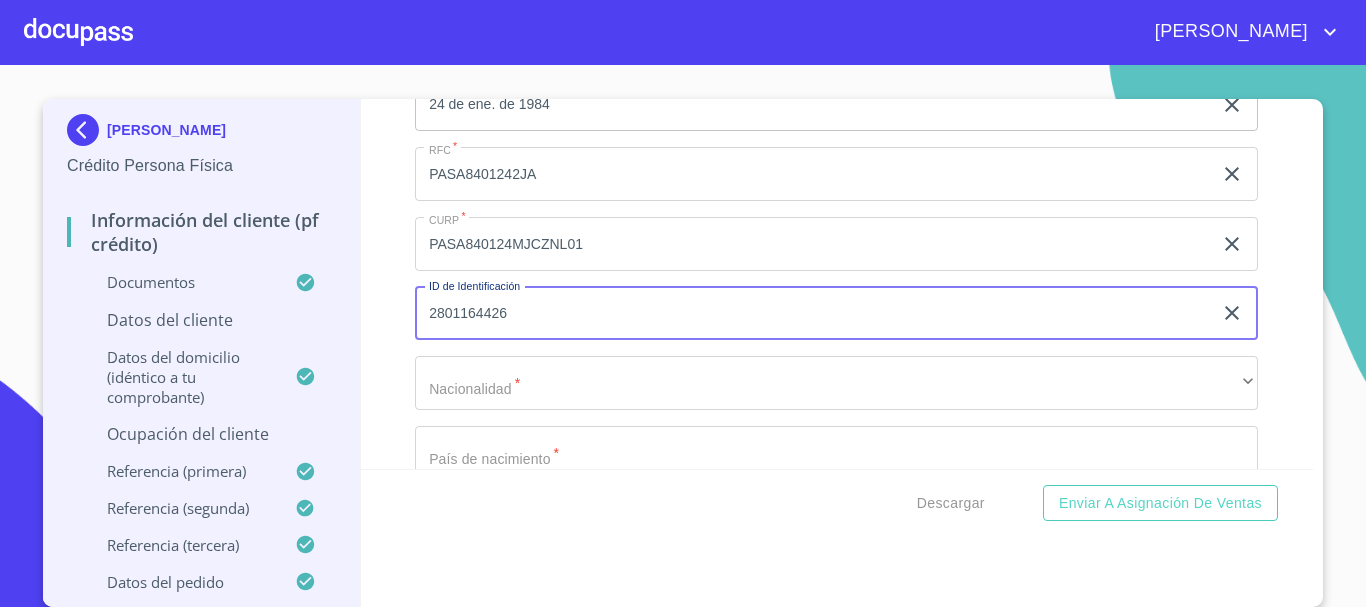 type on "2801164426" 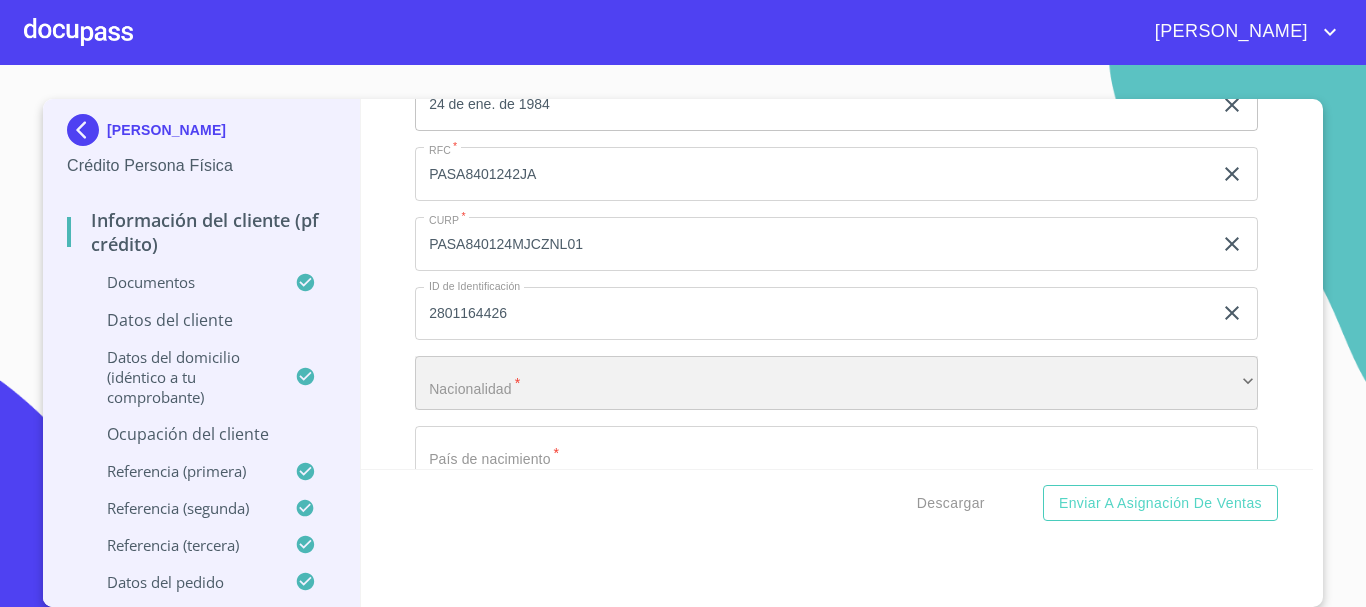 click on "​" at bounding box center [836, 383] 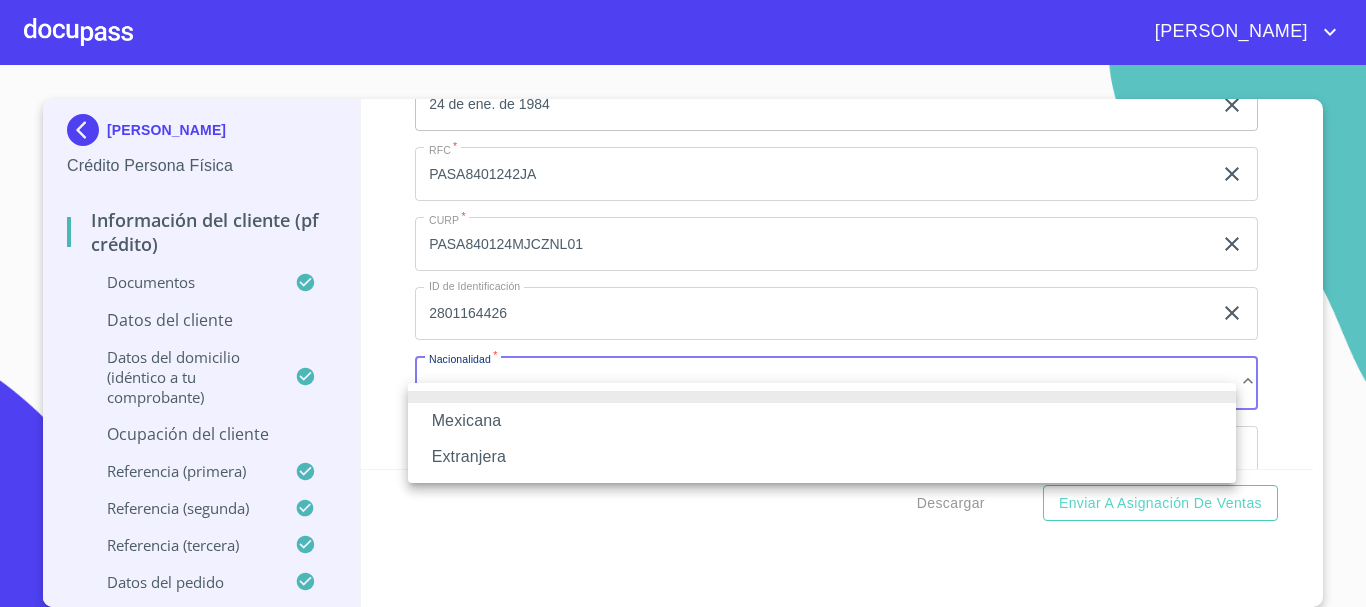 type 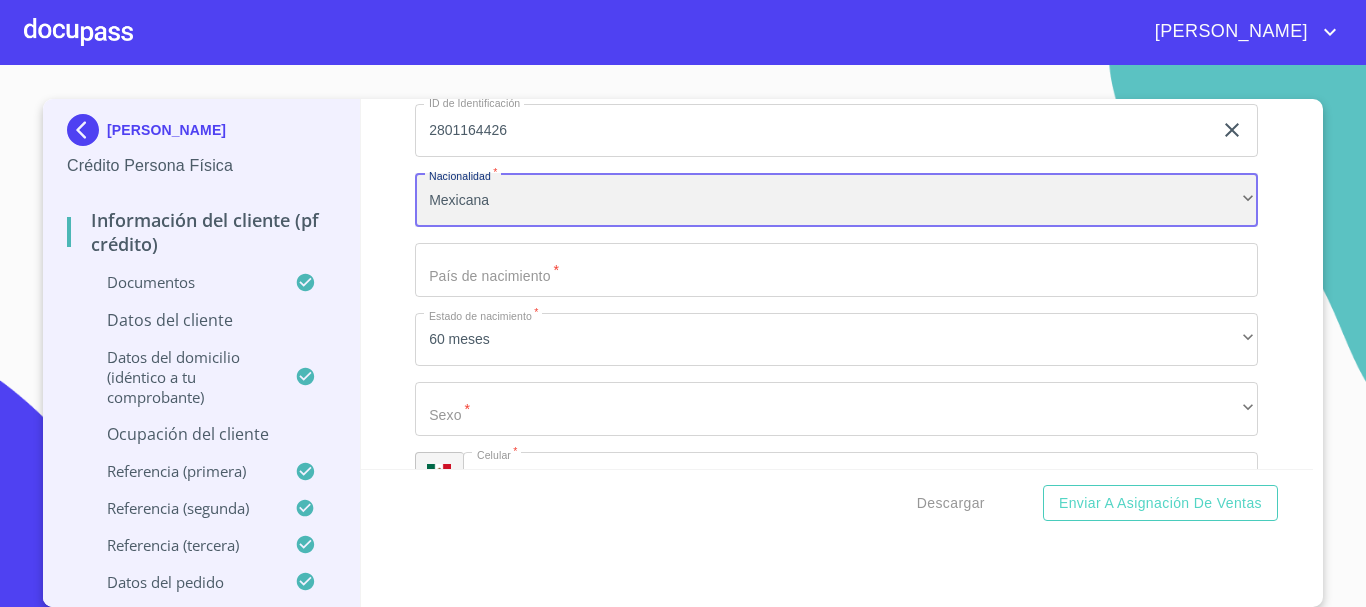scroll, scrollTop: 6288, scrollLeft: 0, axis: vertical 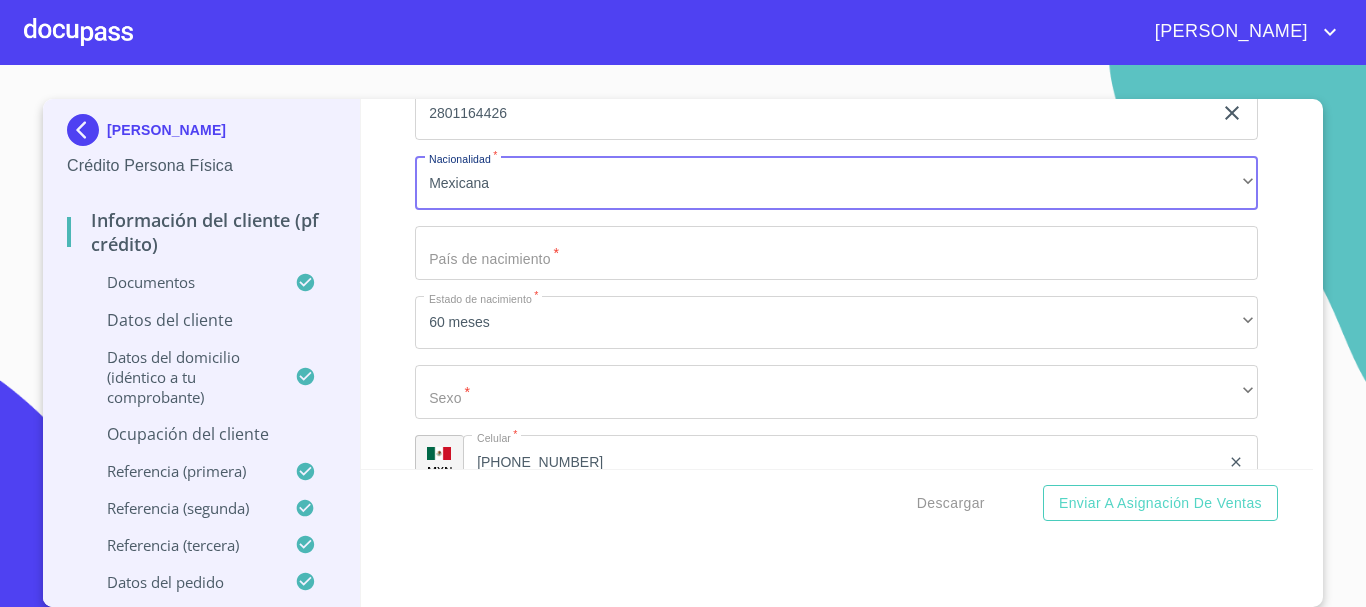 click on "Documento de identificación.   *" at bounding box center (813, -374) 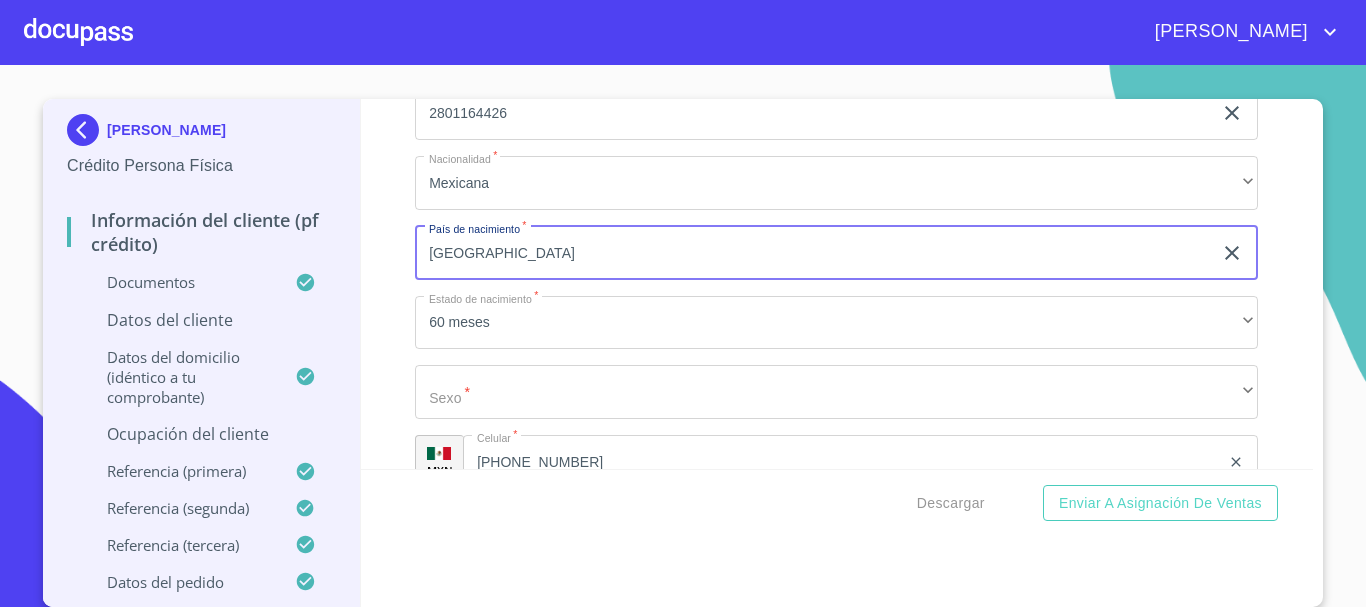 type on "[GEOGRAPHIC_DATA]" 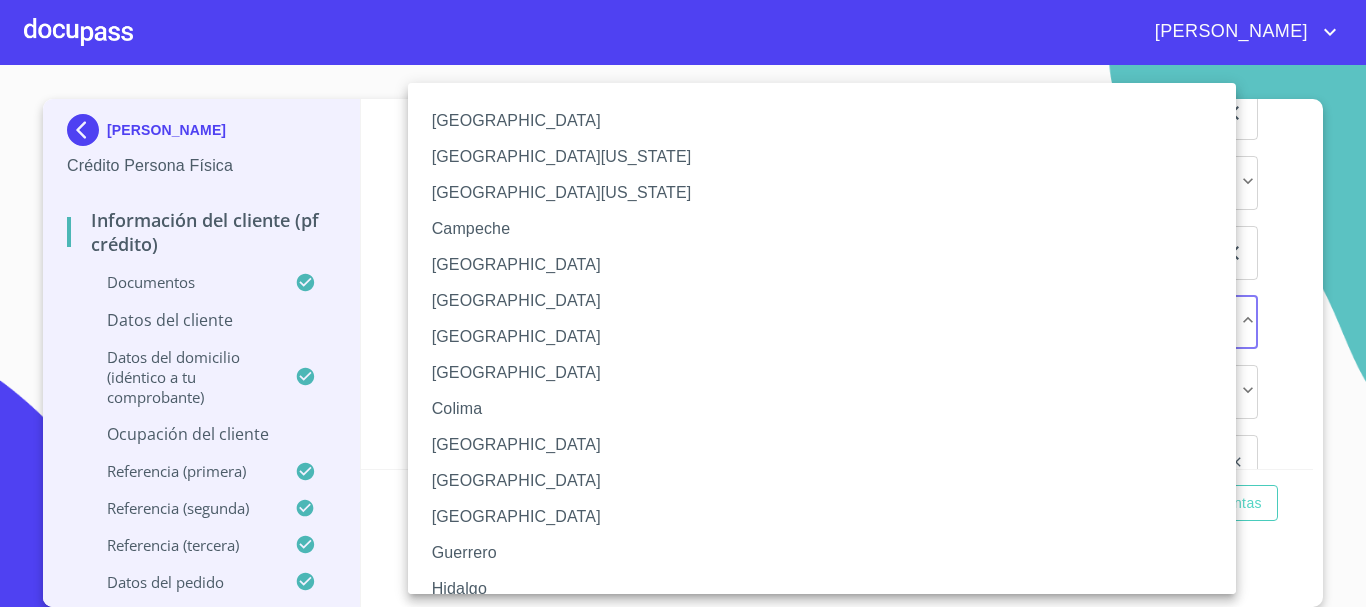scroll, scrollTop: 287, scrollLeft: 0, axis: vertical 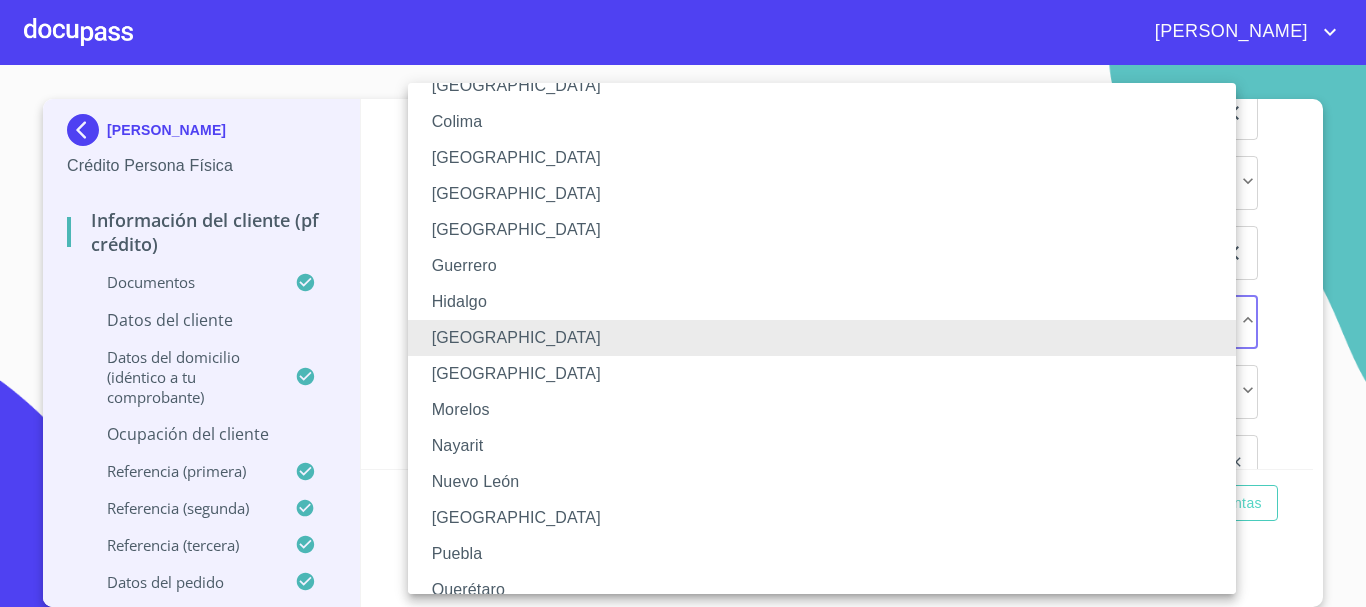 type 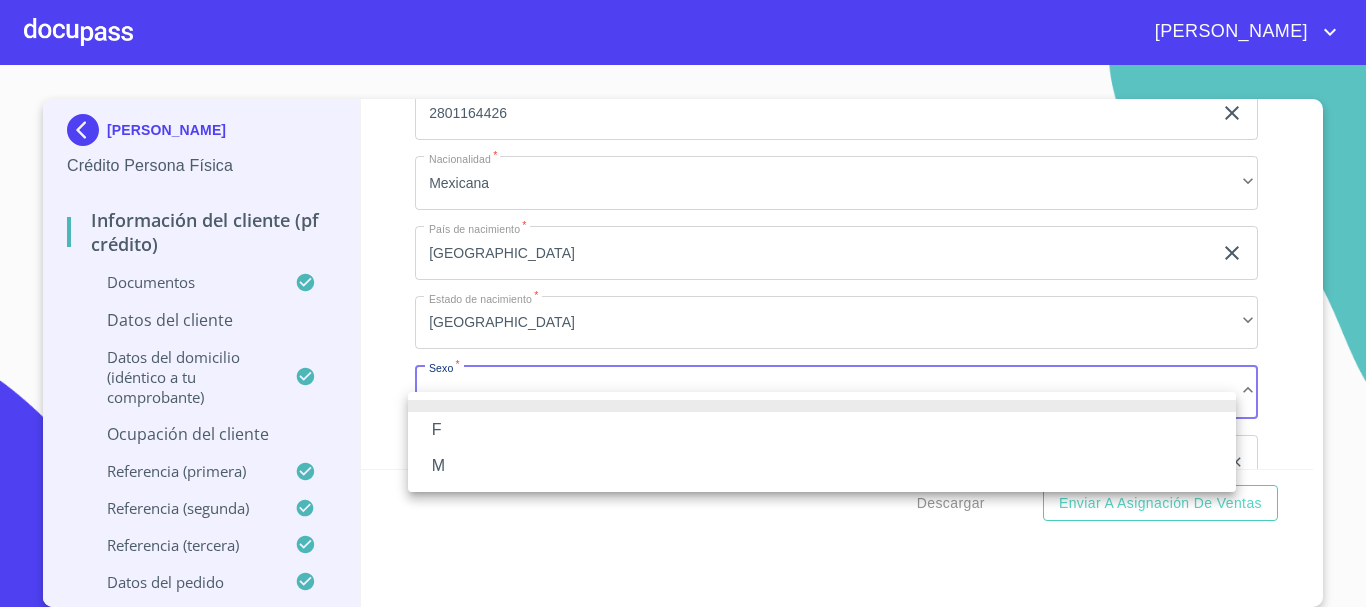 type 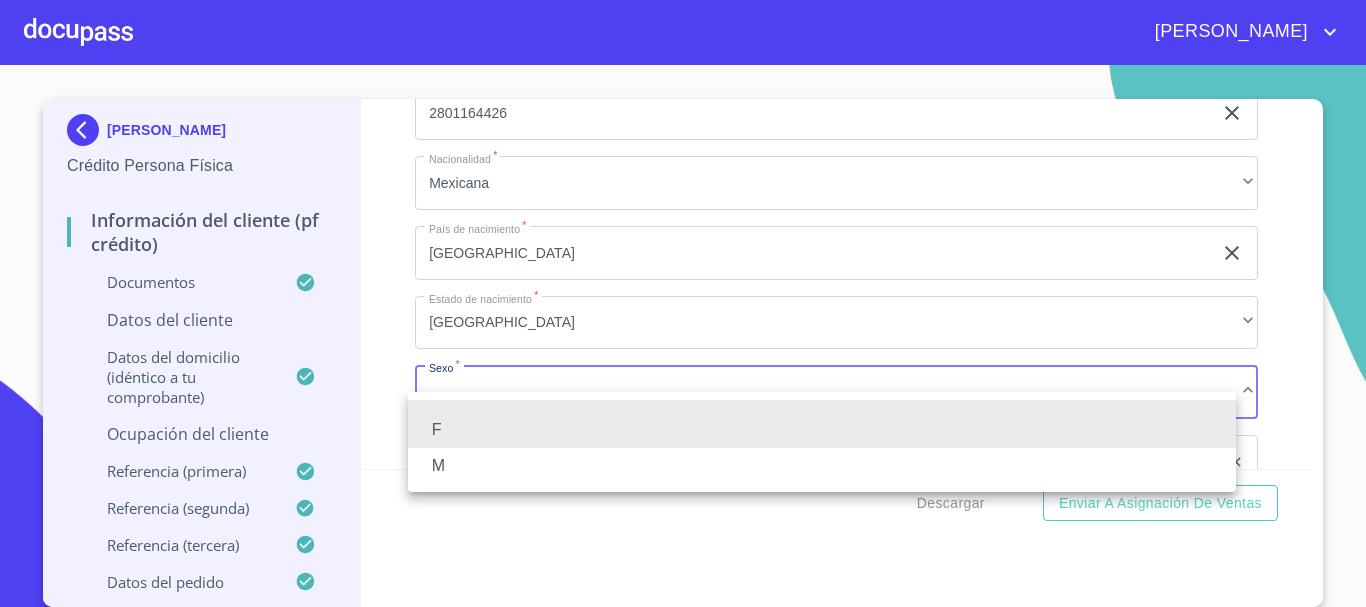 type 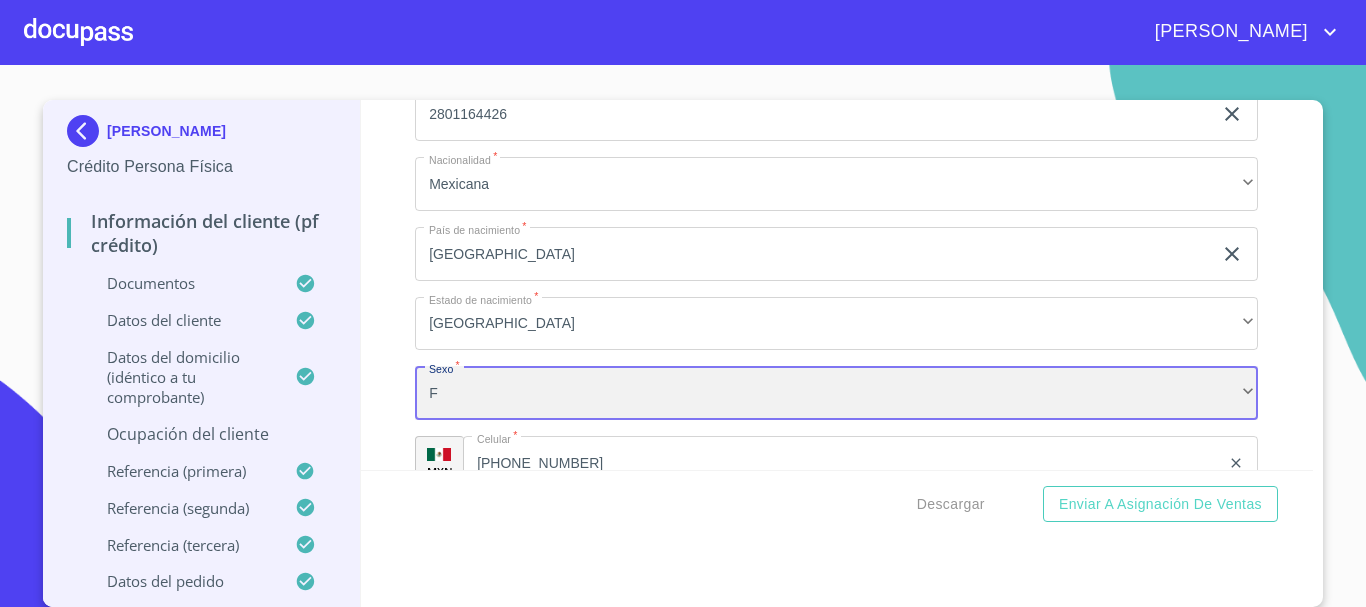 scroll, scrollTop: 13, scrollLeft: 0, axis: vertical 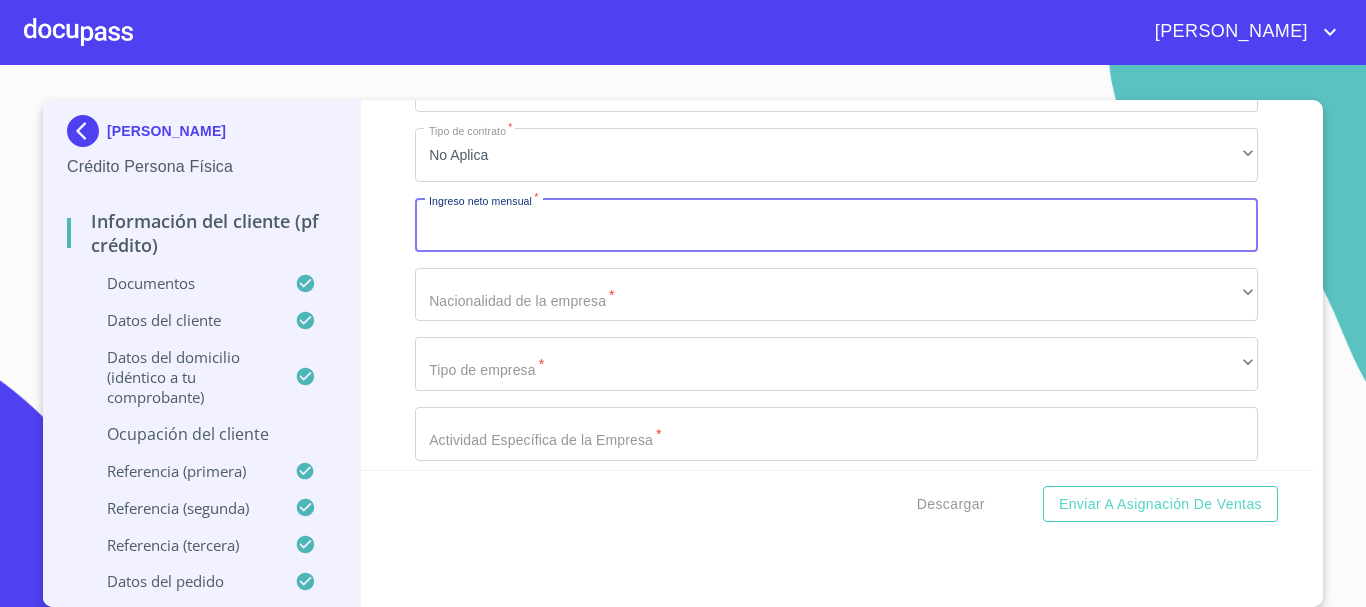 click on "Documento de identificación.   *" at bounding box center [836, 225] 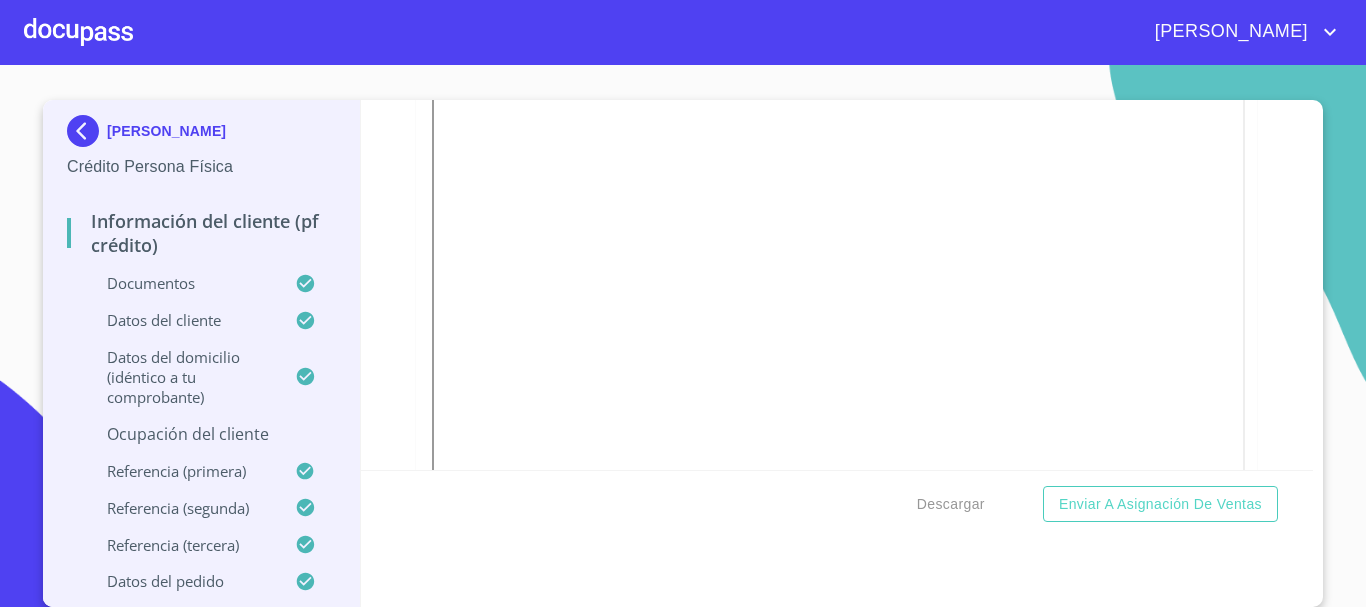 scroll, scrollTop: 2203, scrollLeft: 0, axis: vertical 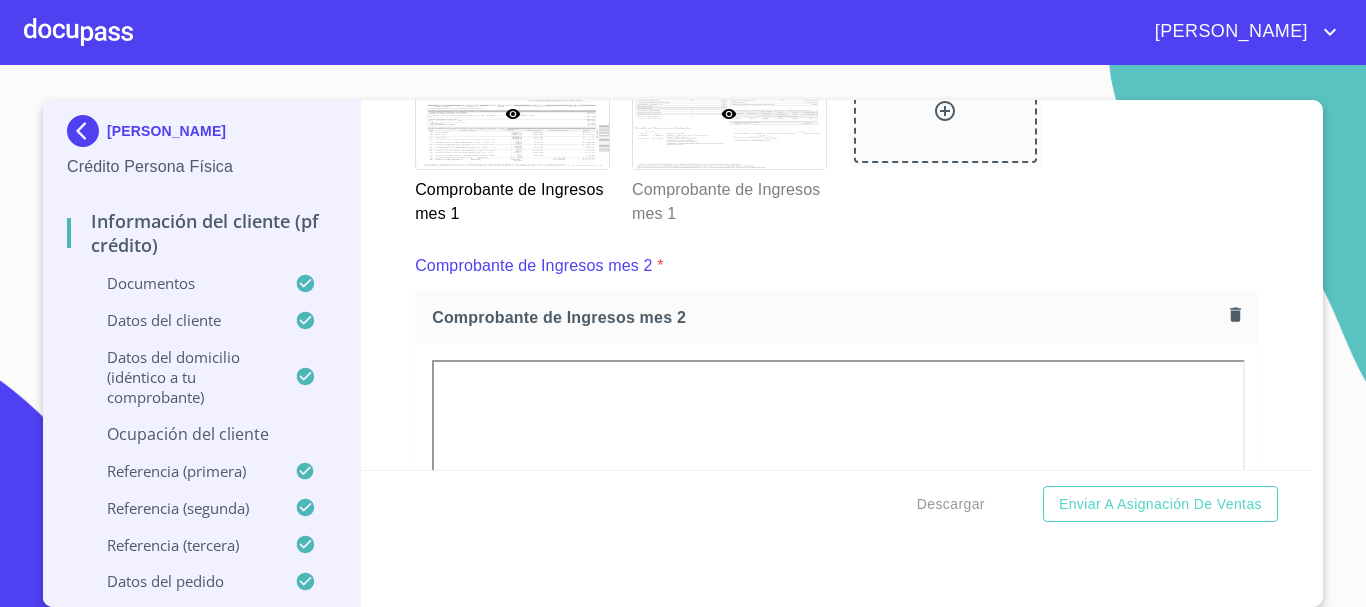 click at bounding box center (729, 114) 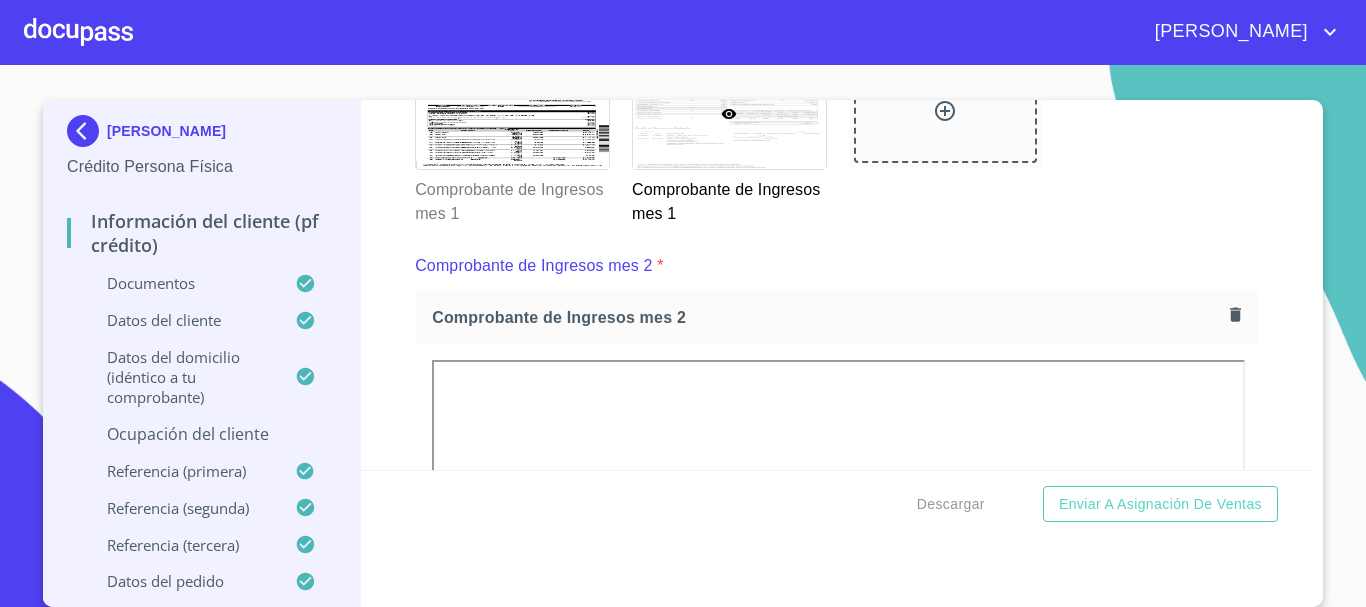scroll, scrollTop: 2007, scrollLeft: 0, axis: vertical 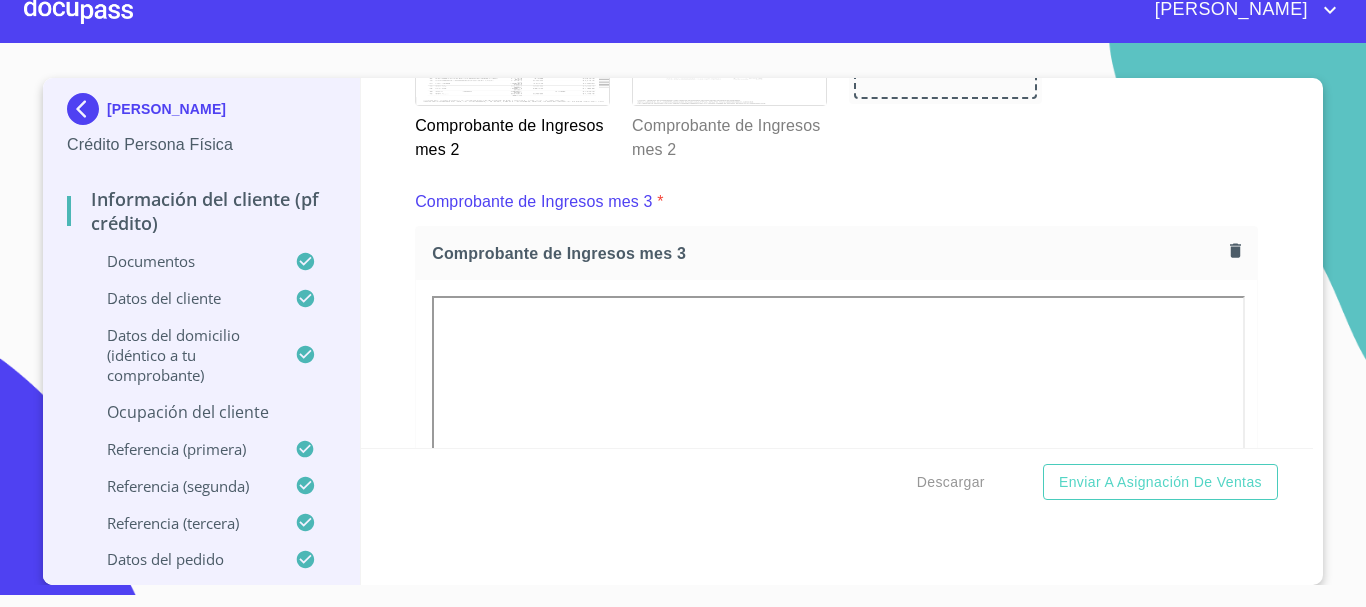 click on "Comprobante de Ingresos mes 2" at bounding box center (728, 134) 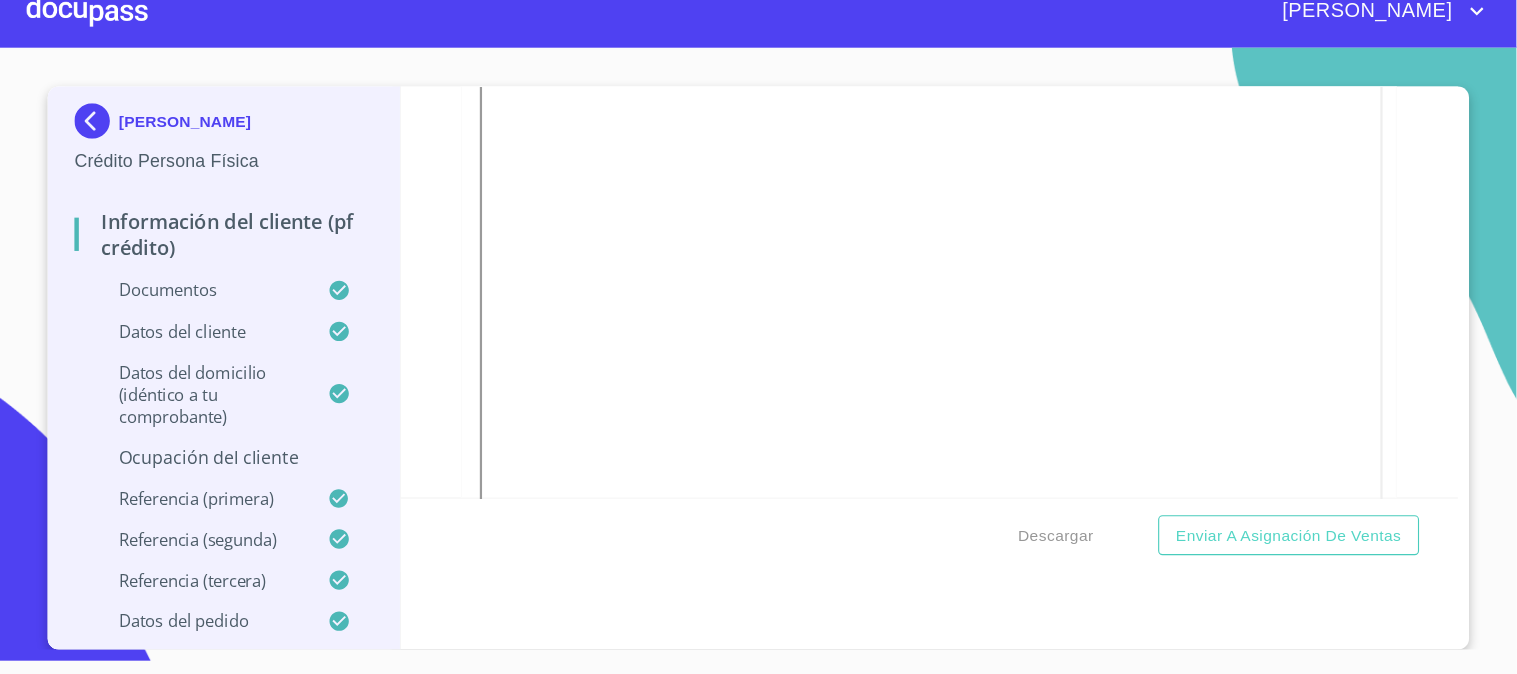 scroll, scrollTop: 3969, scrollLeft: 0, axis: vertical 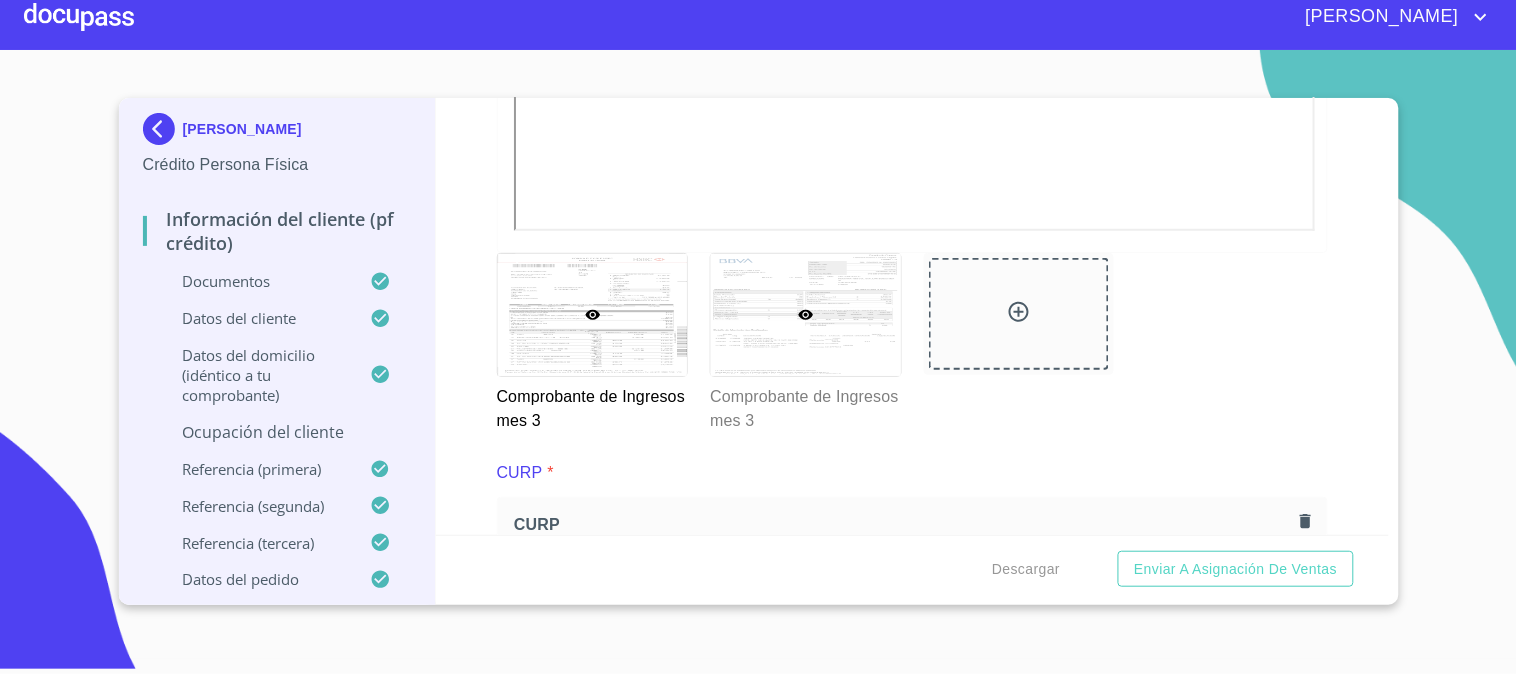 click at bounding box center (806, 314) 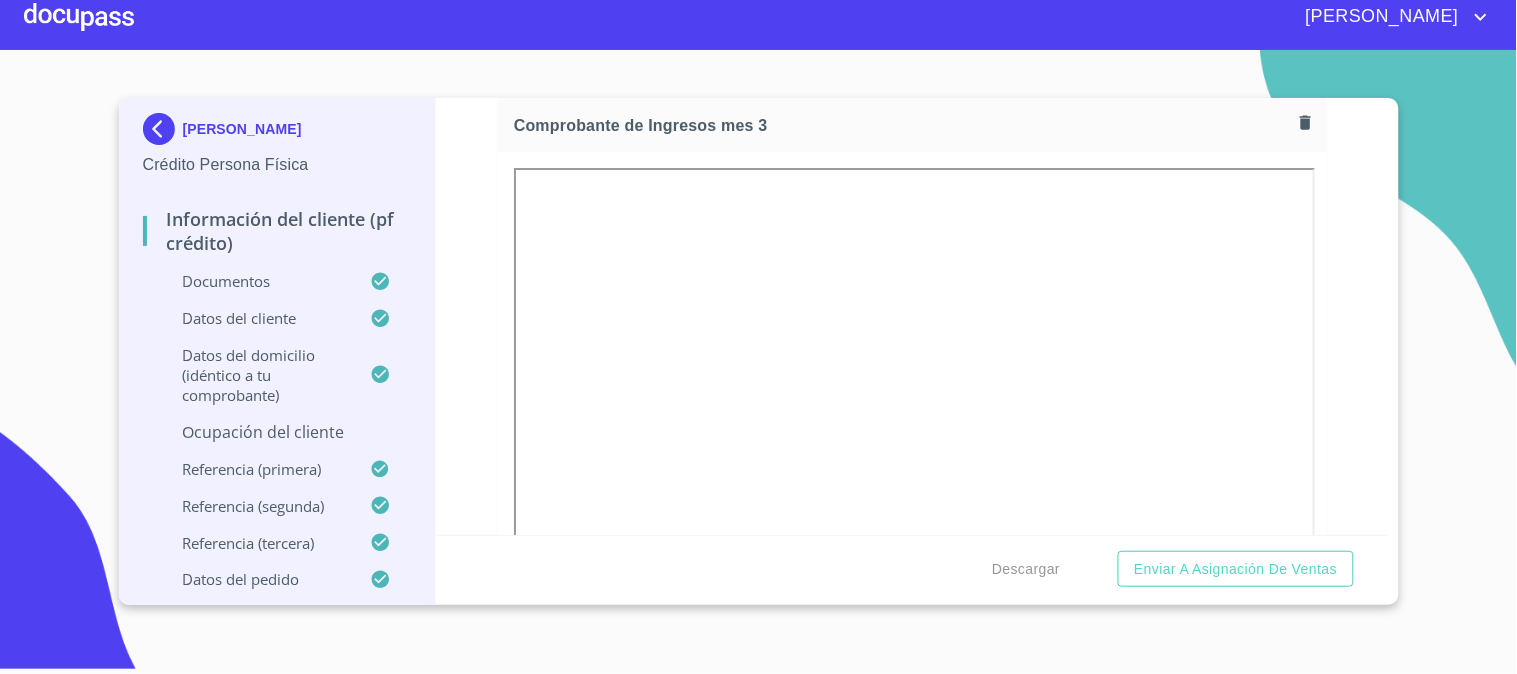 scroll, scrollTop: 3882, scrollLeft: 0, axis: vertical 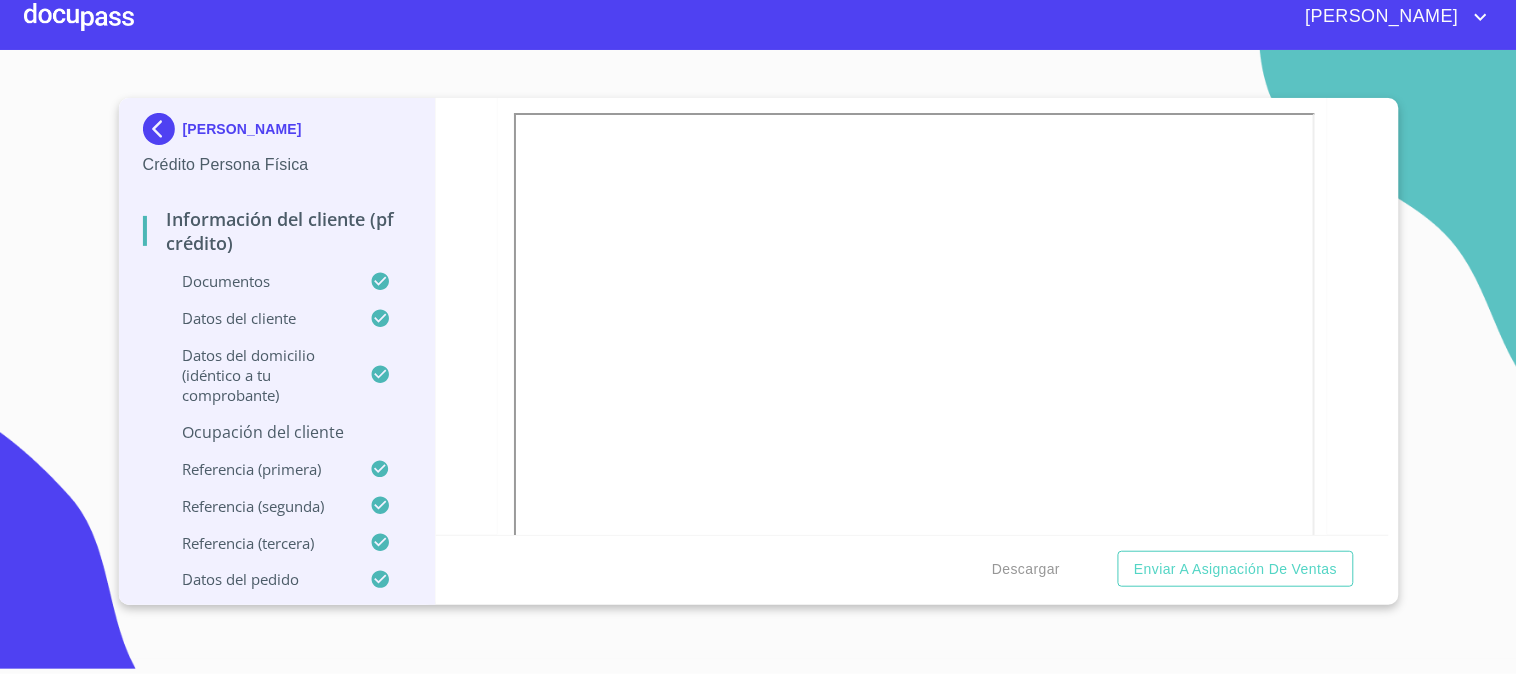 click on "Información del cliente (PF crédito)   Documentos Documento de identificación.   * INE ​ Identificación Oficial * Identificación Oficial Identificación Oficial Identificación Oficial Comprobante de Domicilio * Comprobante de Domicilio Comprobante de [PERSON_NAME] de ingresos   * Independiente/Dueño de negocio/Persona Moral ​ Comprobante de Ingresos mes 1 * Comprobante de Ingresos mes 1 Comprobante de Ingresos mes 1 Comprobante de Ingresos mes 1 Comprobante de Ingresos mes 2 * Comprobante de Ingresos mes 2 Comprobante de Ingresos mes 2 Comprobante de Ingresos mes 2 Comprobante de Ingresos mes 3 * Comprobante de Ingresos mes 3 Comprobante de Ingresos mes 3 Comprobante de Ingresos mes 3 CURP * CURP [PERSON_NAME] de situación fiscal Arrastra o selecciona el (los) documento(s) para agregar Datos del cliente Apellido [PERSON_NAME]   * [PERSON_NAME] ​ Apellido Materno   * [PERSON_NAME] ​ Primer nombre   * [PERSON_NAME] ​ [PERSON_NAME] Nombre ​ Fecha de nacimiento * 24 de ene. de [DEMOGRAPHIC_DATA] ​ RFC   * ​ CURP" at bounding box center [912, 316] 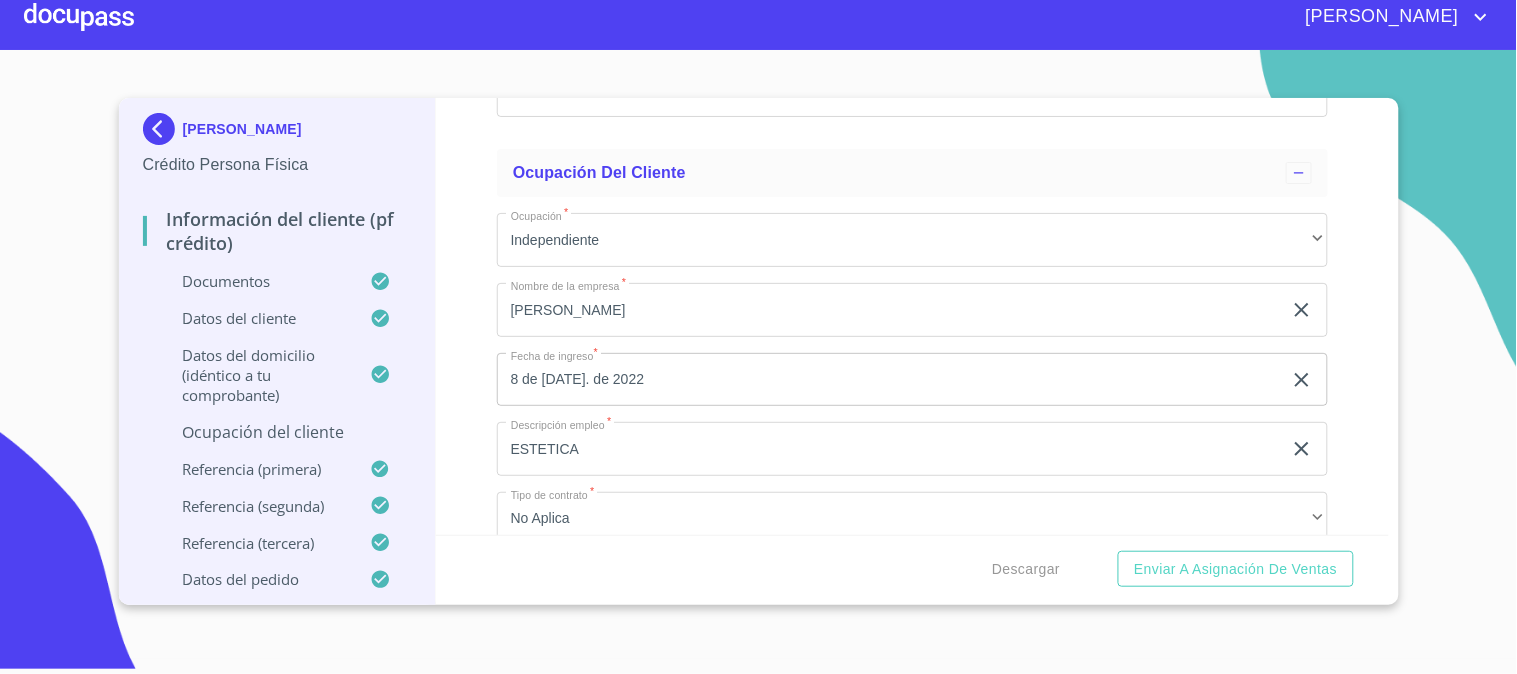 scroll, scrollTop: 7993, scrollLeft: 0, axis: vertical 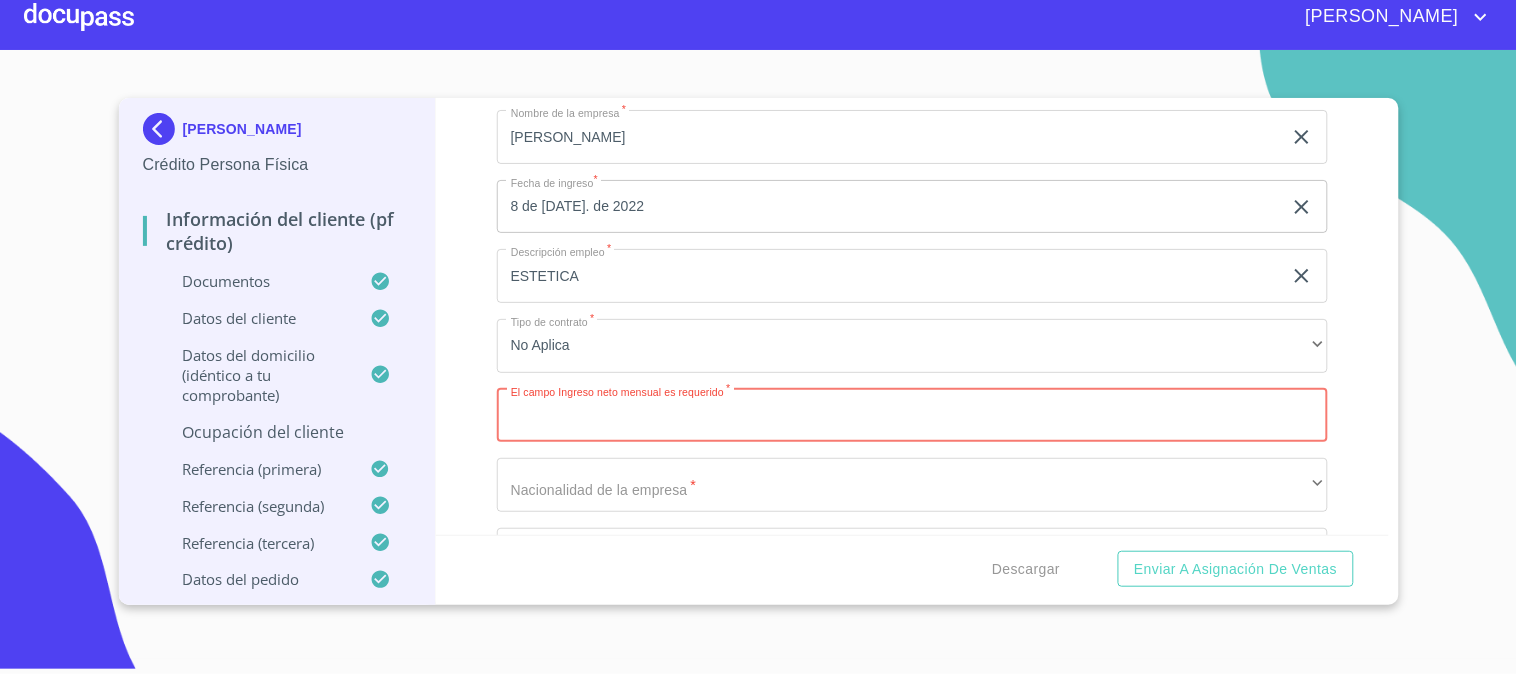 click on "Documento de identificación.   *" at bounding box center [912, 416] 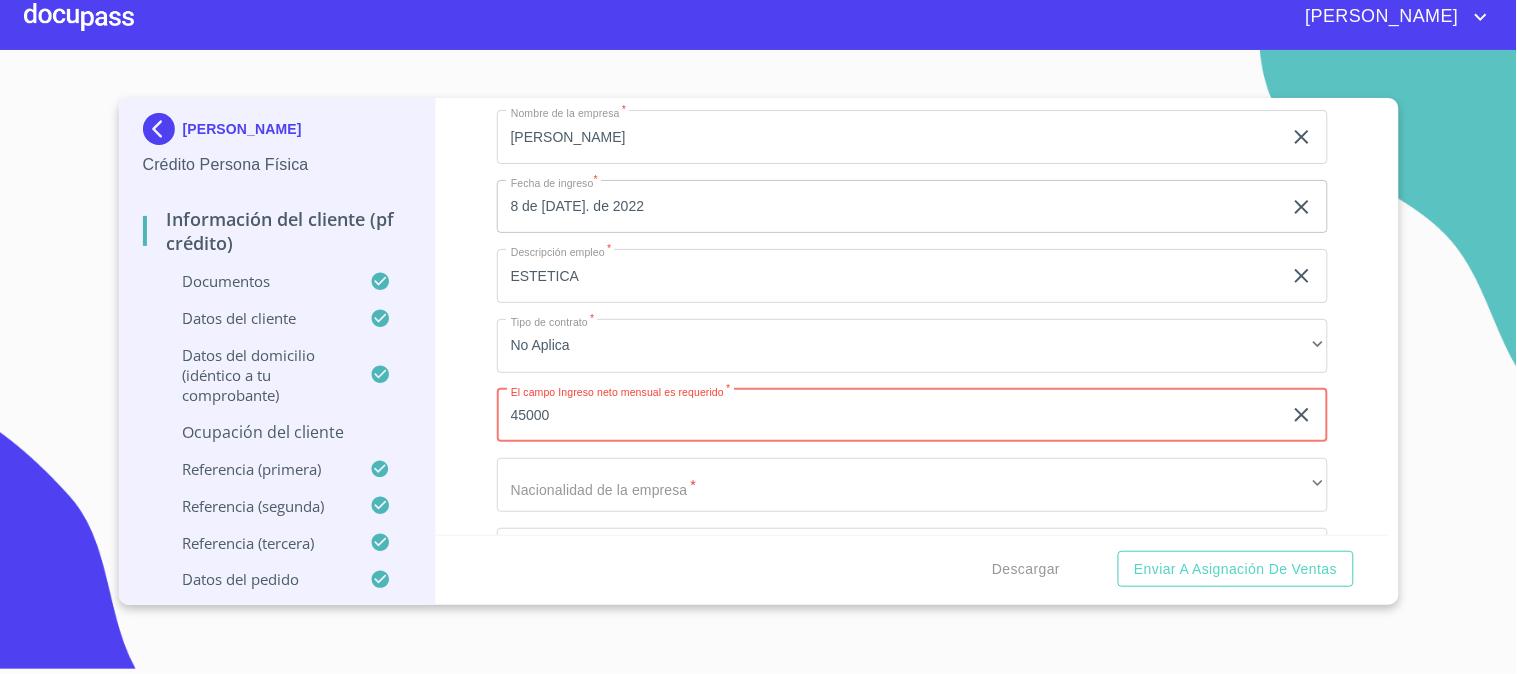 type on "45000" 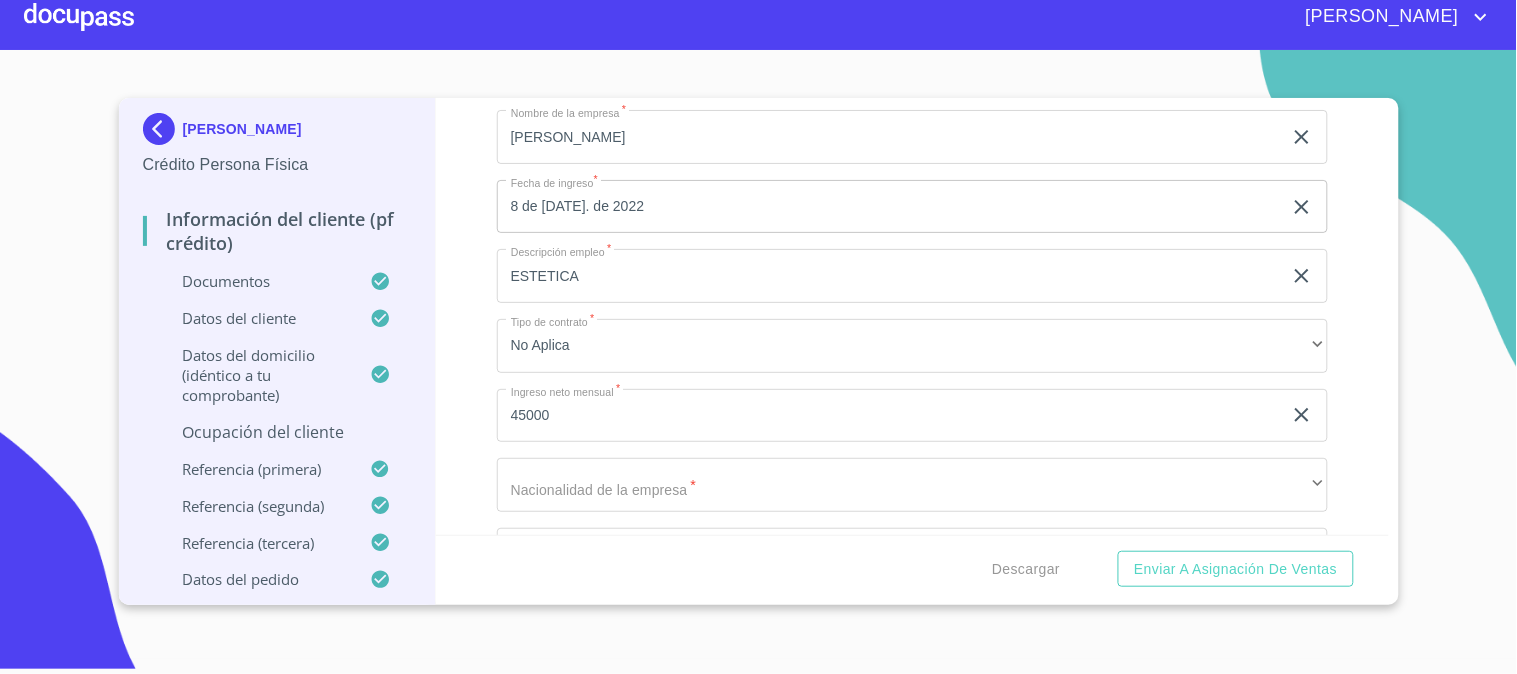 click on "Información del cliente (PF crédito)   Documentos Documento de identificación.   * INE ​ Identificación Oficial * Identificación Oficial Identificación Oficial Identificación Oficial Comprobante de Domicilio * Comprobante de Domicilio Comprobante de [PERSON_NAME] de ingresos   * Independiente/Dueño de negocio/Persona Moral ​ Comprobante de Ingresos mes 1 * Comprobante de Ingresos mes 1 Comprobante de Ingresos mes 1 Comprobante de Ingresos mes 1 Comprobante de Ingresos mes 2 * Comprobante de Ingresos mes 2 Comprobante de Ingresos mes 2 Comprobante de Ingresos mes 2 Comprobante de Ingresos mes 3 * Comprobante de Ingresos mes 3 Comprobante de Ingresos mes 3 Comprobante de Ingresos mes 3 CURP * CURP [PERSON_NAME] de situación fiscal Arrastra o selecciona el (los) documento(s) para agregar Datos del cliente Apellido [PERSON_NAME]   * [PERSON_NAME] ​ Apellido Materno   * [PERSON_NAME] ​ Primer nombre   * [PERSON_NAME] ​ [PERSON_NAME] Nombre ​ Fecha de nacimiento * 24 de ene. de [DEMOGRAPHIC_DATA] ​ RFC   * ​ CURP" at bounding box center (912, 316) 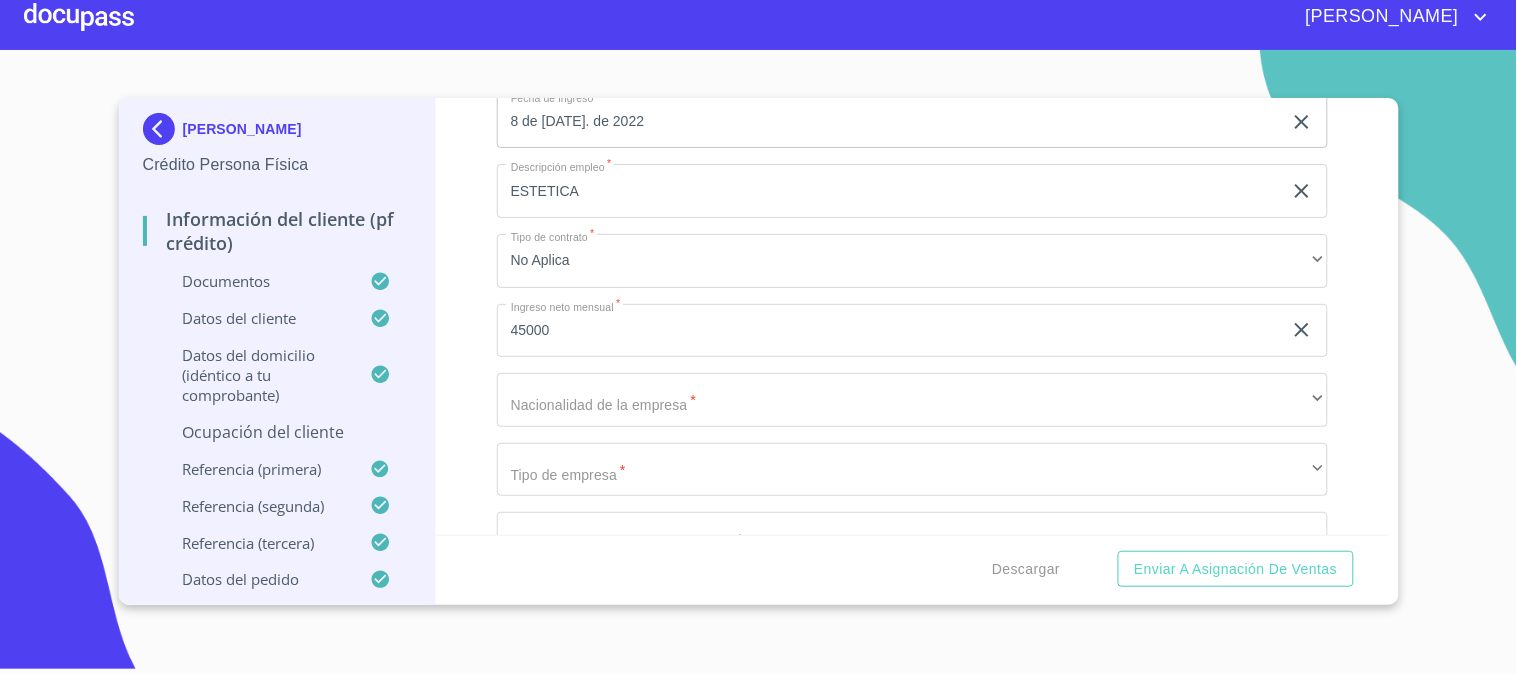 scroll, scrollTop: 8104, scrollLeft: 0, axis: vertical 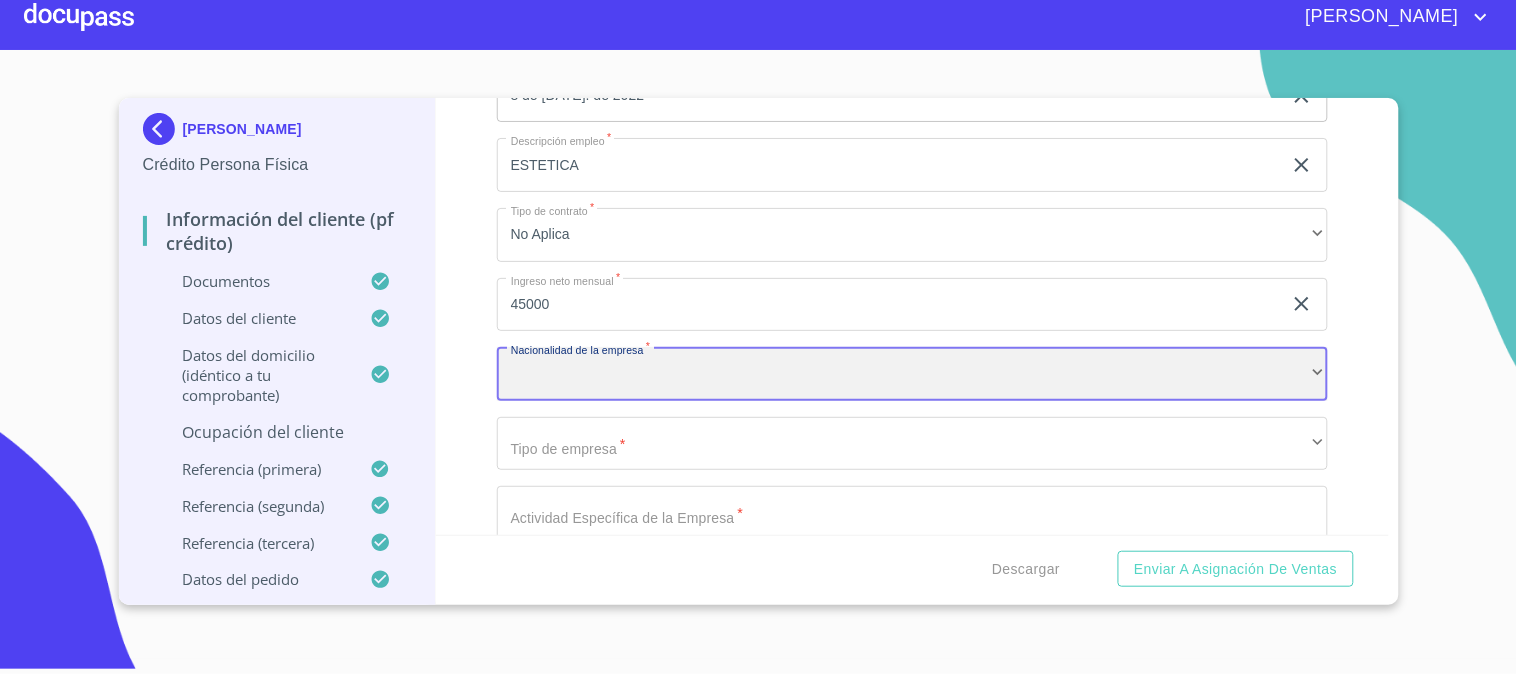 click on "​" at bounding box center (912, 374) 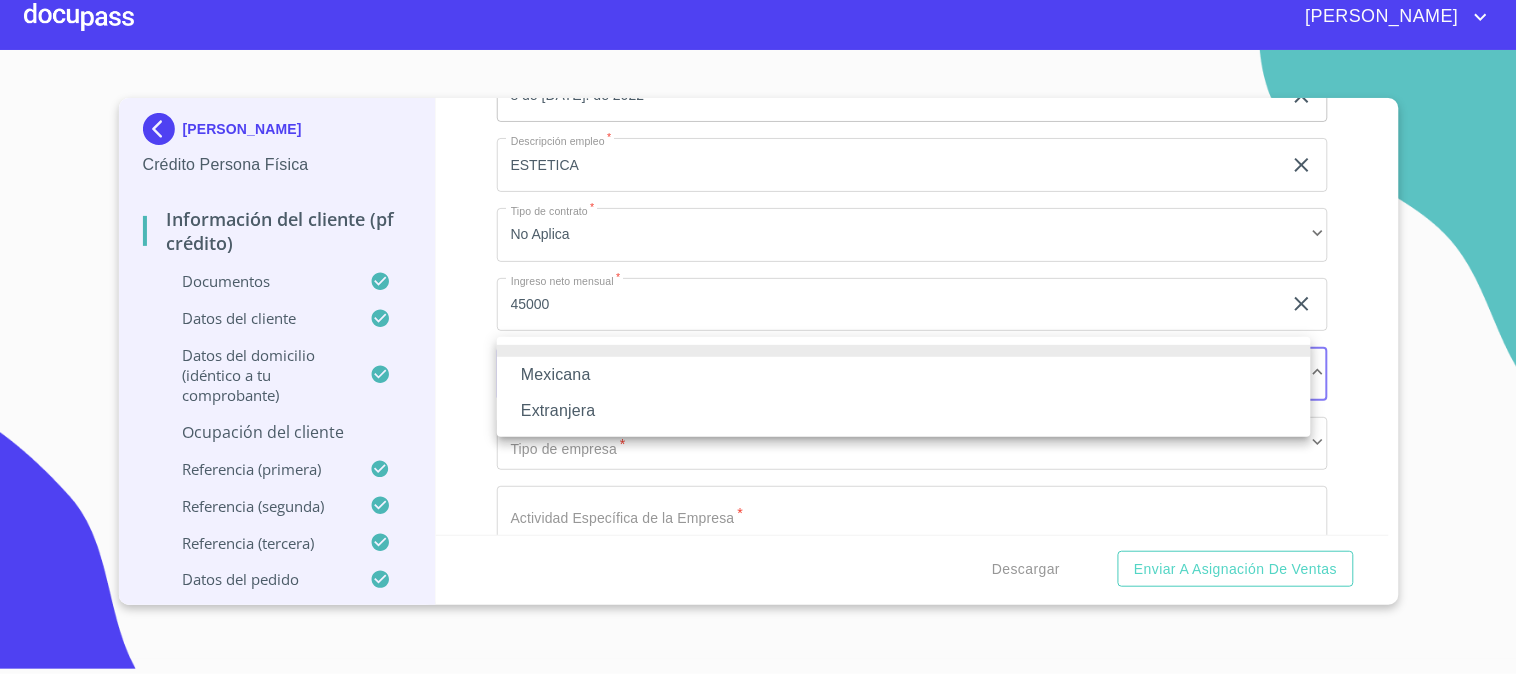type 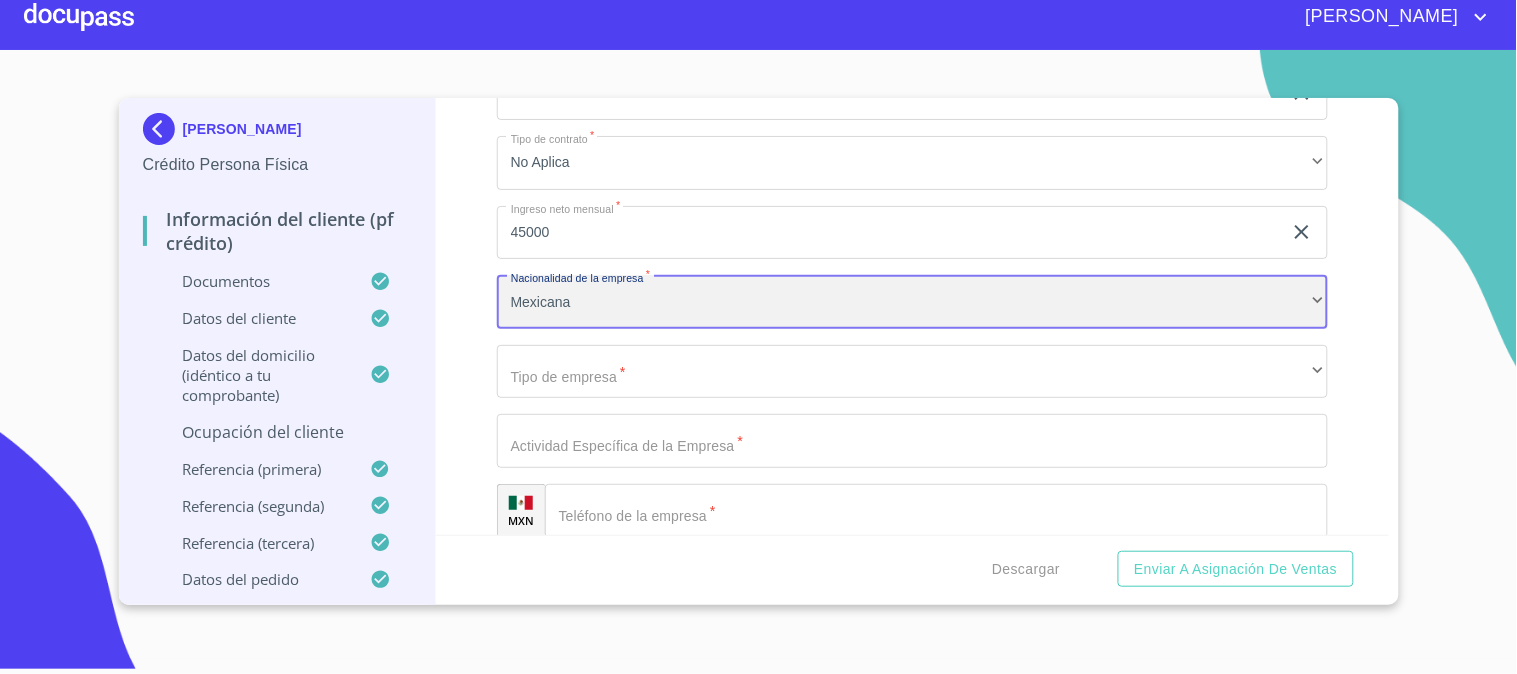 scroll, scrollTop: 8215, scrollLeft: 0, axis: vertical 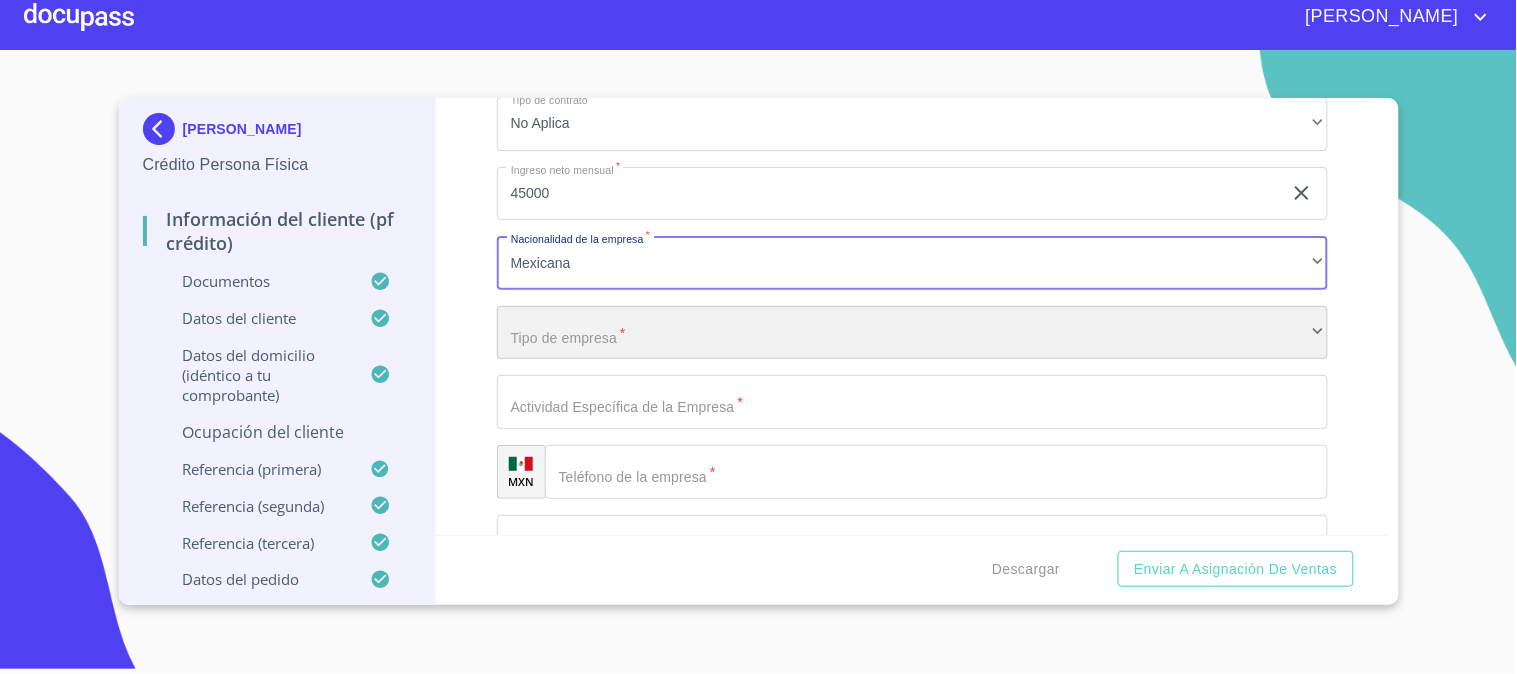 click on "​" at bounding box center (912, 333) 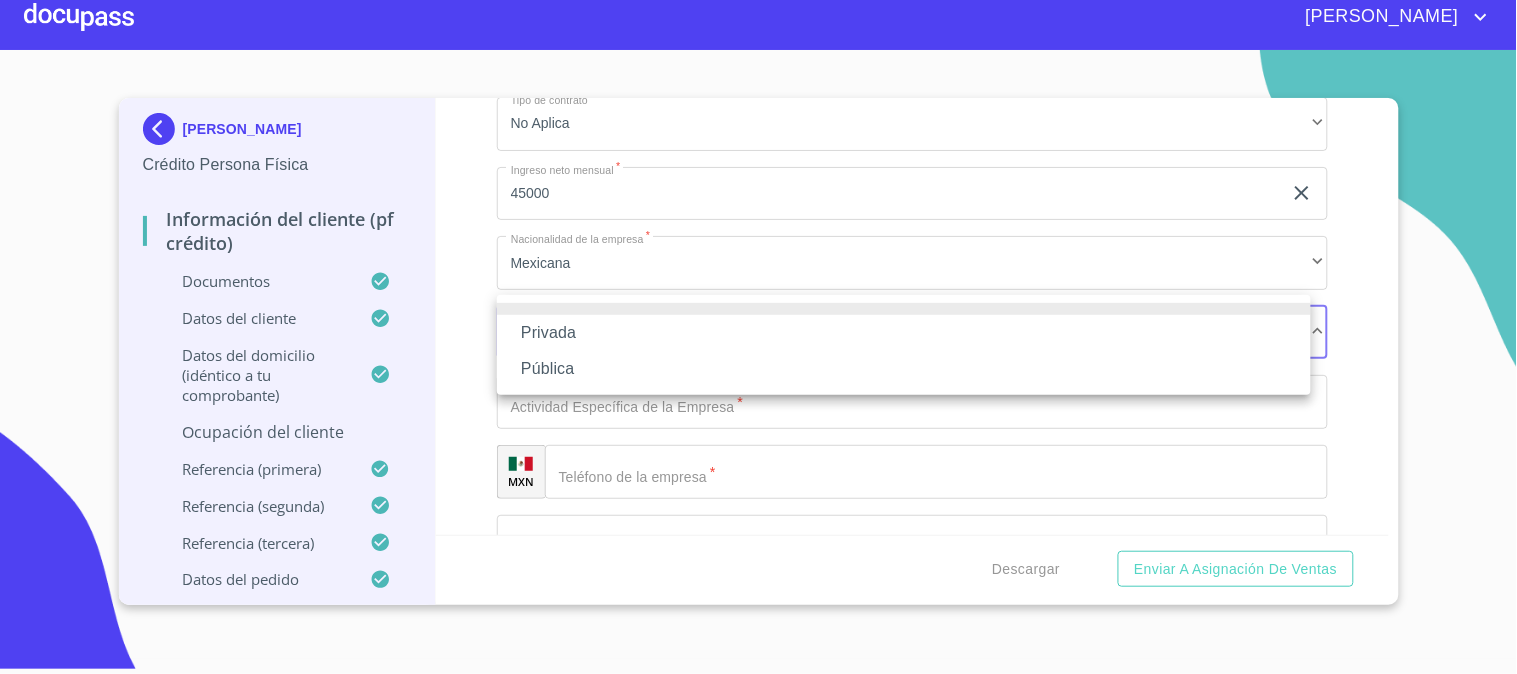 type 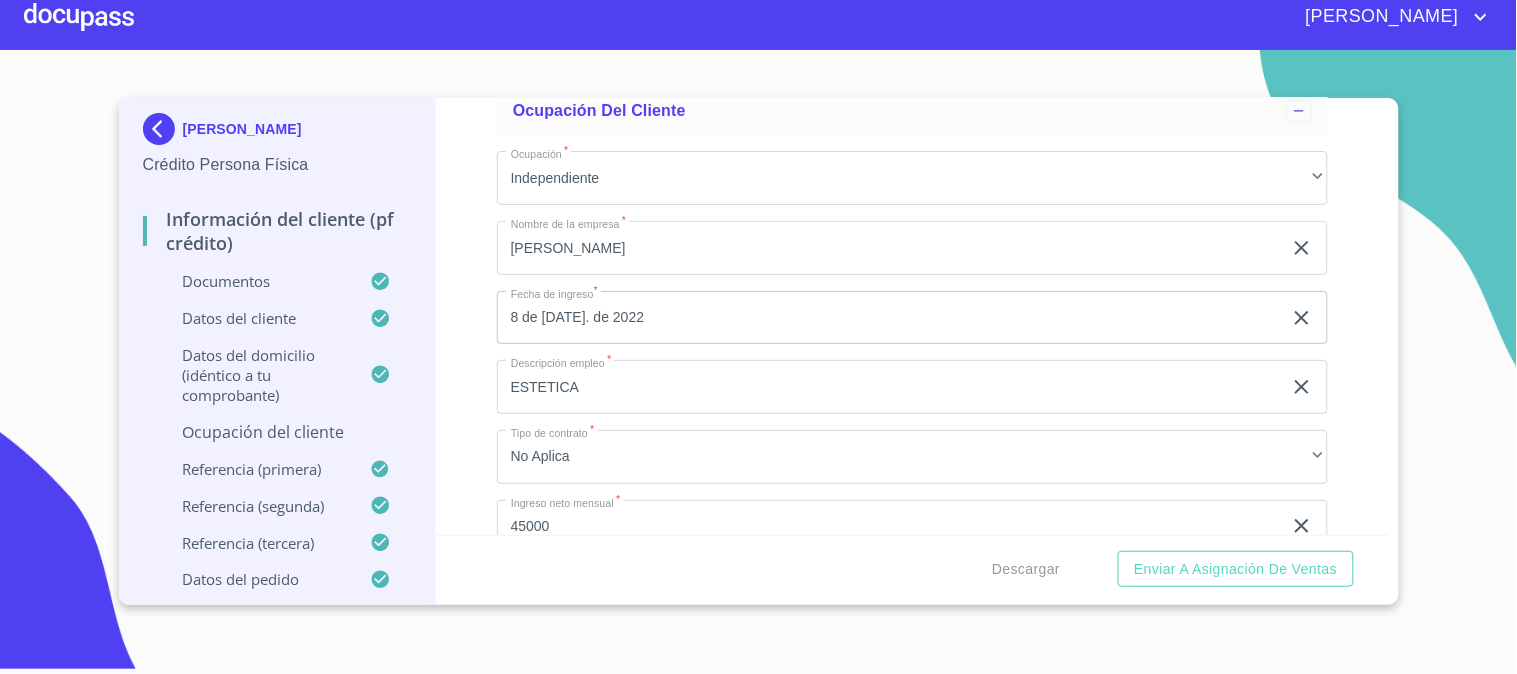 scroll, scrollTop: 7993, scrollLeft: 0, axis: vertical 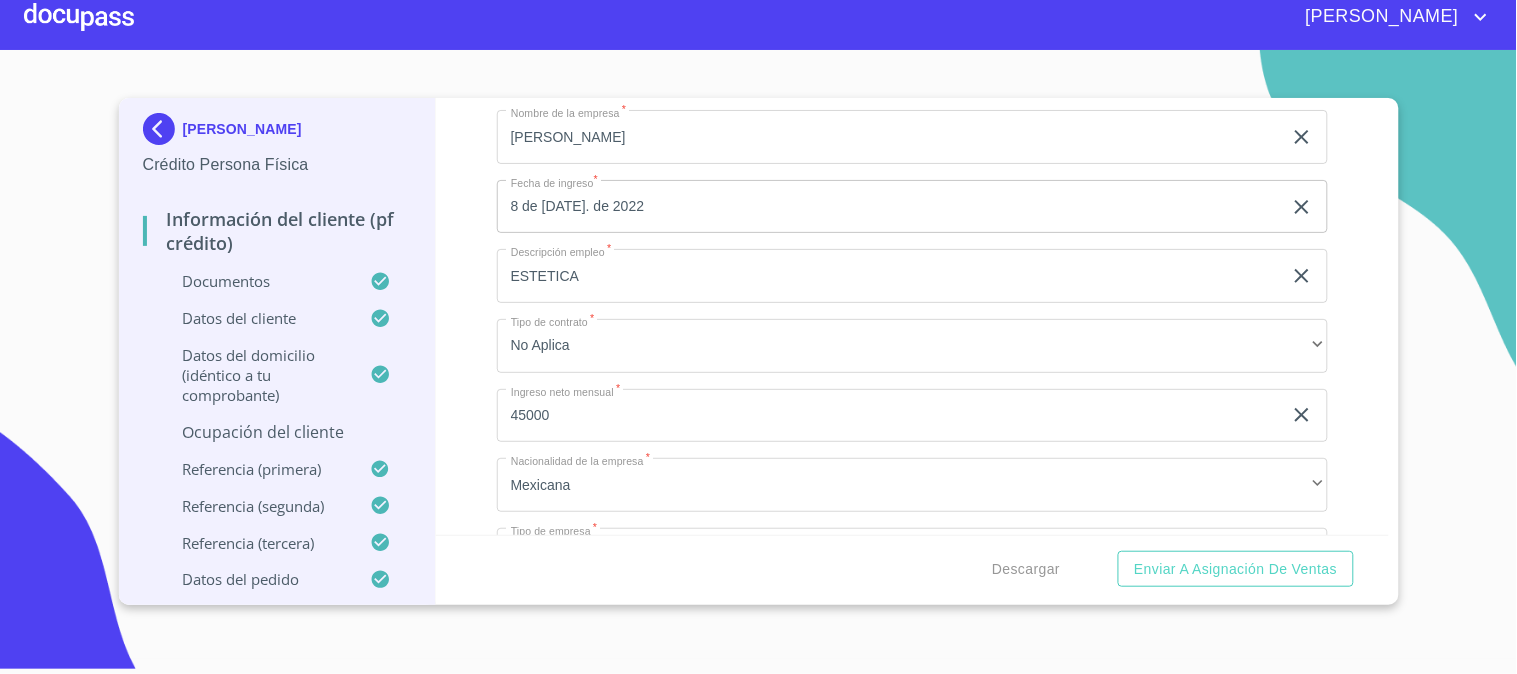 type on "ESTETICA" 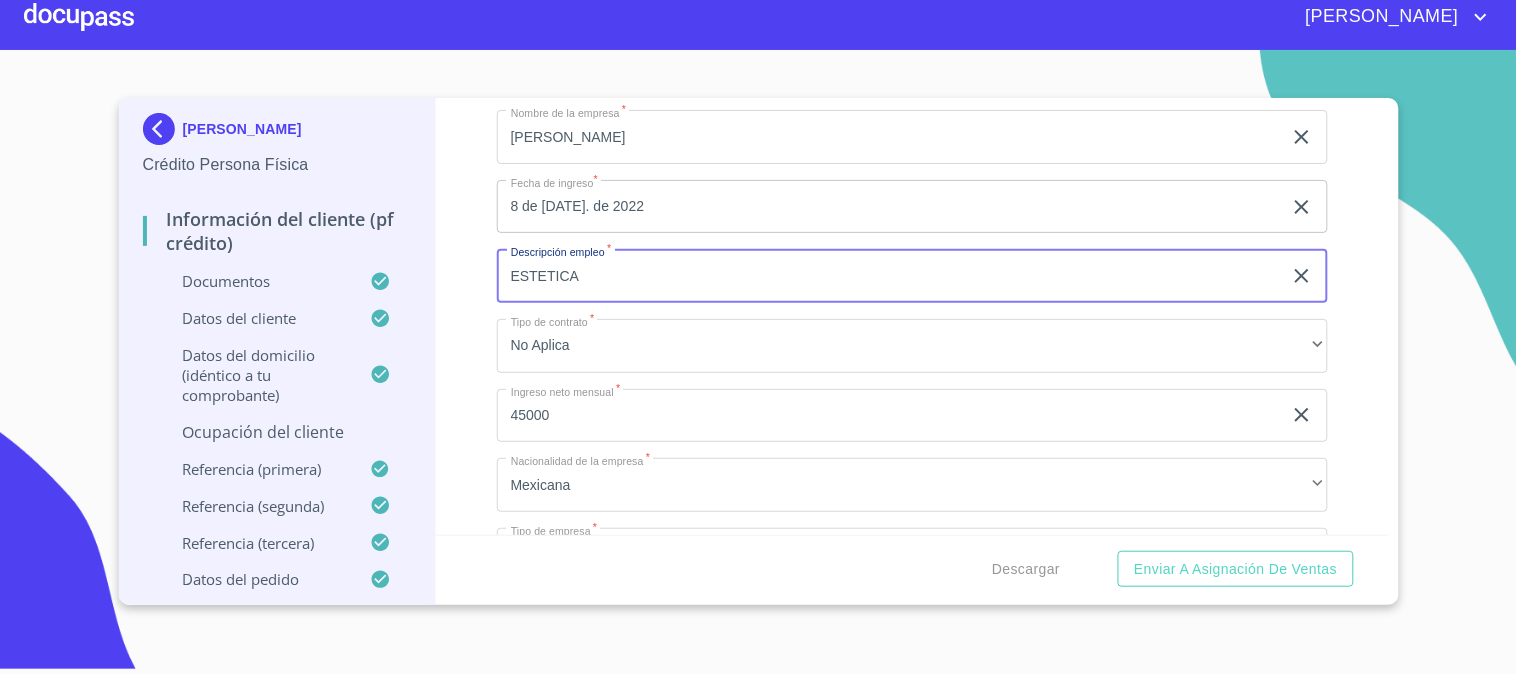 click on "ESTETICA" at bounding box center [889, 276] 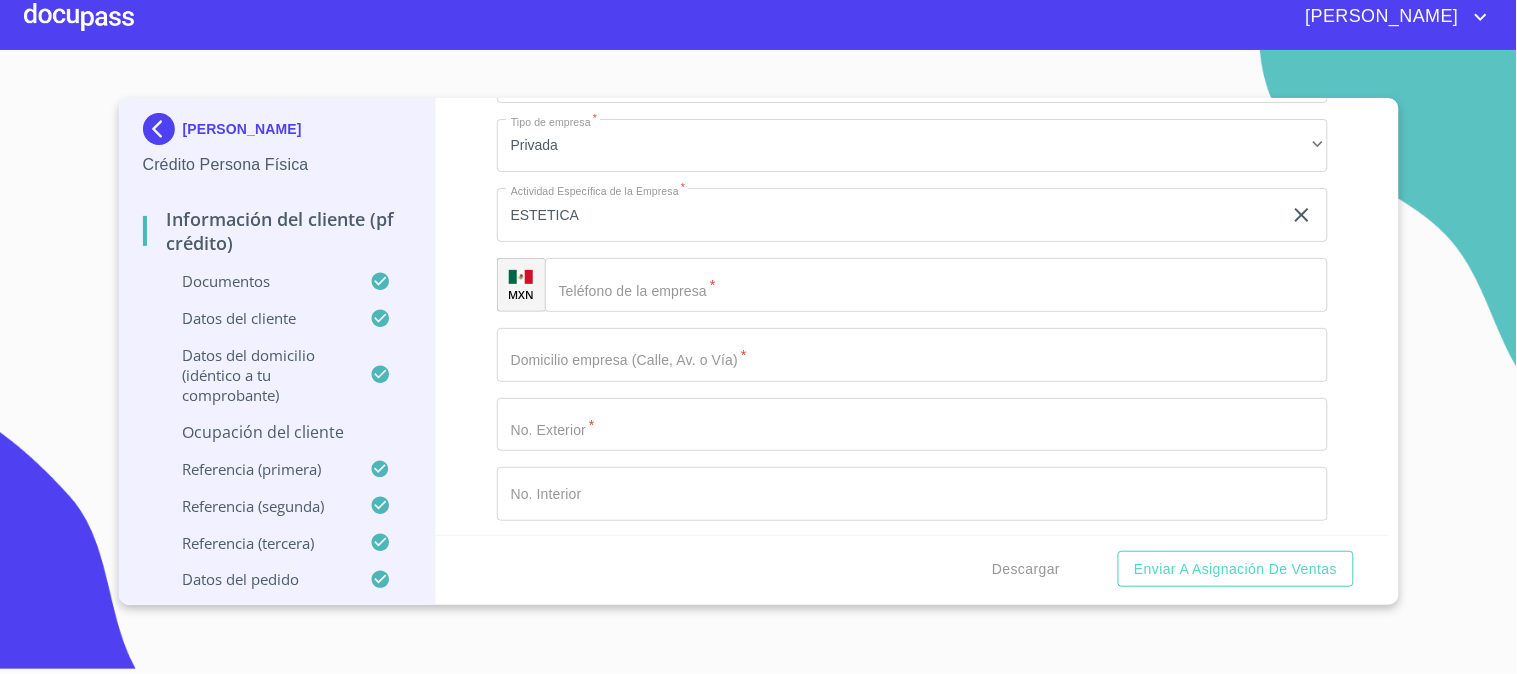 scroll, scrollTop: 8437, scrollLeft: 0, axis: vertical 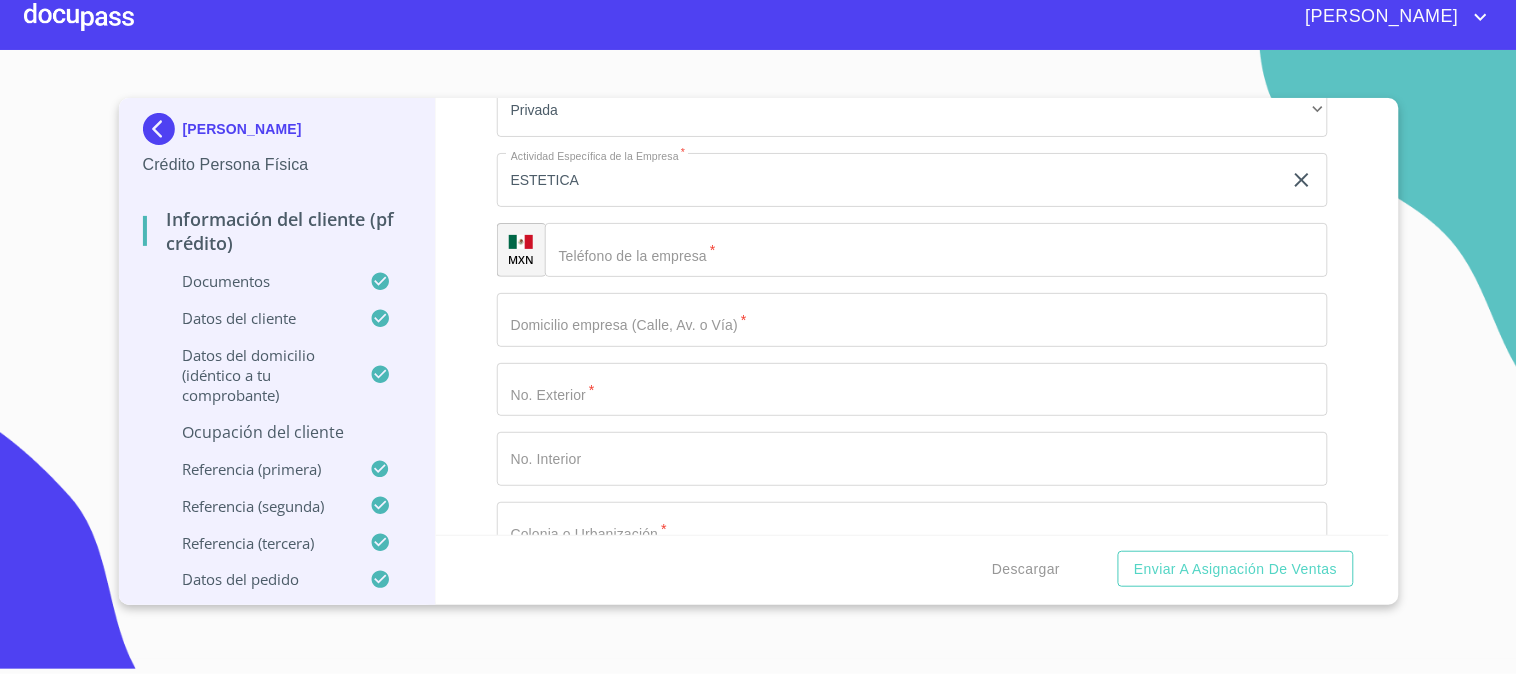 type on "ADMINISTRADORA GENERAL" 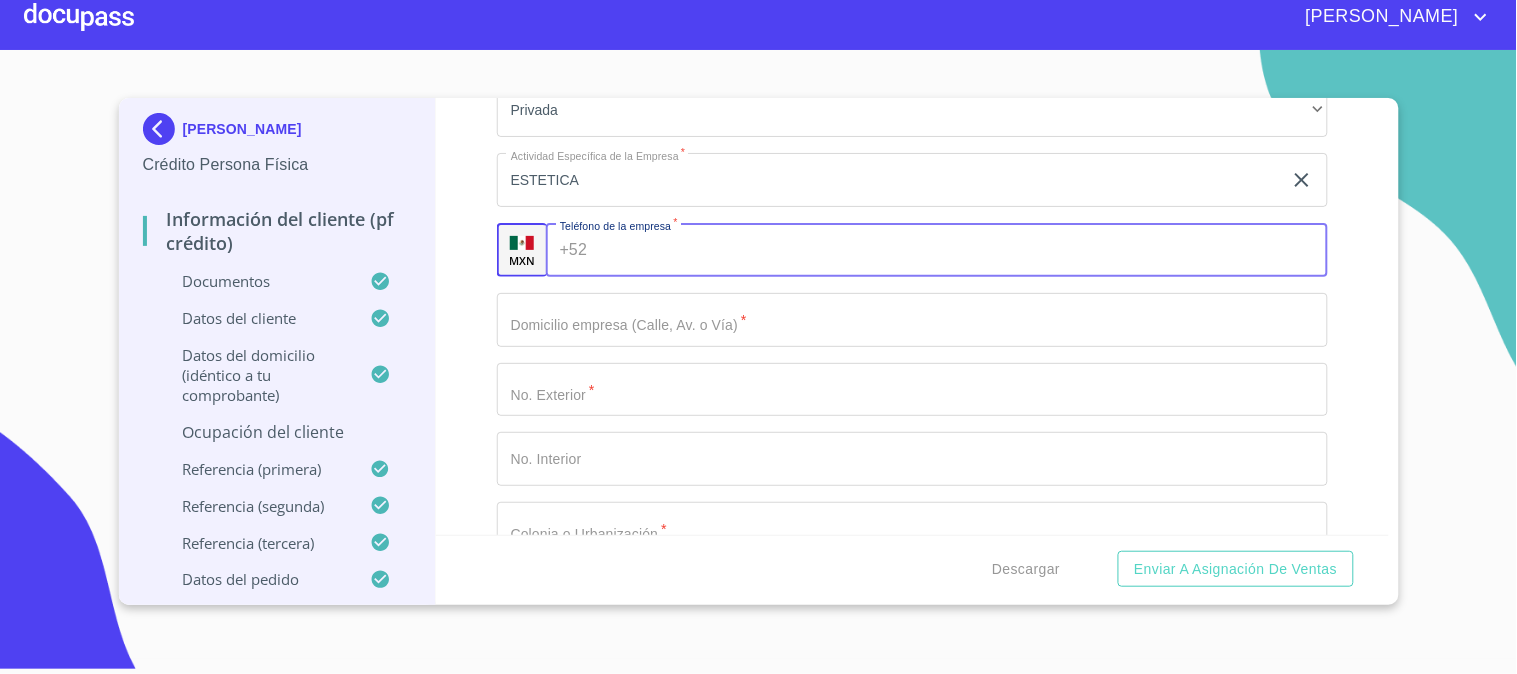 click on "Documento de identificación.   *" at bounding box center (961, 250) 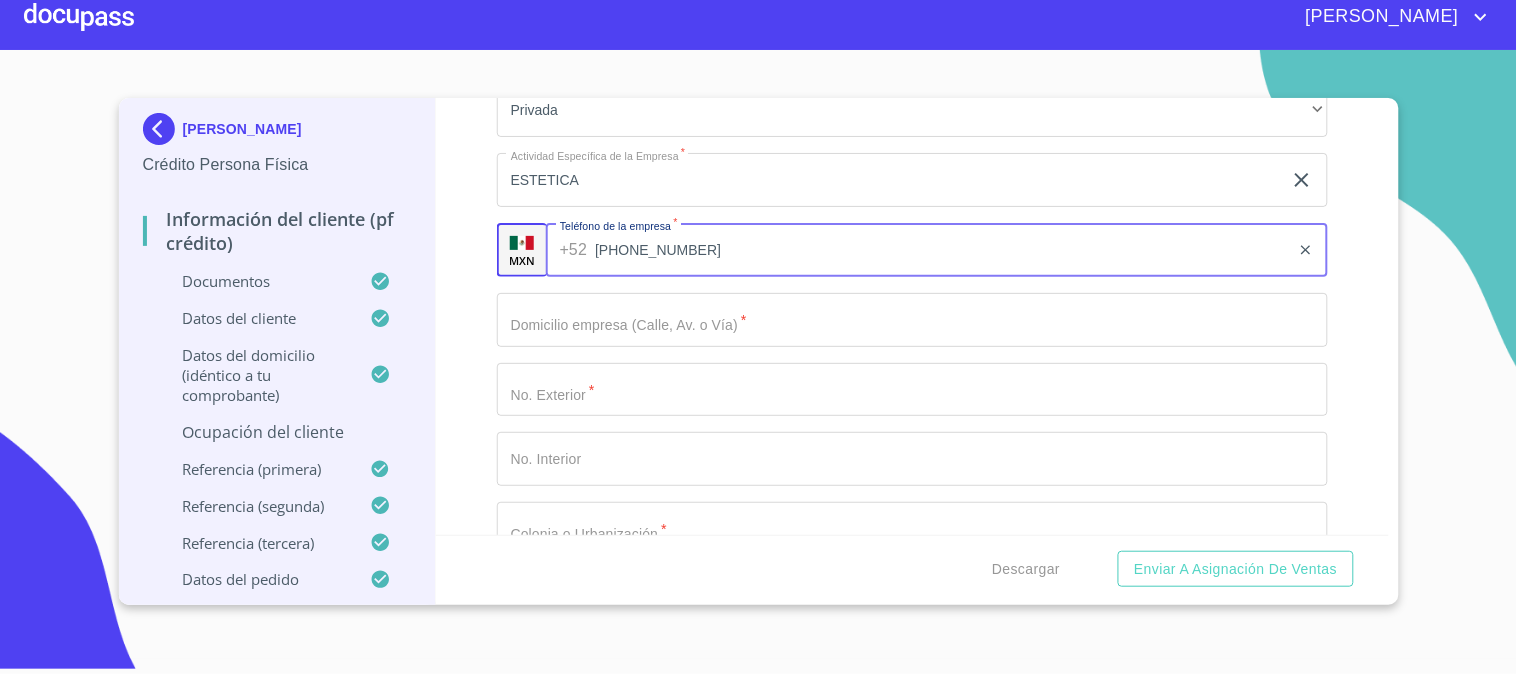 type on "[PHONE_NUMBER]" 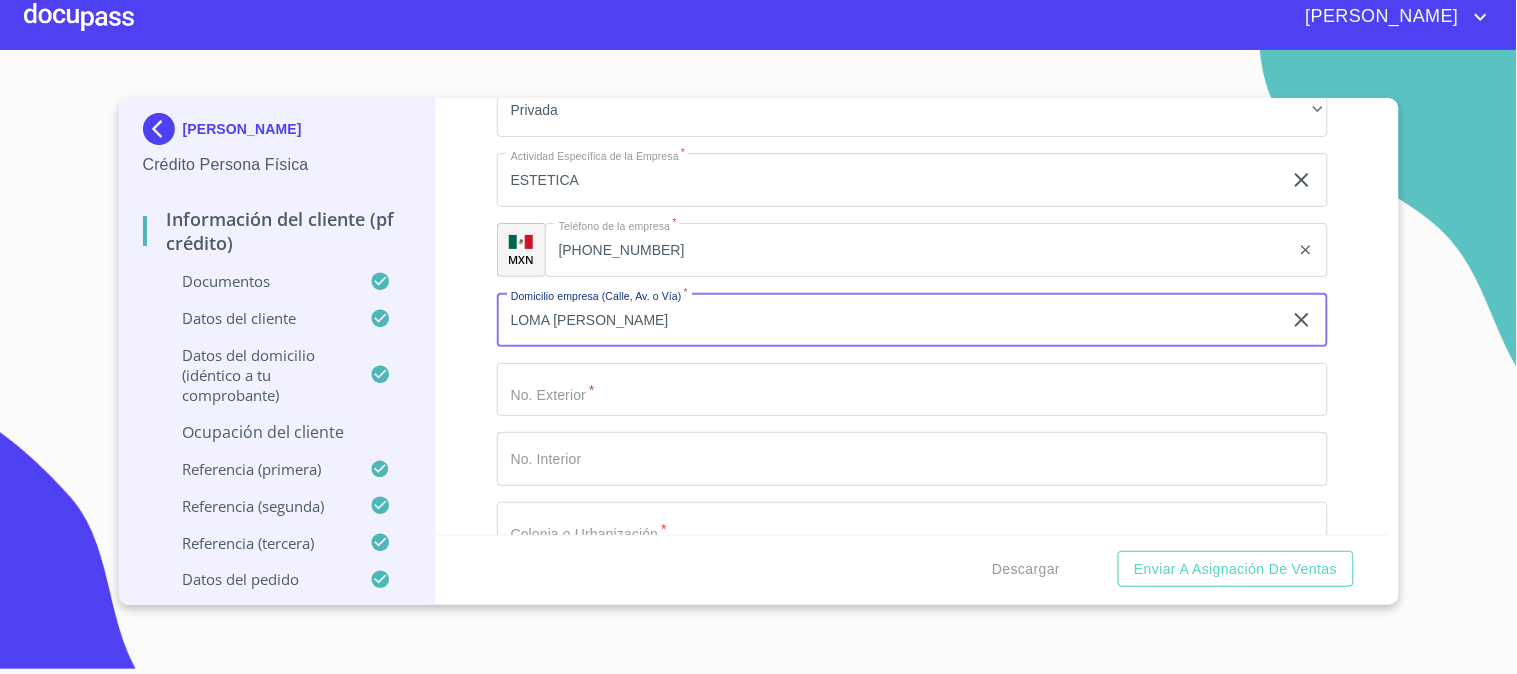 type on "LOMA [PERSON_NAME]" 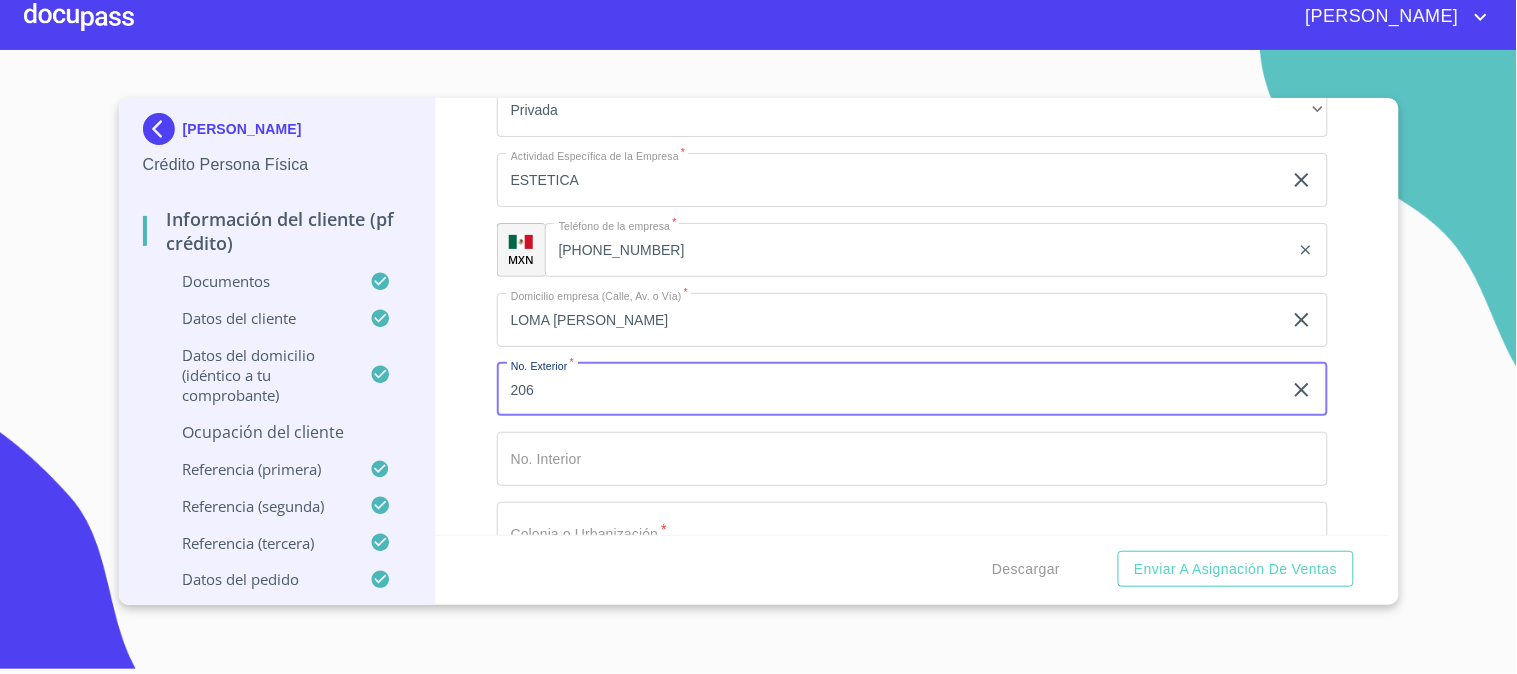 type on "206" 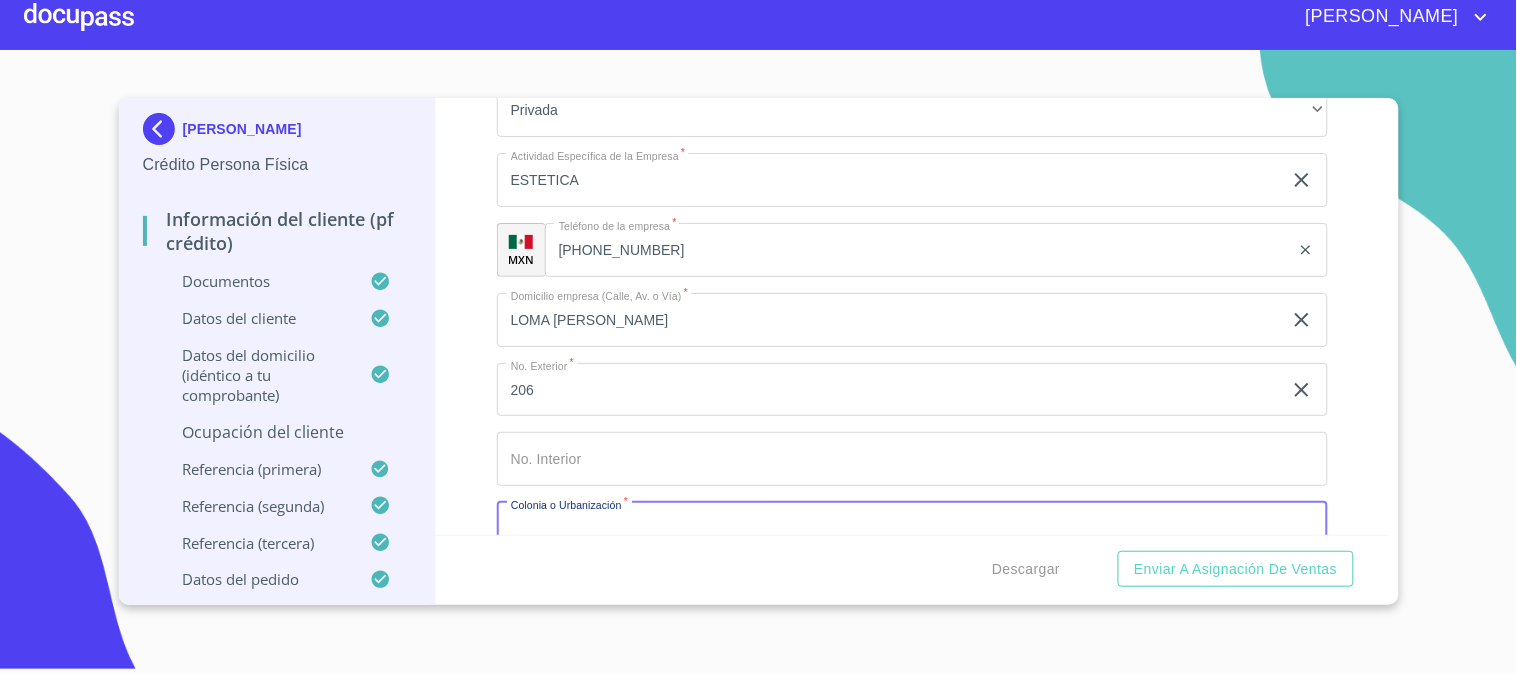 scroll, scrollTop: 8444, scrollLeft: 0, axis: vertical 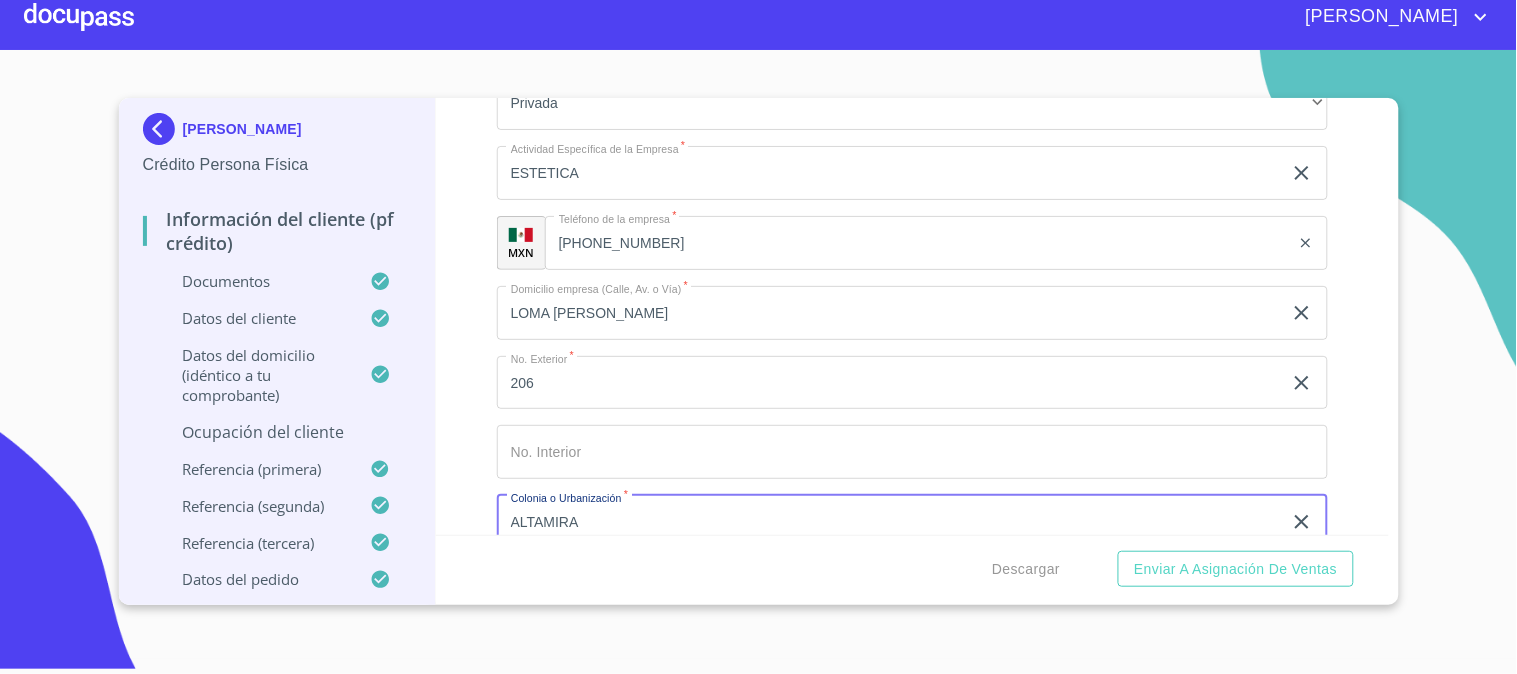 type on "ALTAMIRA" 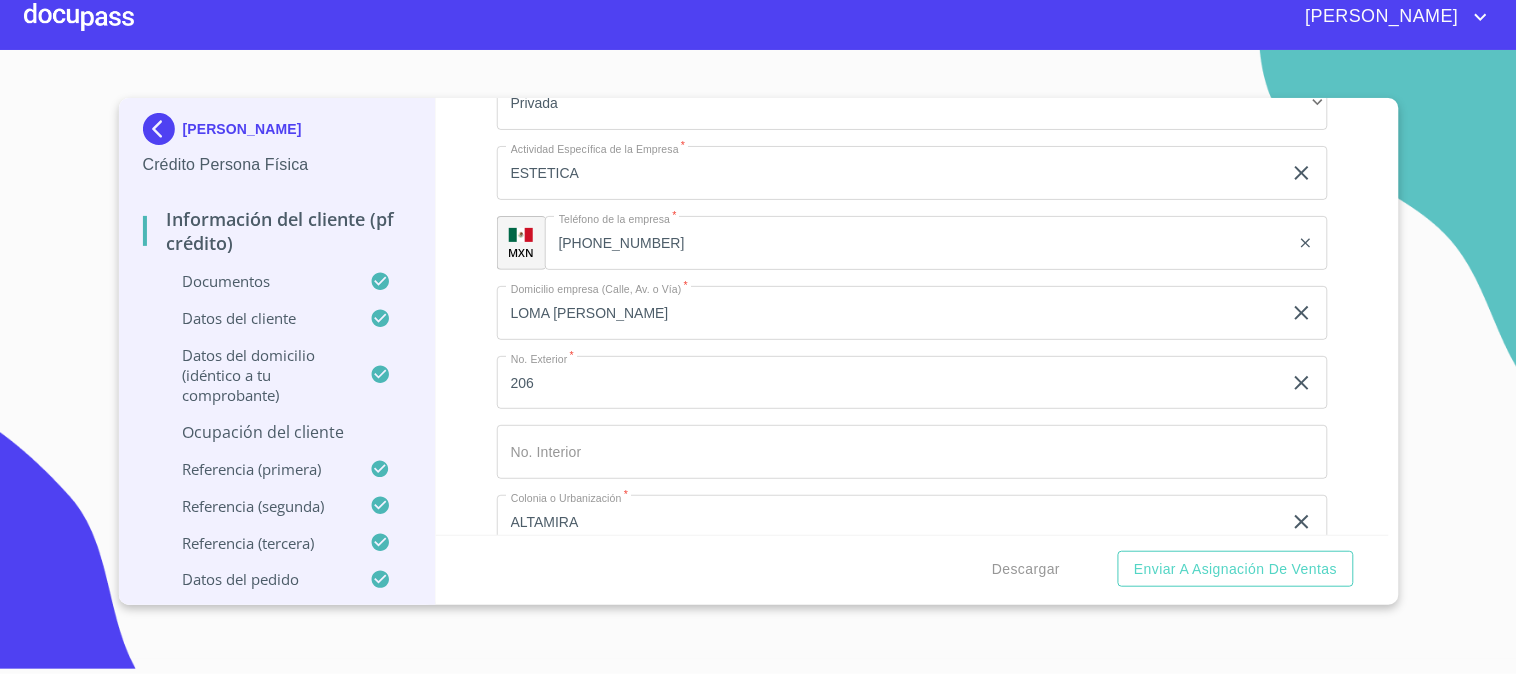 scroll, scrollTop: 8705, scrollLeft: 0, axis: vertical 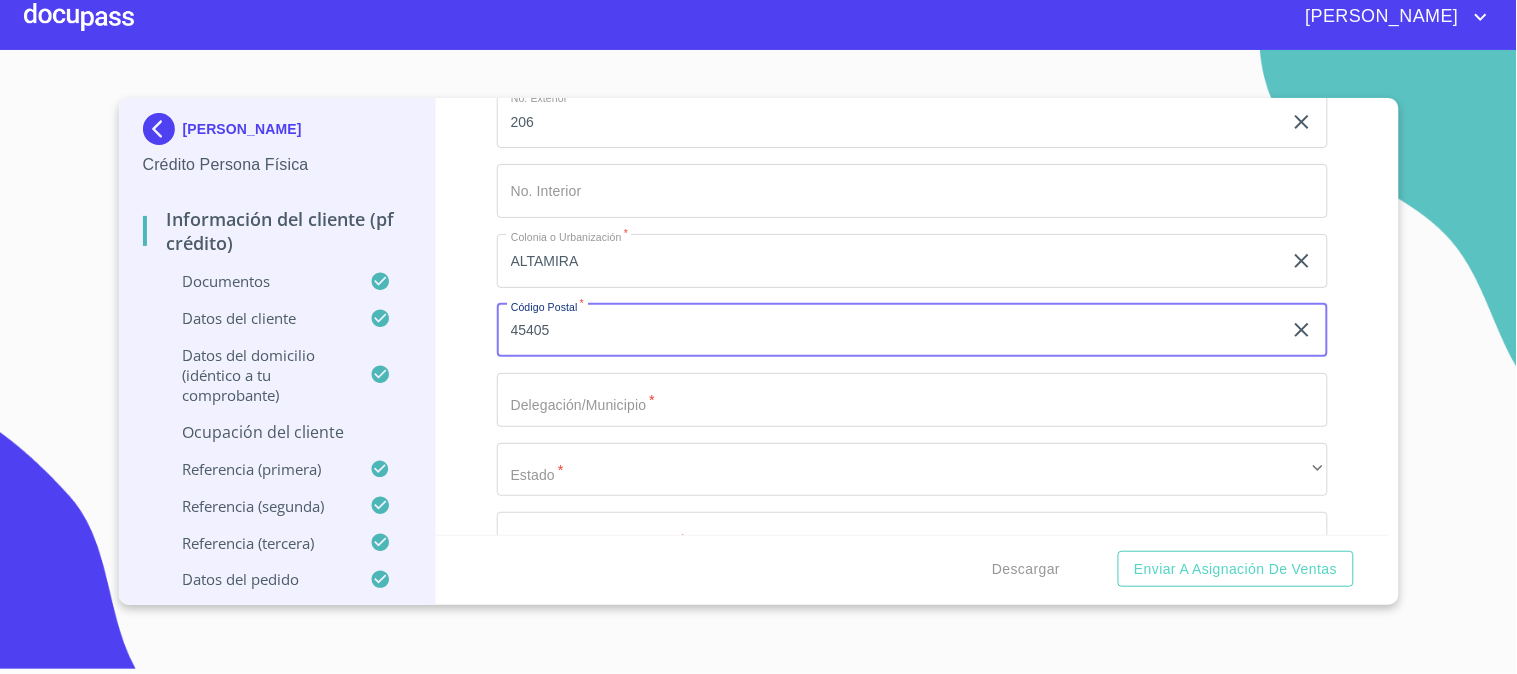 type on "45405" 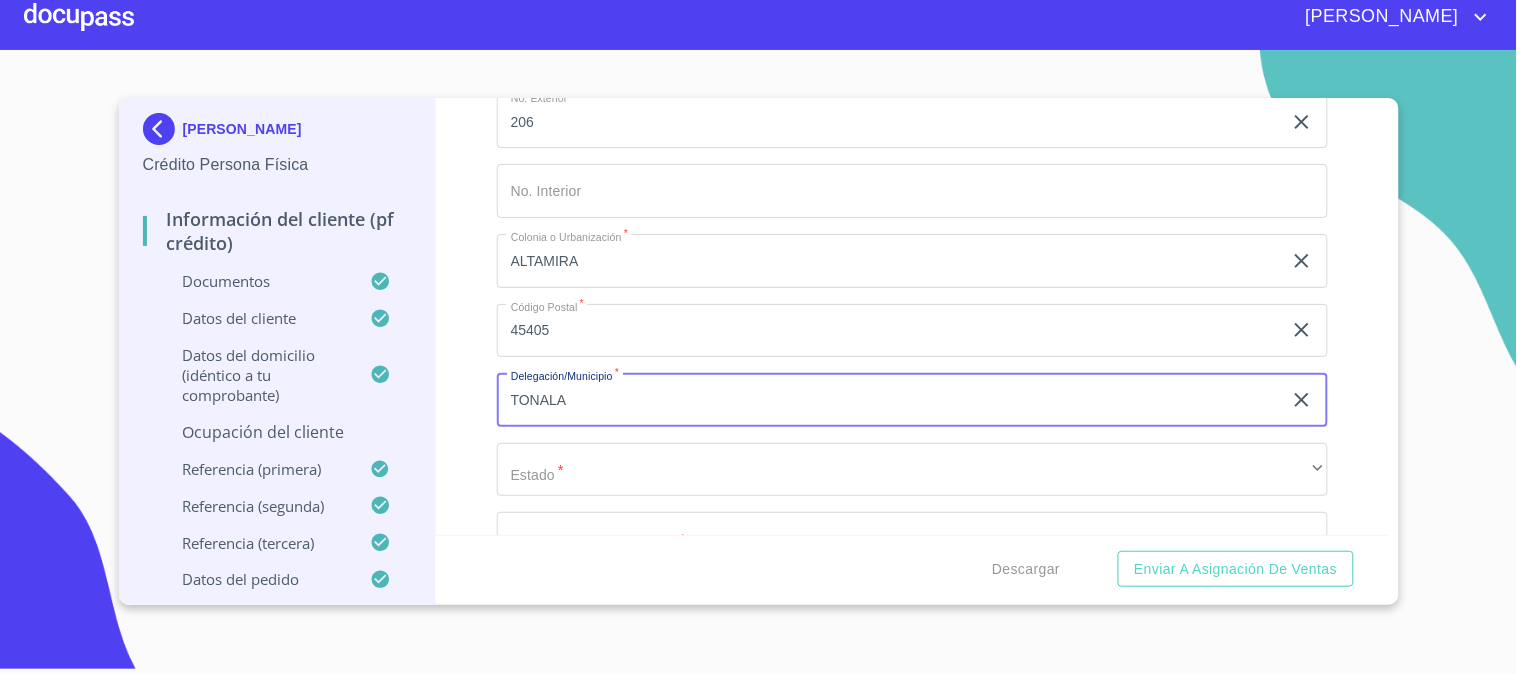 type on "TONALA" 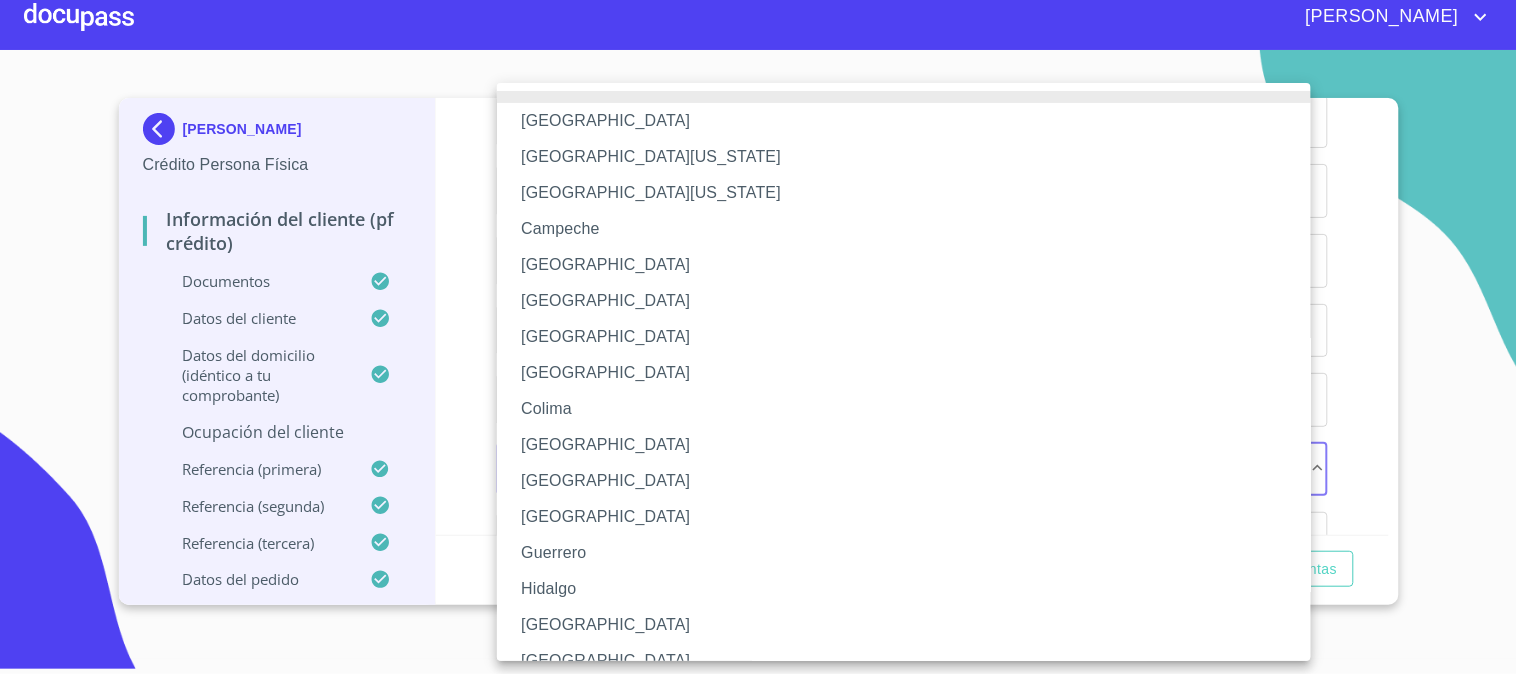 type 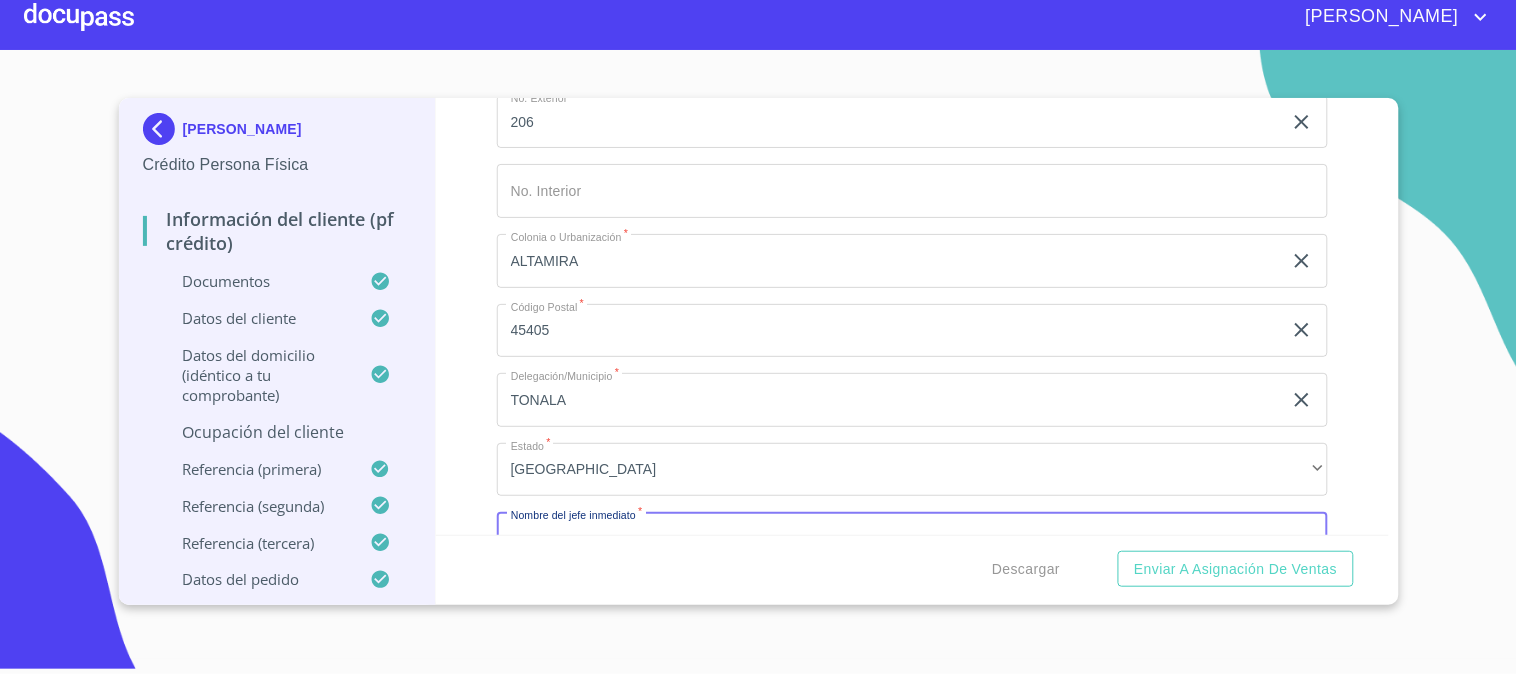 scroll, scrollTop: 8723, scrollLeft: 0, axis: vertical 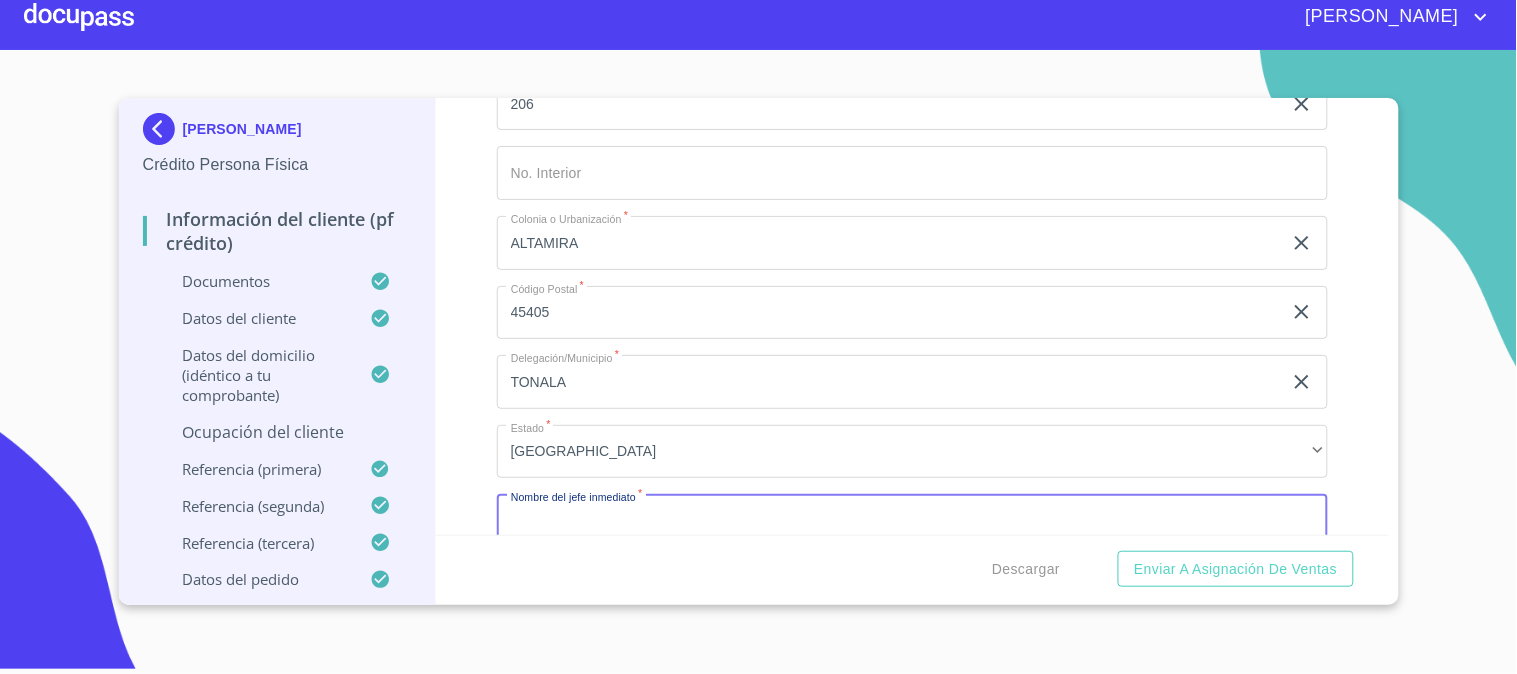 type on "E" 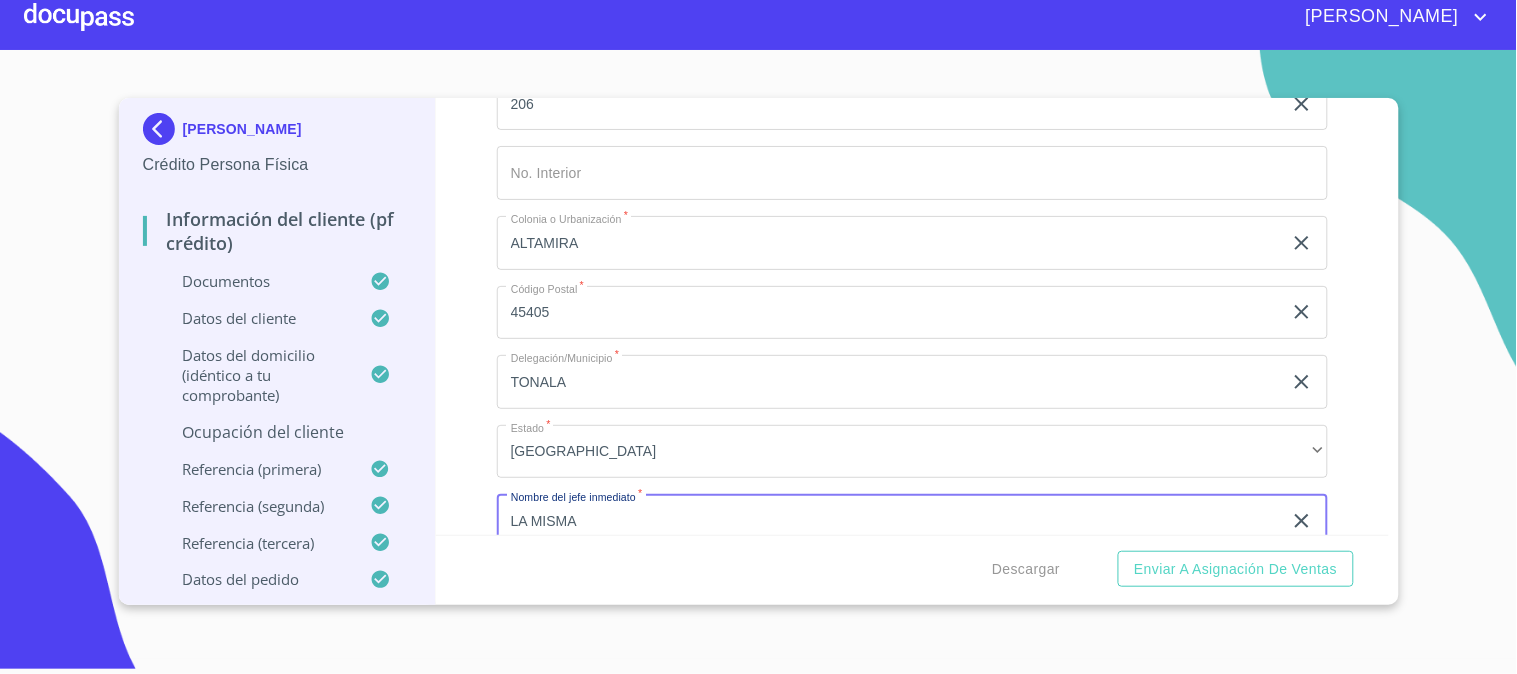type on "LA MISMA" 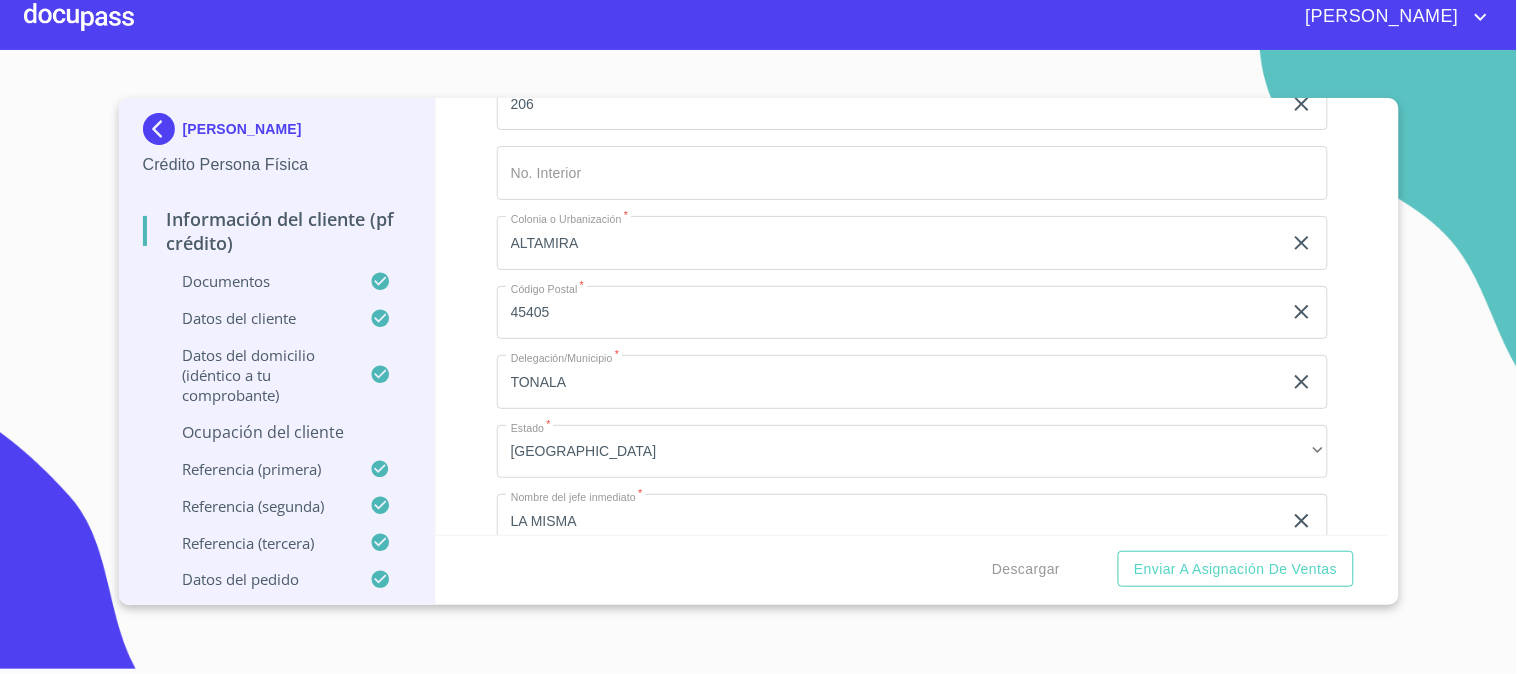 scroll, scrollTop: 8984, scrollLeft: 0, axis: vertical 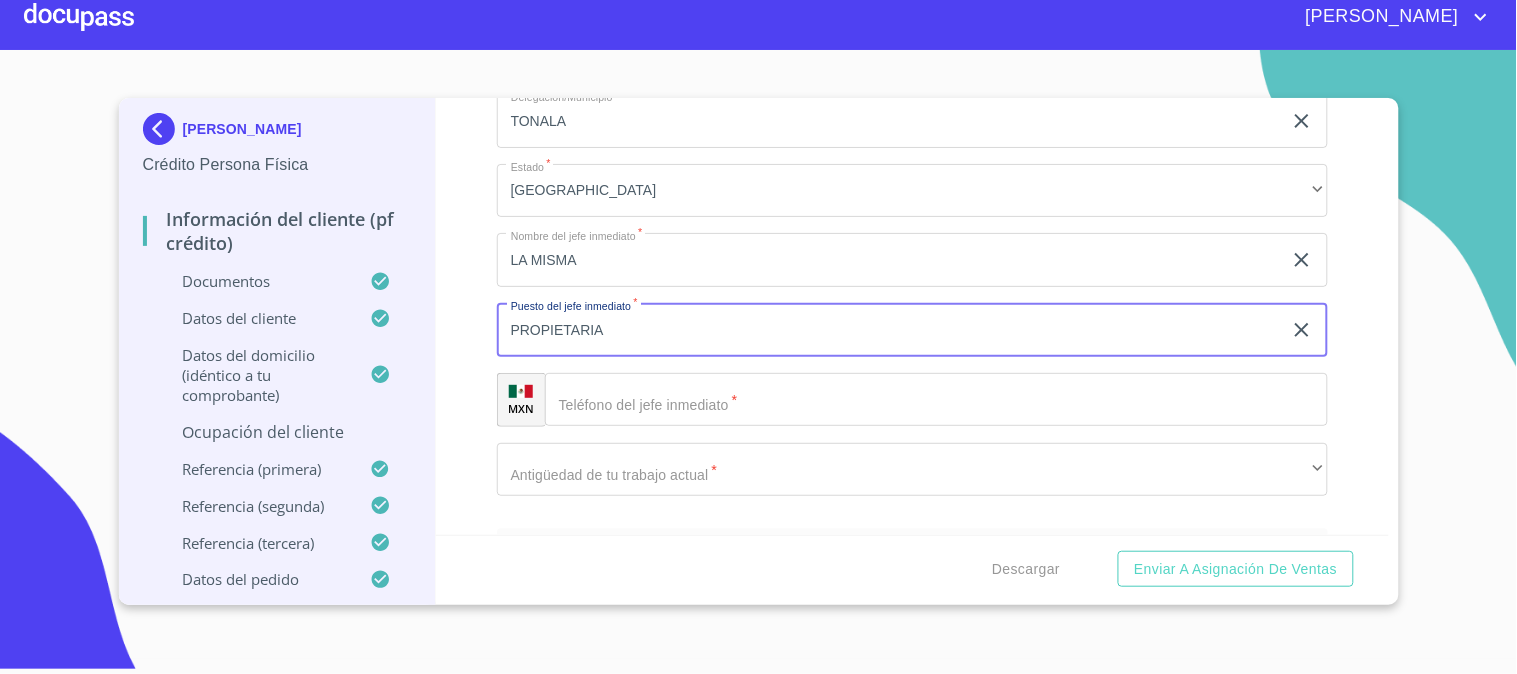 type on "PROPIETARIA" 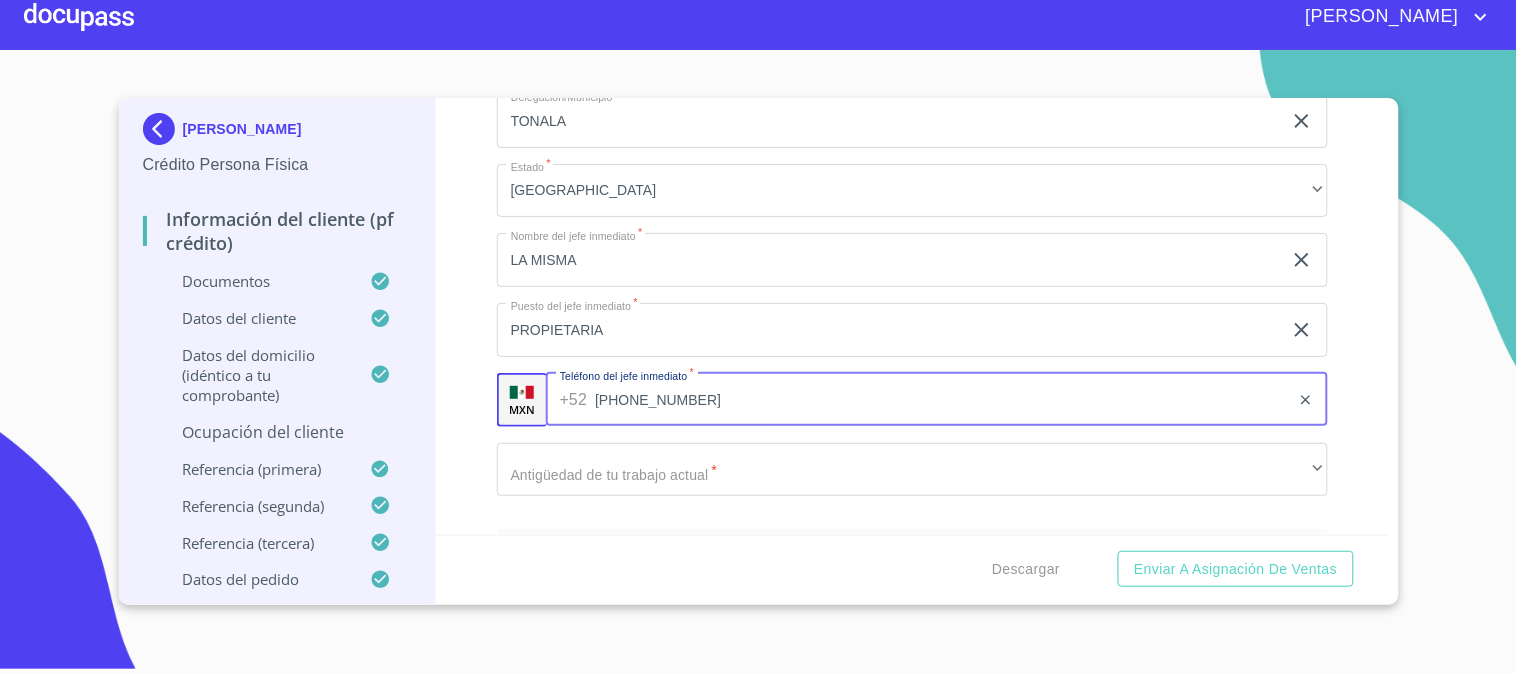 type on "[PHONE_NUMBER]" 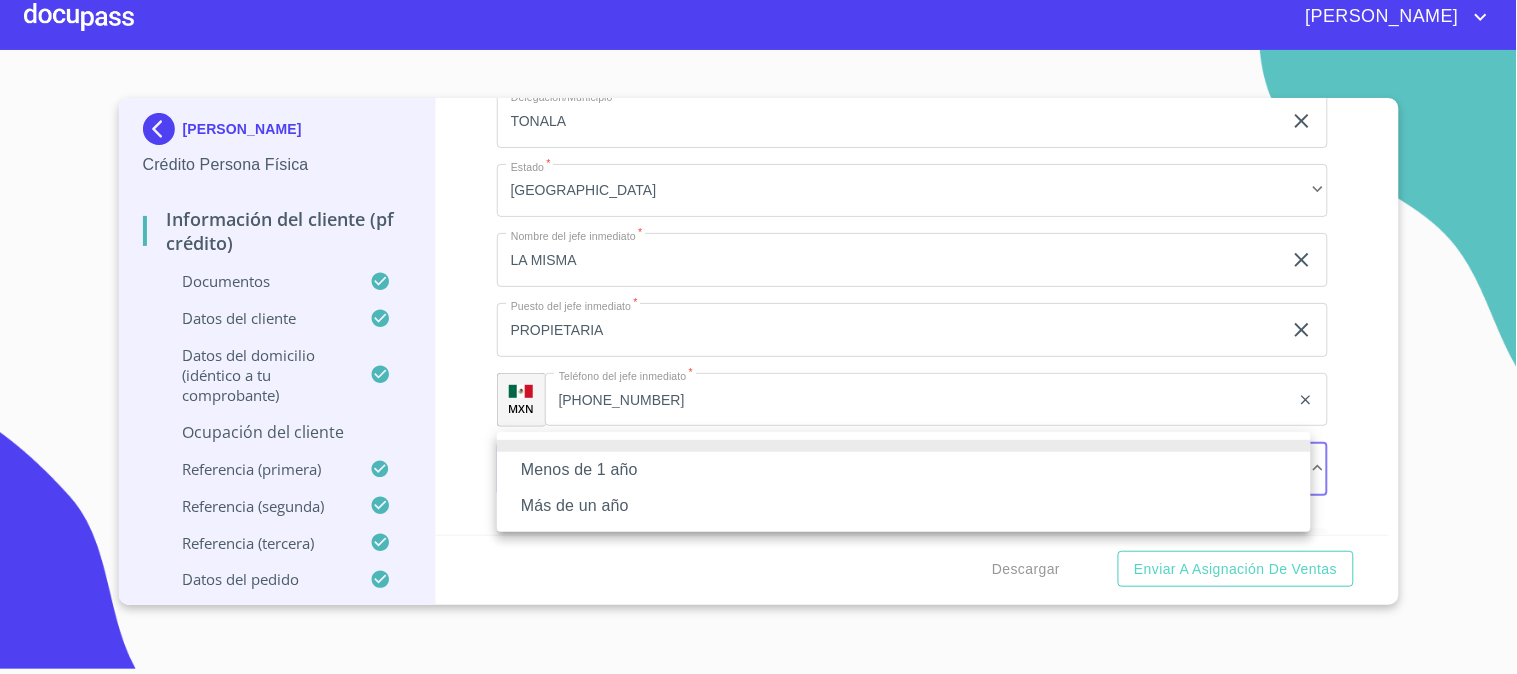 type 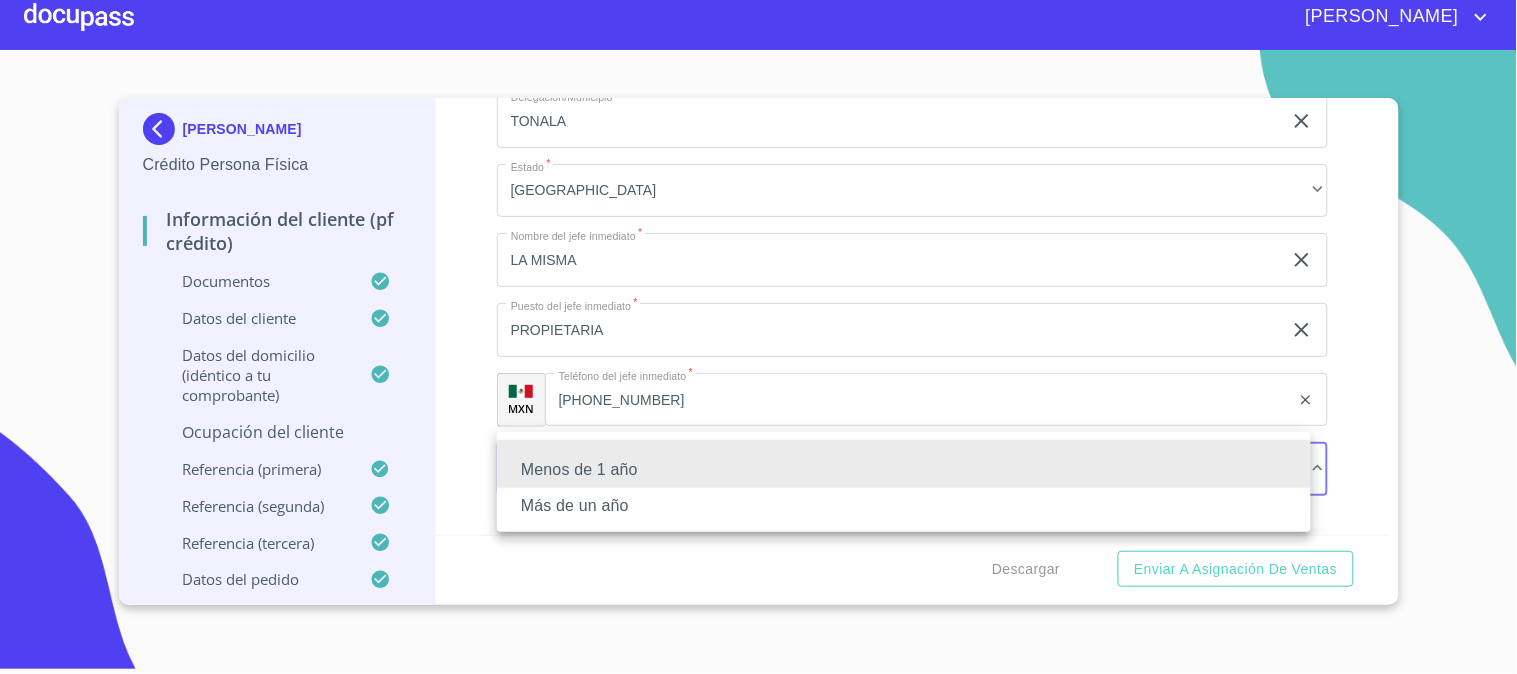type 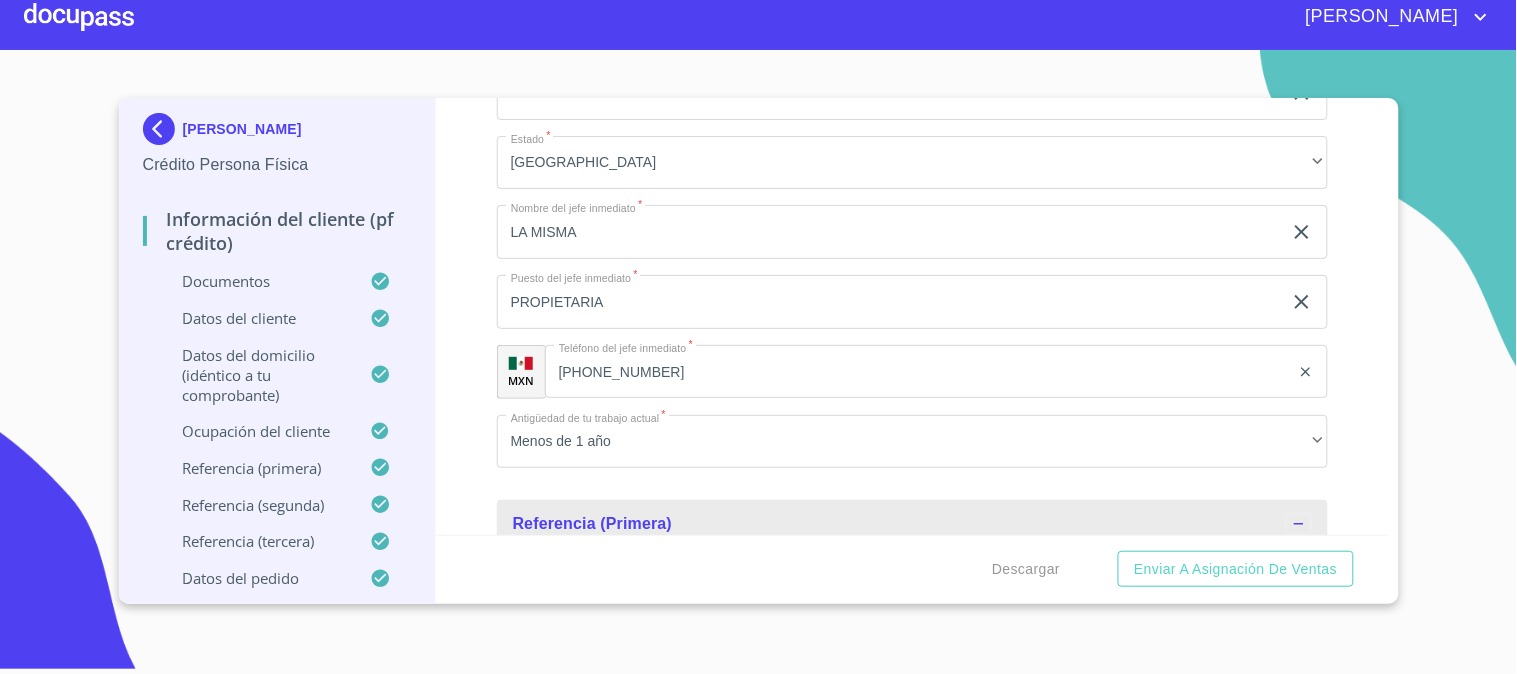 scroll, scrollTop: 9273, scrollLeft: 0, axis: vertical 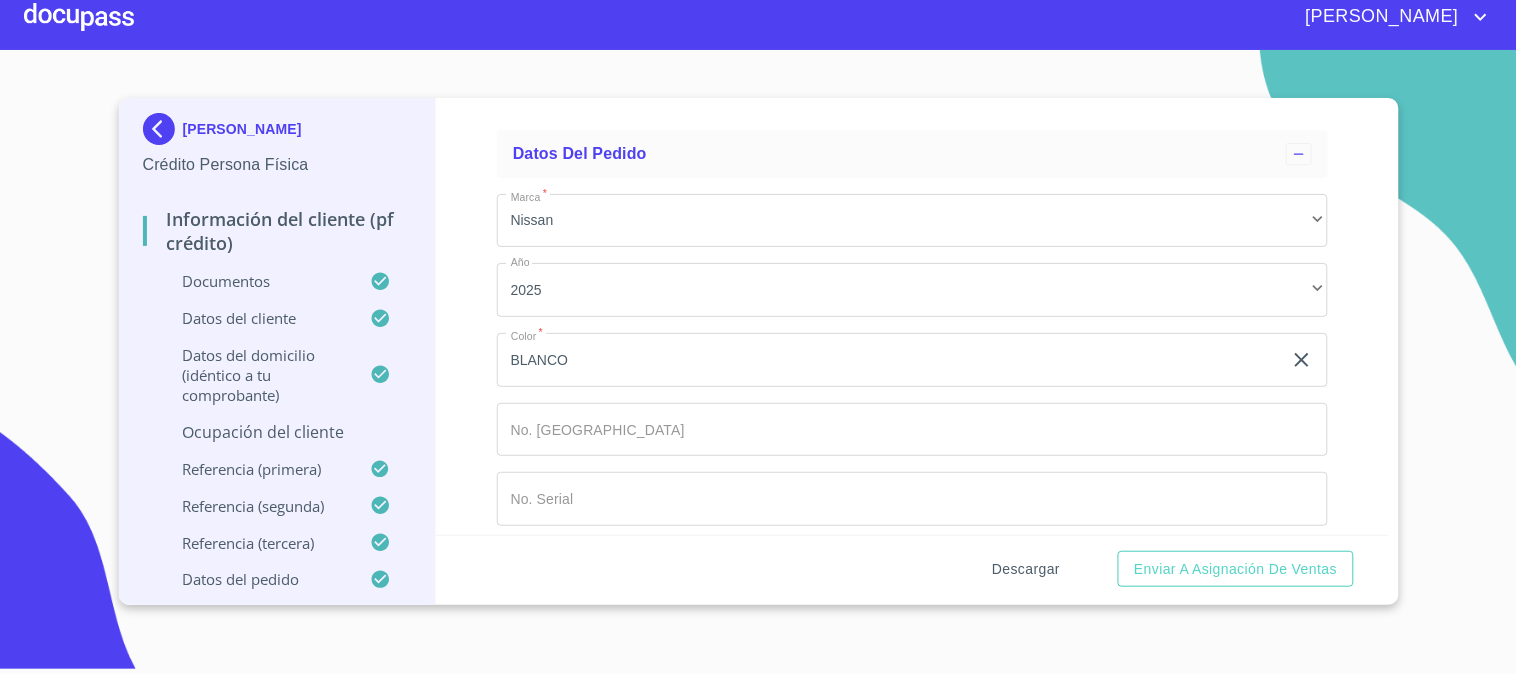 click on "Descargar" at bounding box center (1026, 569) 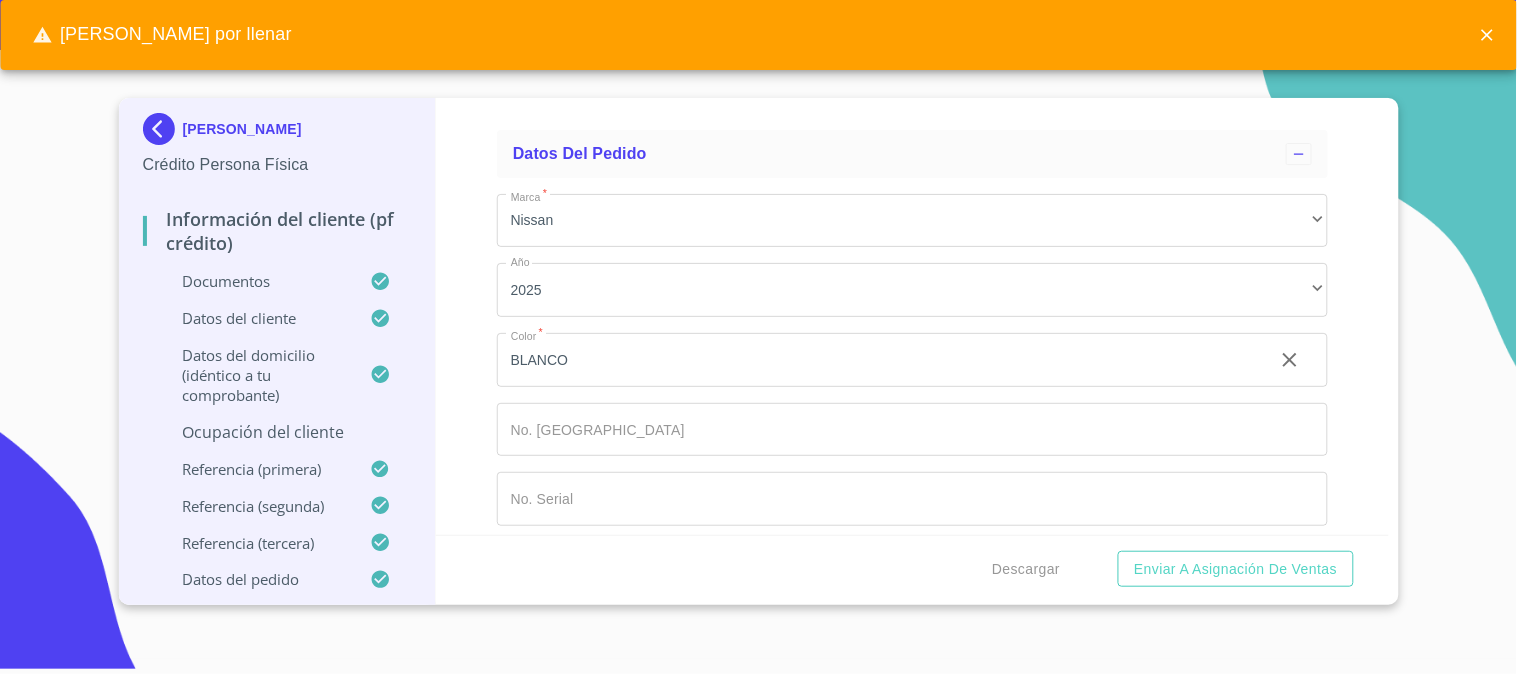 click on "[PERSON_NAME] por llenar" at bounding box center (758, 35) 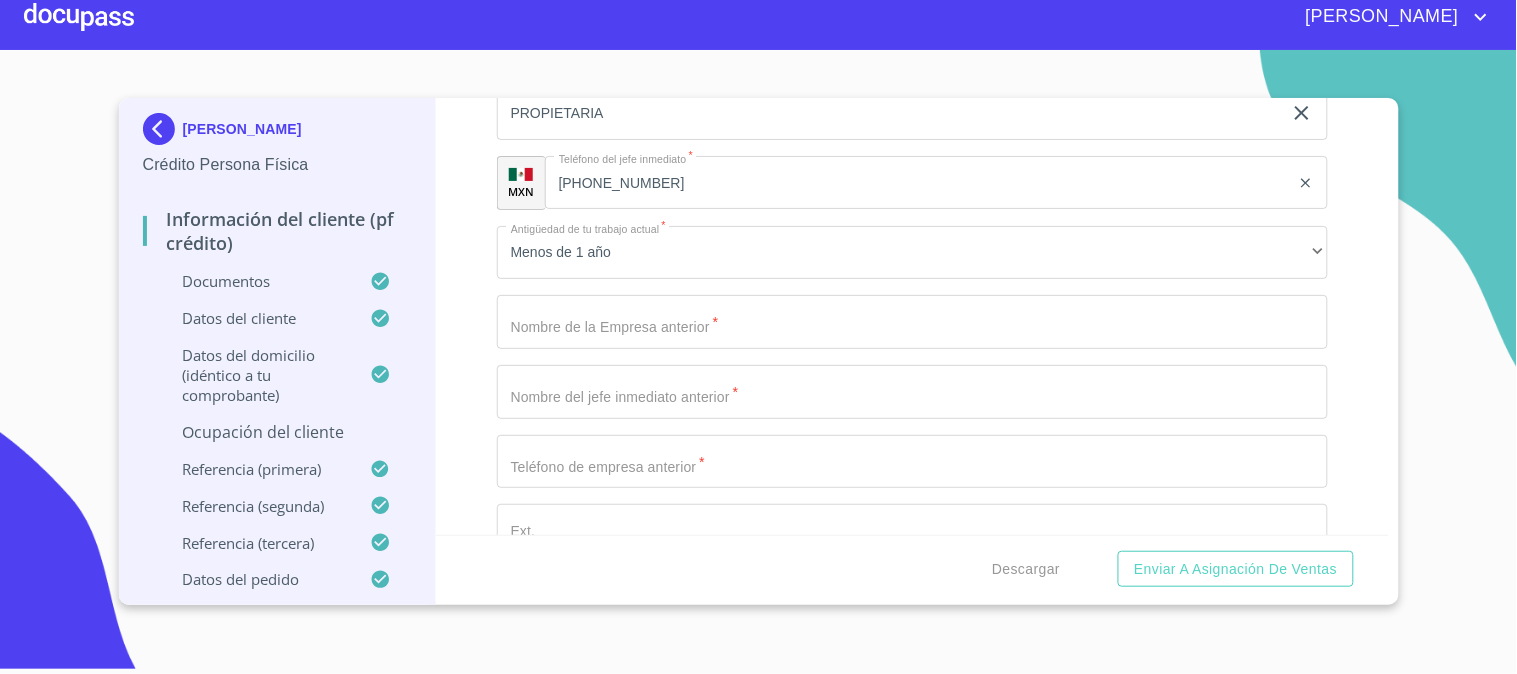 scroll, scrollTop: 9222, scrollLeft: 0, axis: vertical 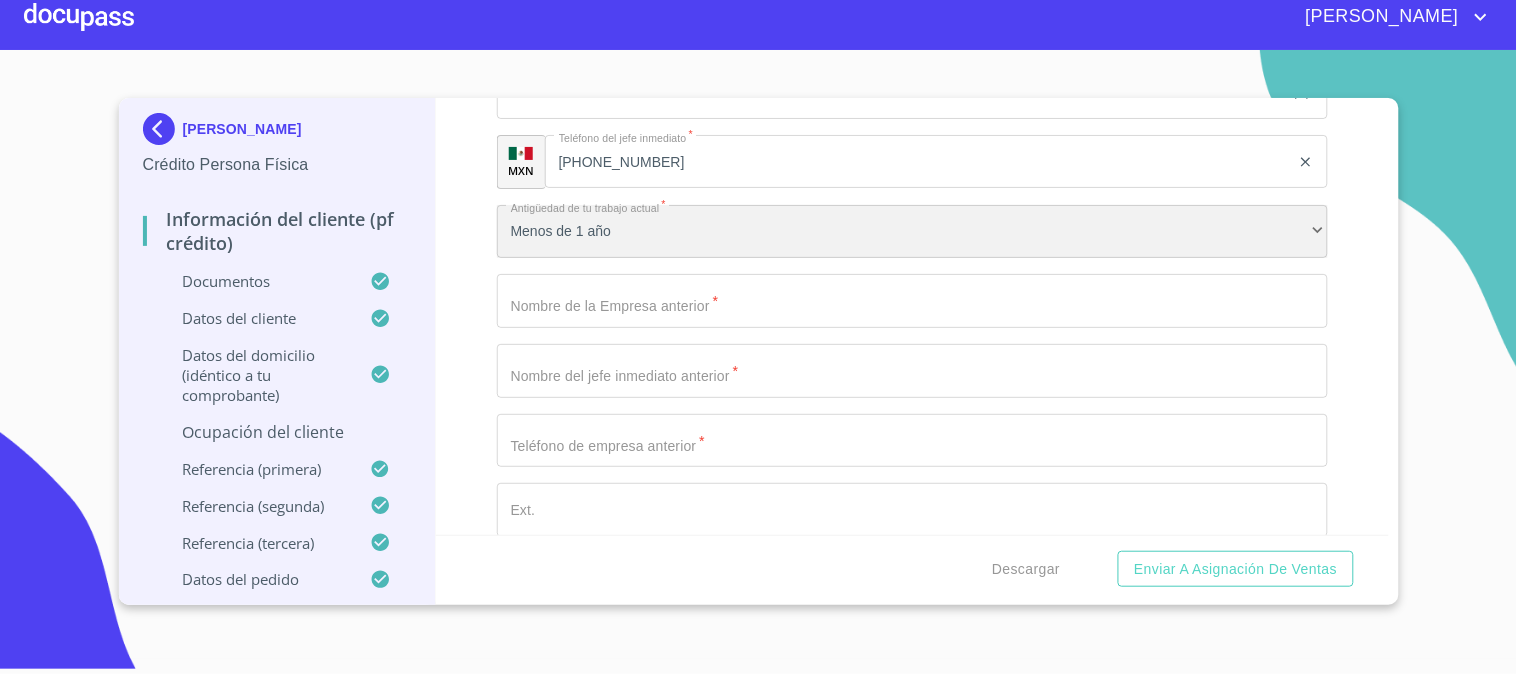 click on "Menos de 1 año" at bounding box center [912, 232] 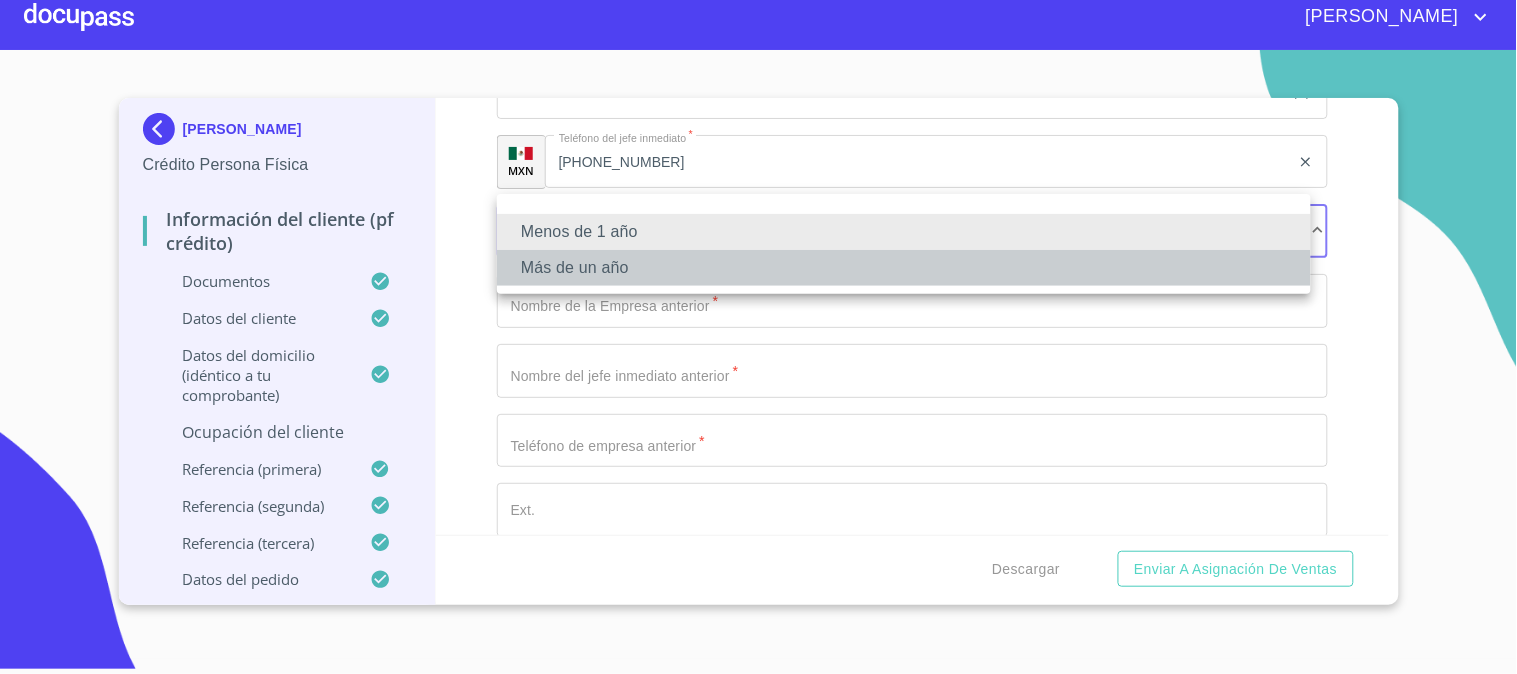 click on "Más de un año" at bounding box center [904, 268] 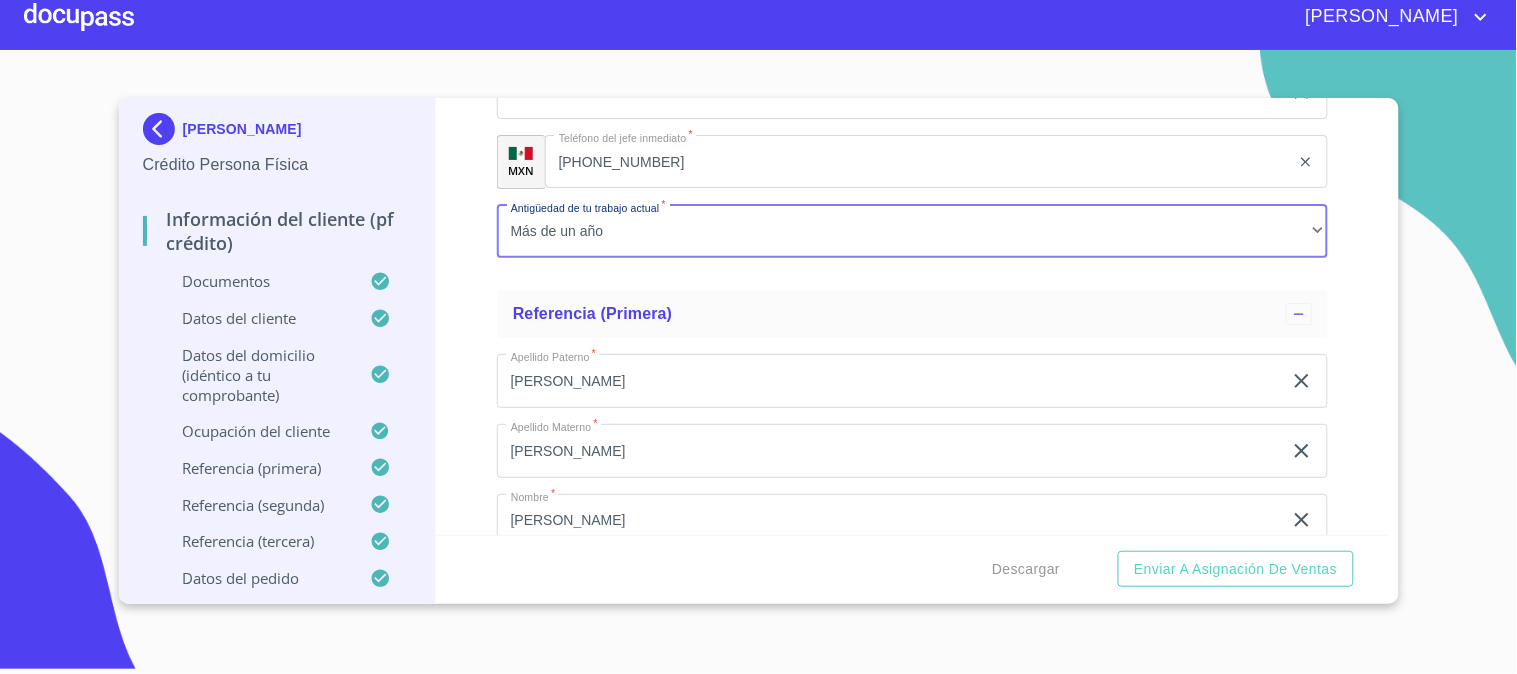 click on "Información del cliente (PF crédito)   Documentos Documento de identificación.   * INE ​ Identificación Oficial * Identificación Oficial Identificación Oficial Identificación Oficial Comprobante de Domicilio * Comprobante de Domicilio Comprobante de [PERSON_NAME] de ingresos   * Independiente/Dueño de negocio/Persona Moral ​ Comprobante de Ingresos mes 1 * Comprobante de Ingresos mes 1 Comprobante de Ingresos mes 1 Comprobante de Ingresos mes 1 Comprobante de Ingresos mes 2 * Comprobante de Ingresos mes 2 Comprobante de Ingresos mes 2 Comprobante de Ingresos mes 2 Comprobante de Ingresos mes 3 * Comprobante de Ingresos mes 3 Comprobante de Ingresos mes 3 Comprobante de Ingresos mes 3 CURP * CURP [PERSON_NAME] de situación fiscal Arrastra o selecciona el (los) documento(s) para agregar Datos del cliente Apellido [PERSON_NAME]   * [PERSON_NAME] ​ Apellido Materno   * [PERSON_NAME] ​ Primer nombre   * [PERSON_NAME] ​ [PERSON_NAME] Nombre ​ Fecha de nacimiento * 24 de ene. de [DEMOGRAPHIC_DATA] ​ RFC   * ​ CURP" at bounding box center [912, 316] 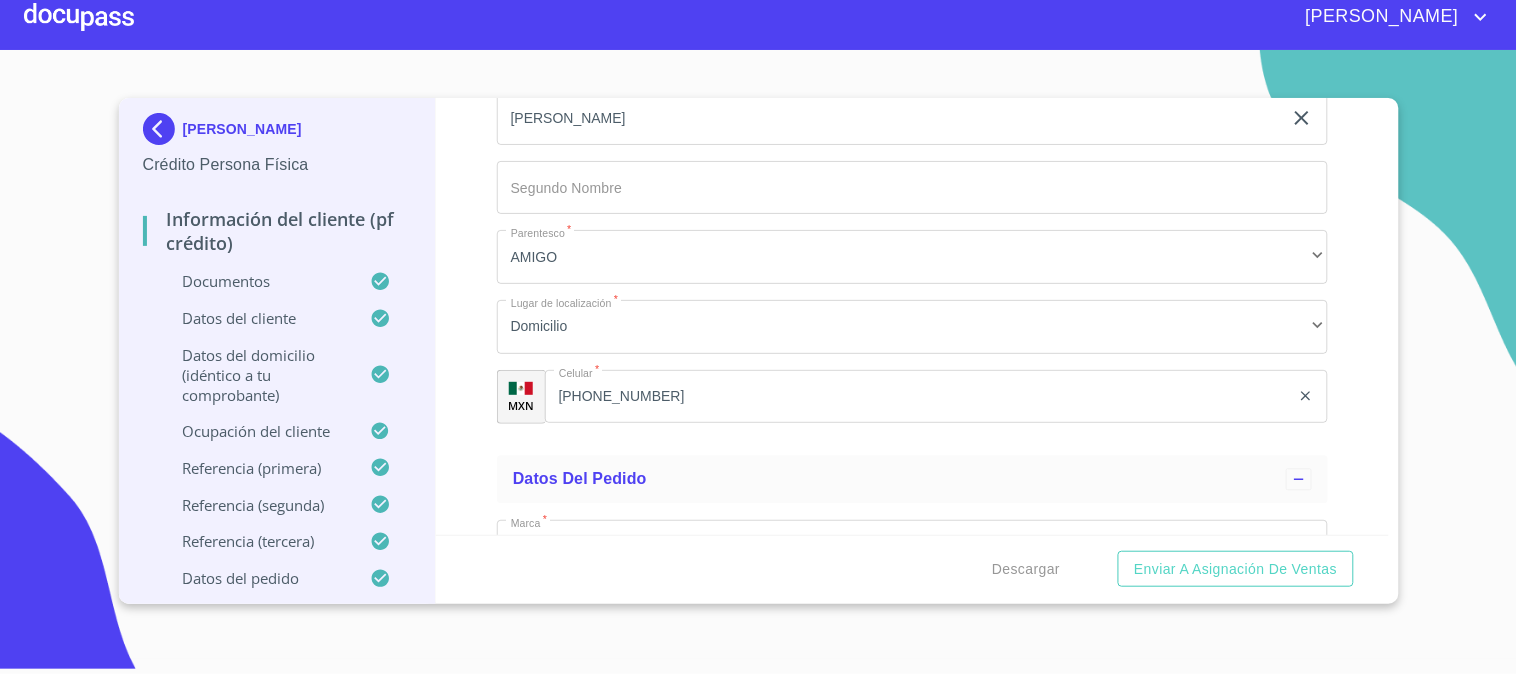 scroll, scrollTop: 11086, scrollLeft: 0, axis: vertical 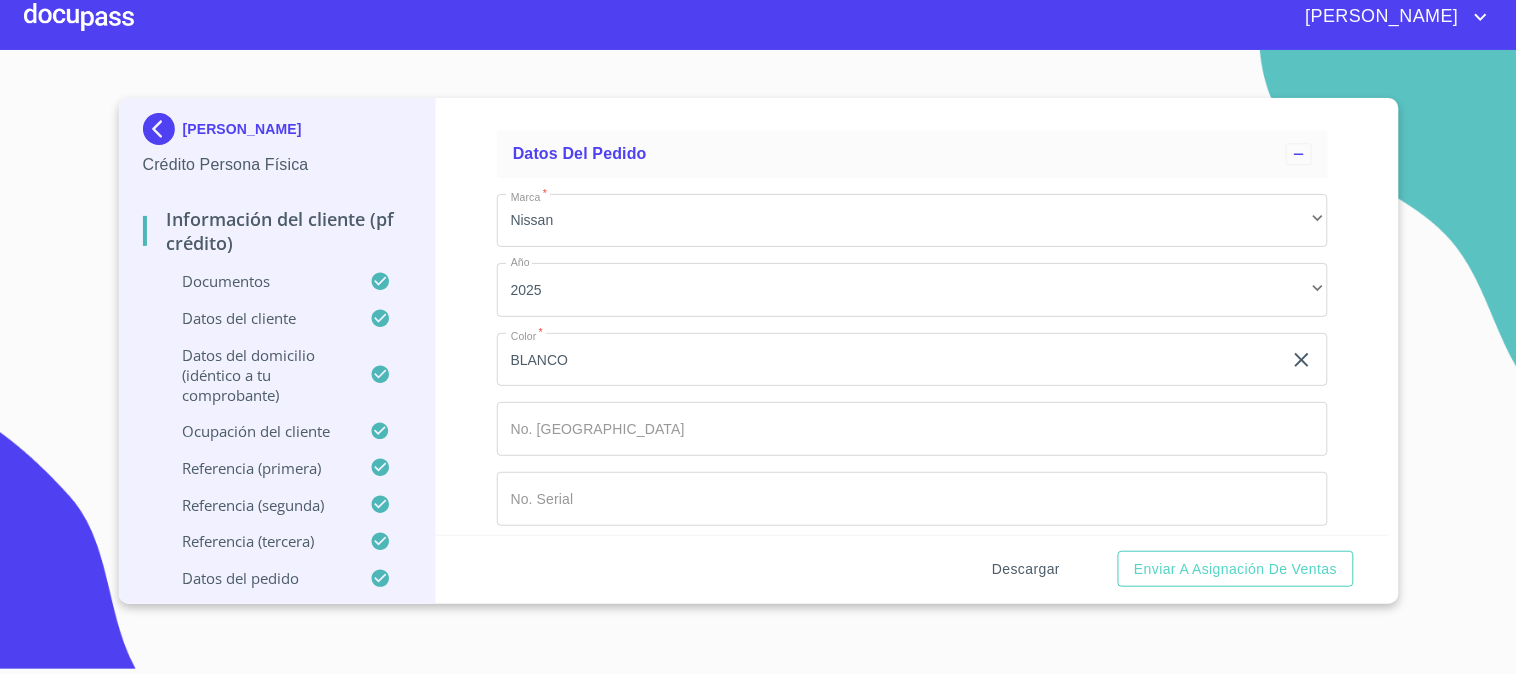 click on "Descargar" at bounding box center [1026, 569] 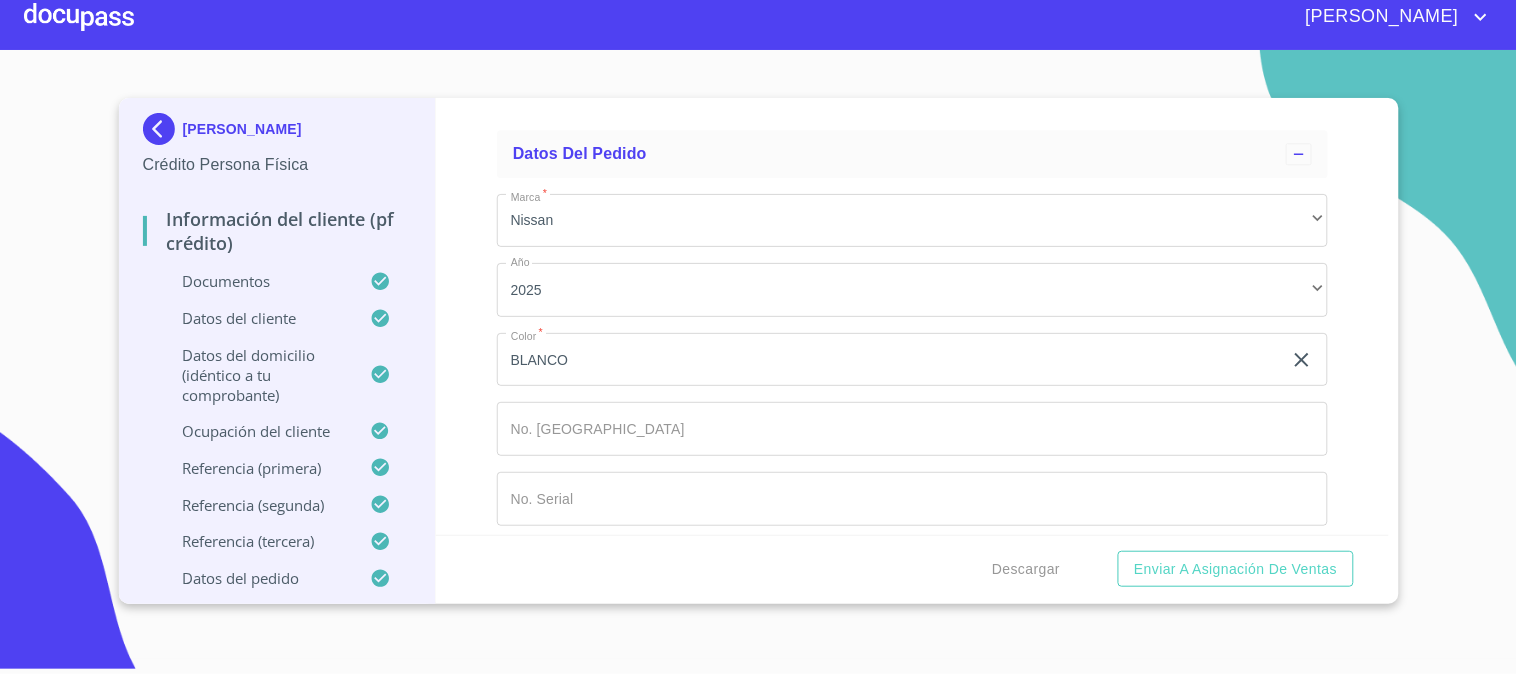 click on "Información del cliente (PF crédito)   Documentos Documento de identificación.   * INE ​ Identificación Oficial * Identificación Oficial Identificación Oficial Identificación Oficial Comprobante de Domicilio * Comprobante de Domicilio Comprobante de [PERSON_NAME] de ingresos   * Independiente/Dueño de negocio/Persona Moral ​ Comprobante de Ingresos mes 1 * Comprobante de Ingresos mes 1 Comprobante de Ingresos mes 1 Comprobante de Ingresos mes 1 Comprobante de Ingresos mes 2 * Comprobante de Ingresos mes 2 Comprobante de Ingresos mes 2 Comprobante de Ingresos mes 2 Comprobante de Ingresos mes 3 * Comprobante de Ingresos mes 3 Comprobante de Ingresos mes 3 Comprobante de Ingresos mes 3 CURP * CURP [PERSON_NAME] de situación fiscal Arrastra o selecciona el (los) documento(s) para agregar Datos del cliente Apellido [PERSON_NAME]   * [PERSON_NAME] ​ Apellido Materno   * [PERSON_NAME] ​ Primer nombre   * [PERSON_NAME] ​ [PERSON_NAME] Nombre ​ Fecha de nacimiento * 24 de ene. de [DEMOGRAPHIC_DATA] ​ RFC   * ​ CURP" at bounding box center (912, 316) 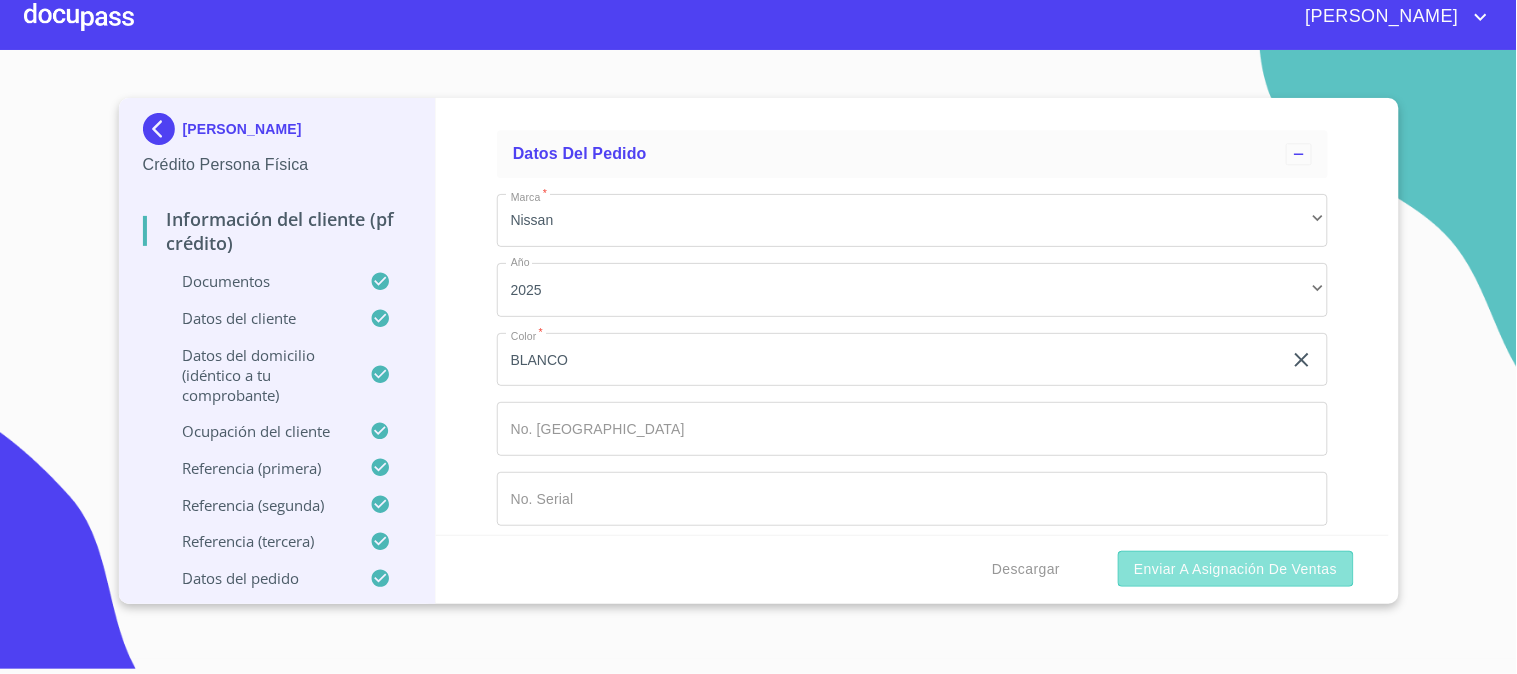 click on "Enviar a Asignación de Ventas" at bounding box center [1235, 569] 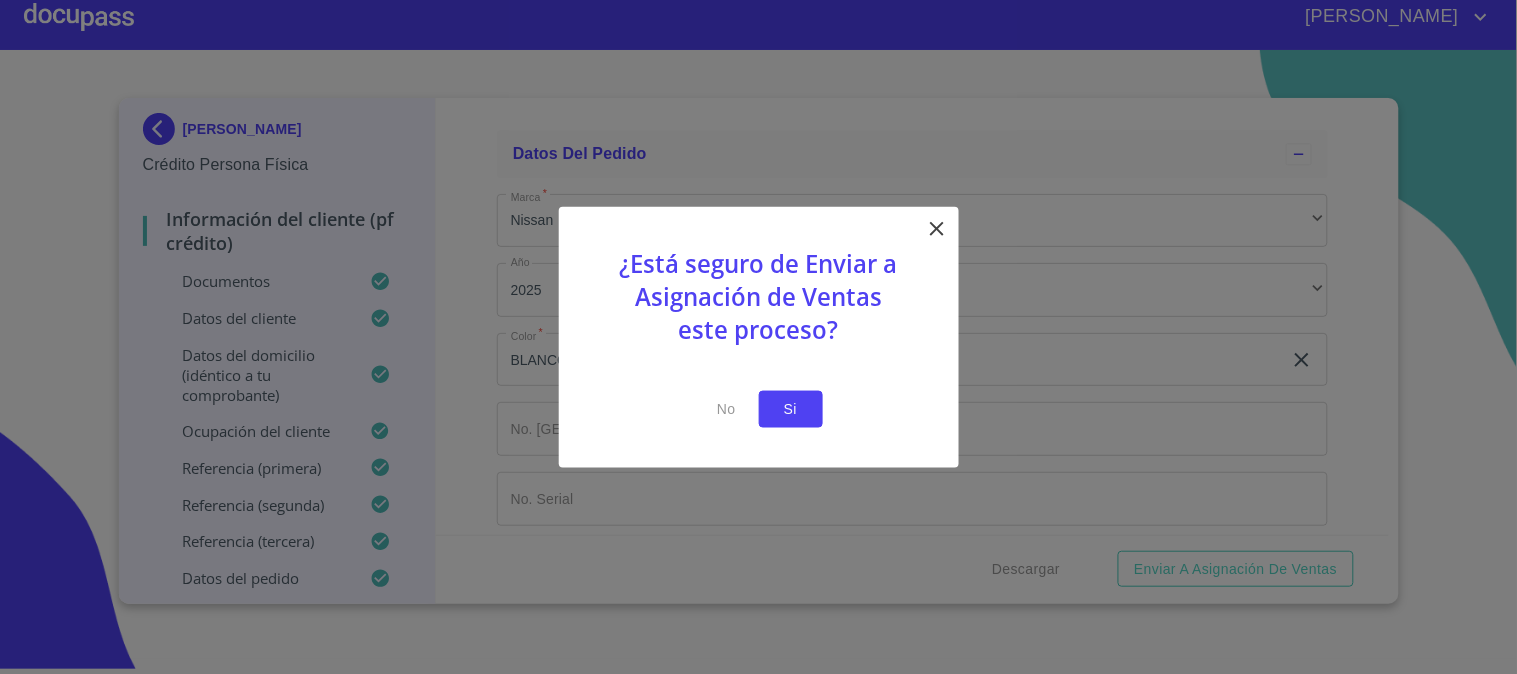 click on "Si" at bounding box center [791, 409] 